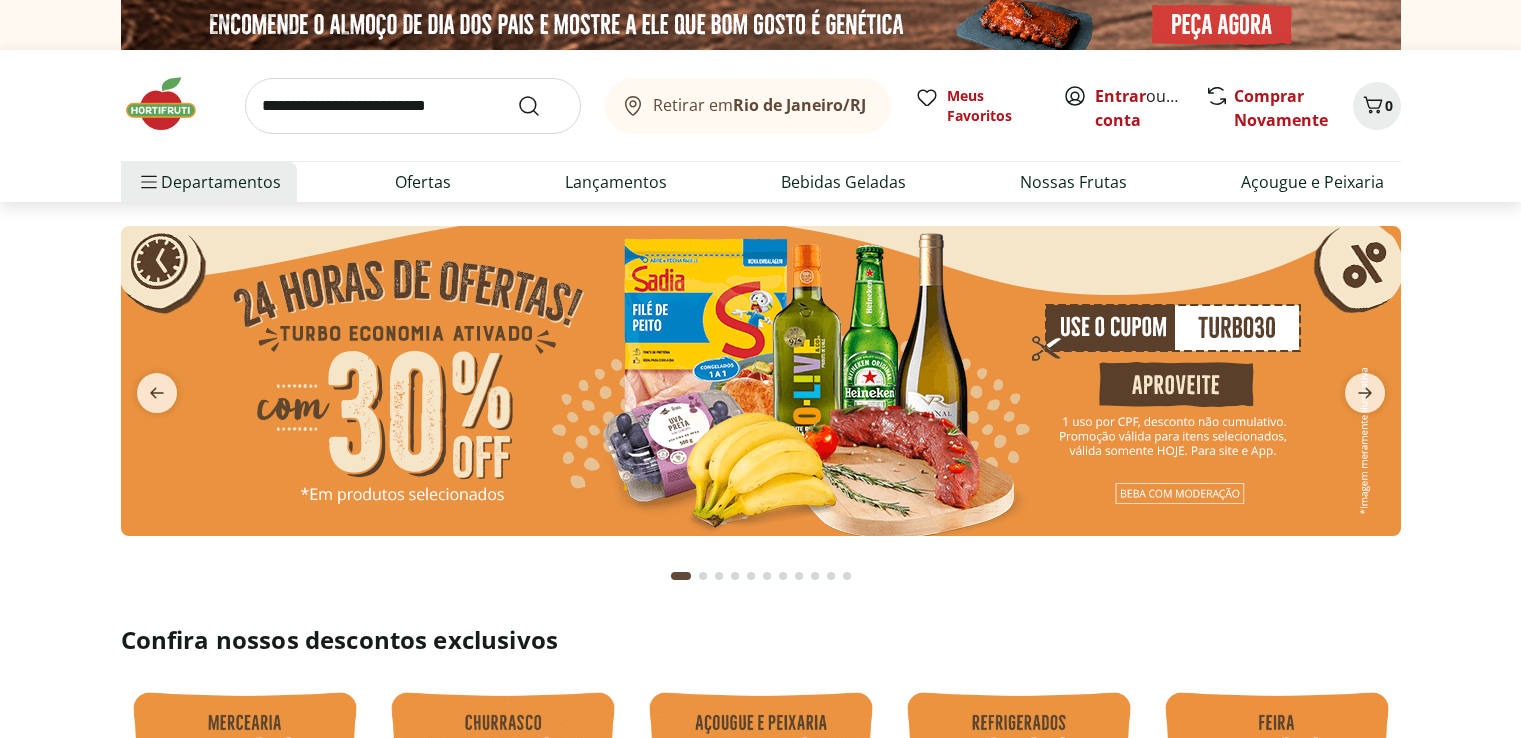 scroll, scrollTop: 0, scrollLeft: 0, axis: both 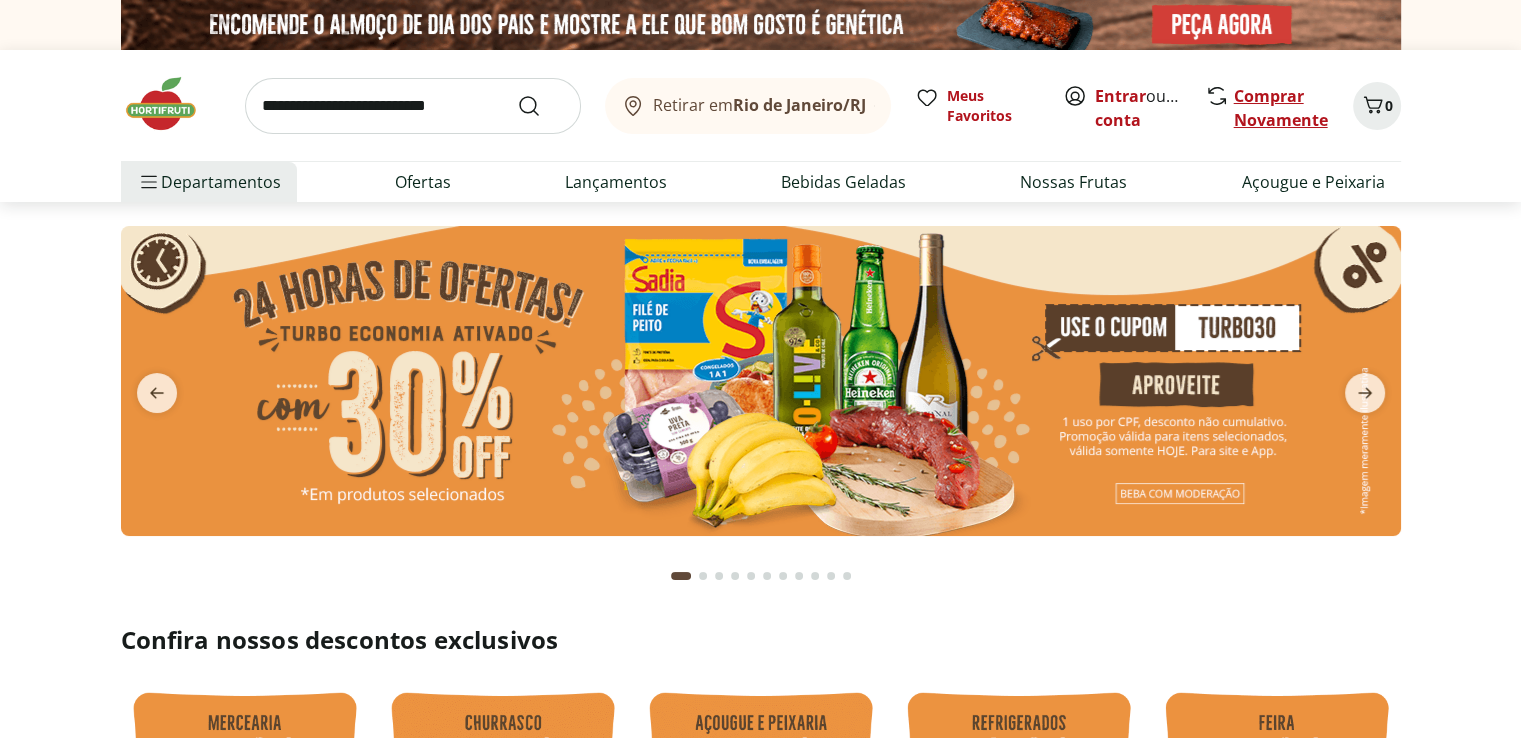 click on "Comprar Novamente" at bounding box center [1281, 108] 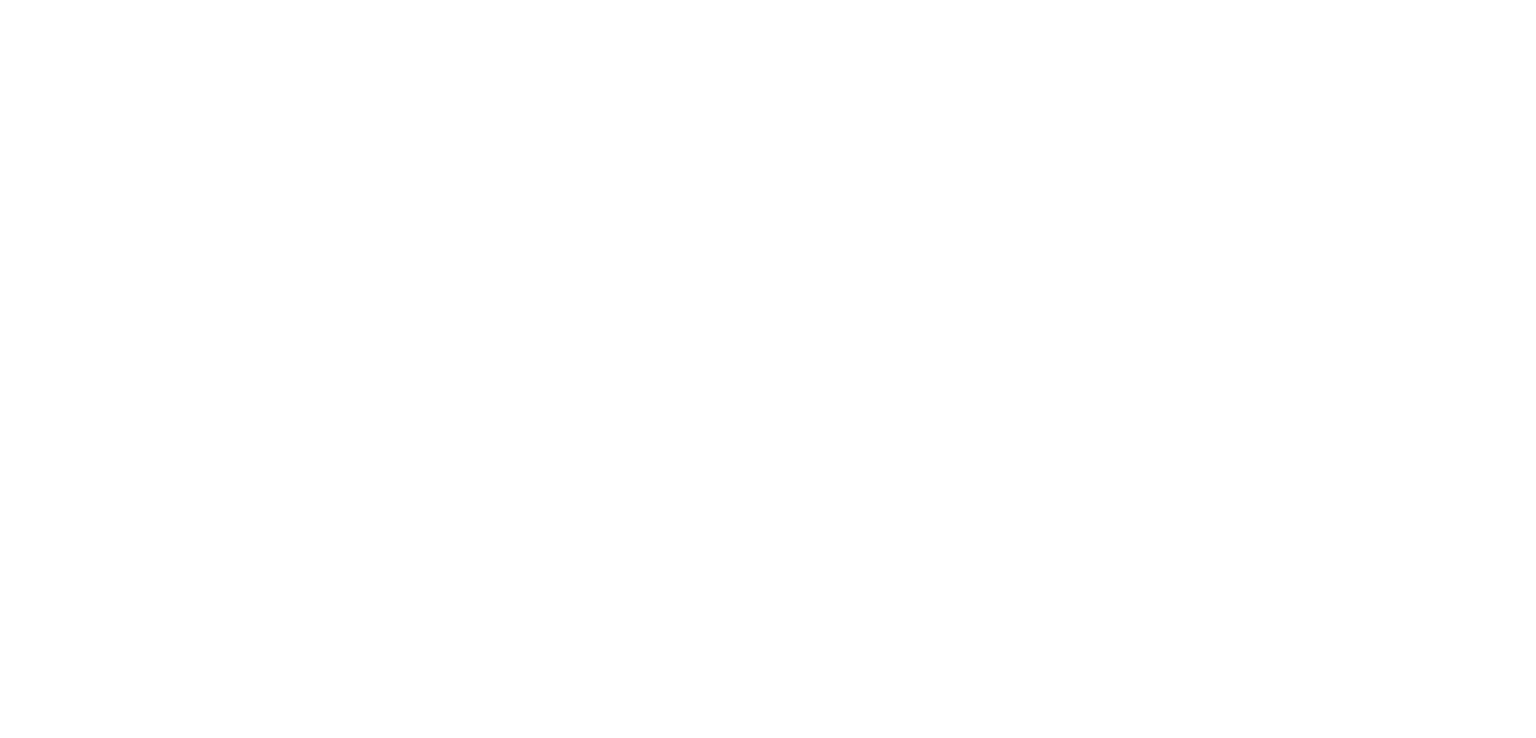 scroll, scrollTop: 0, scrollLeft: 0, axis: both 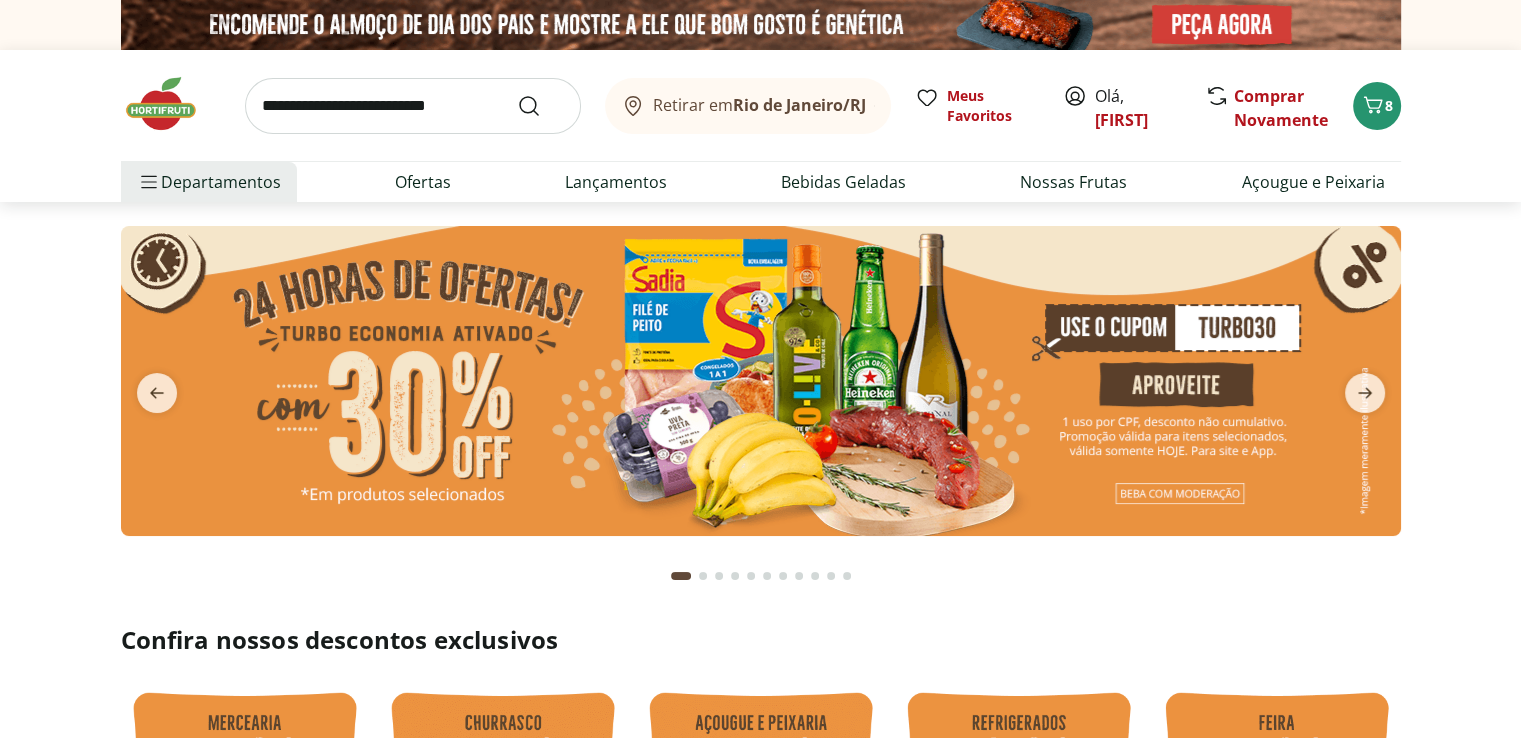 click at bounding box center [413, 106] 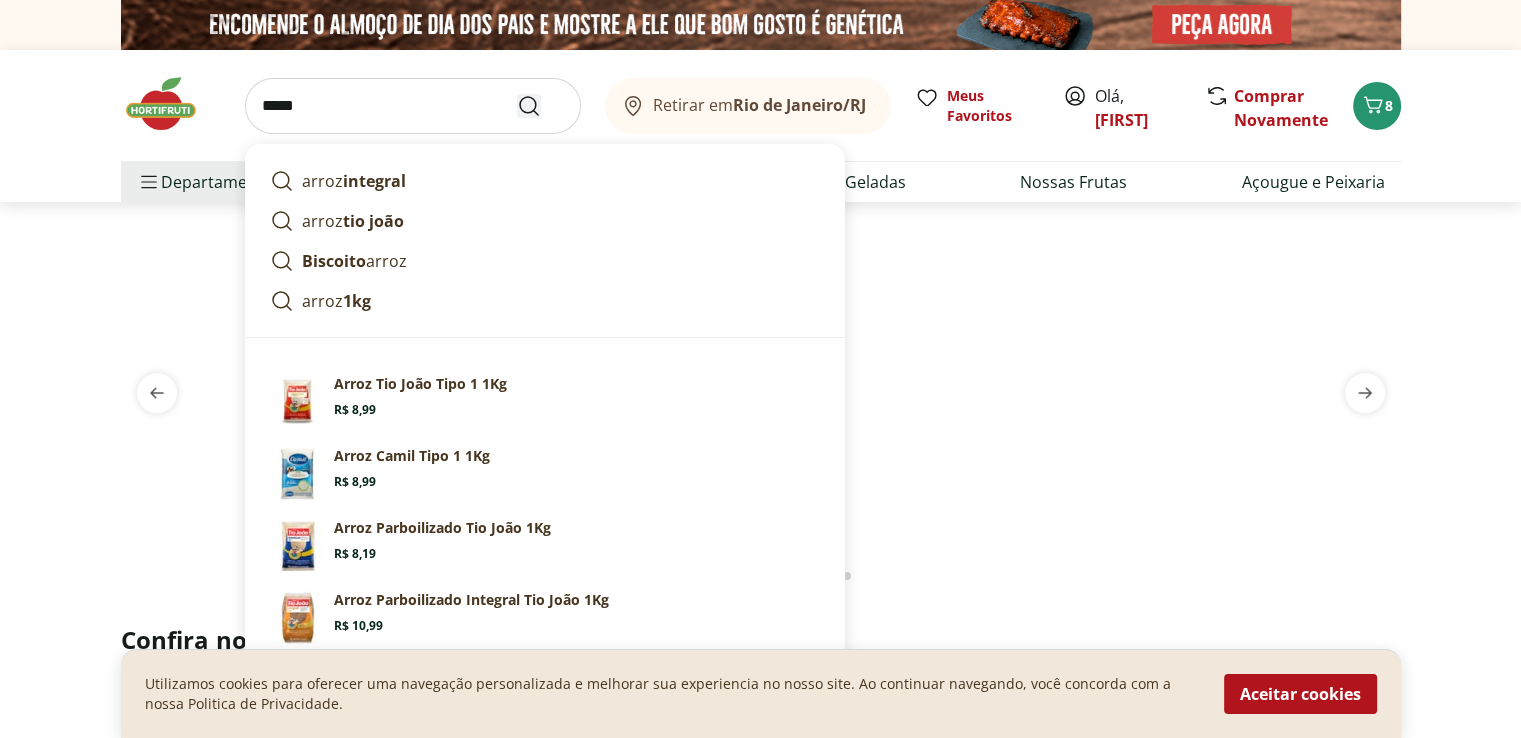 type on "*****" 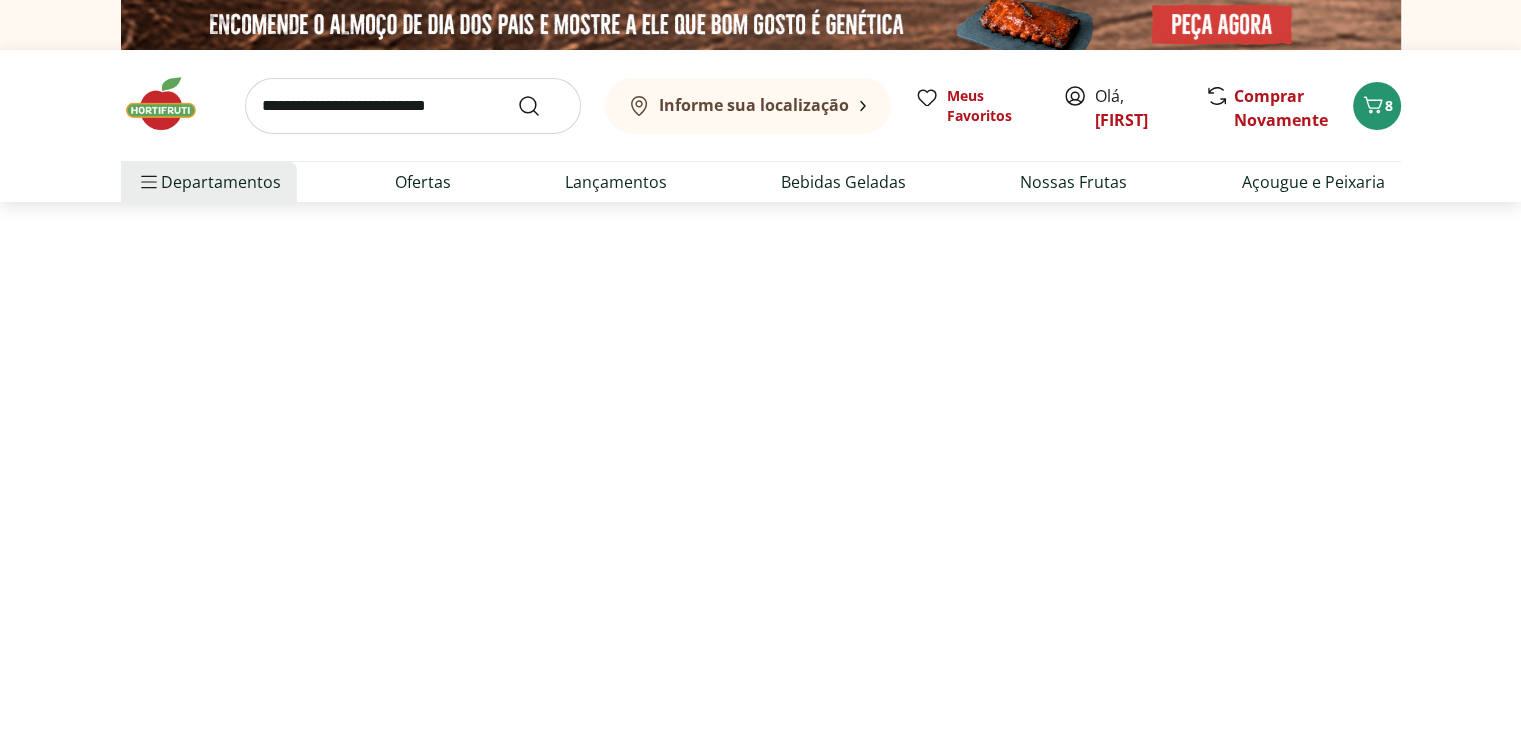 select on "**********" 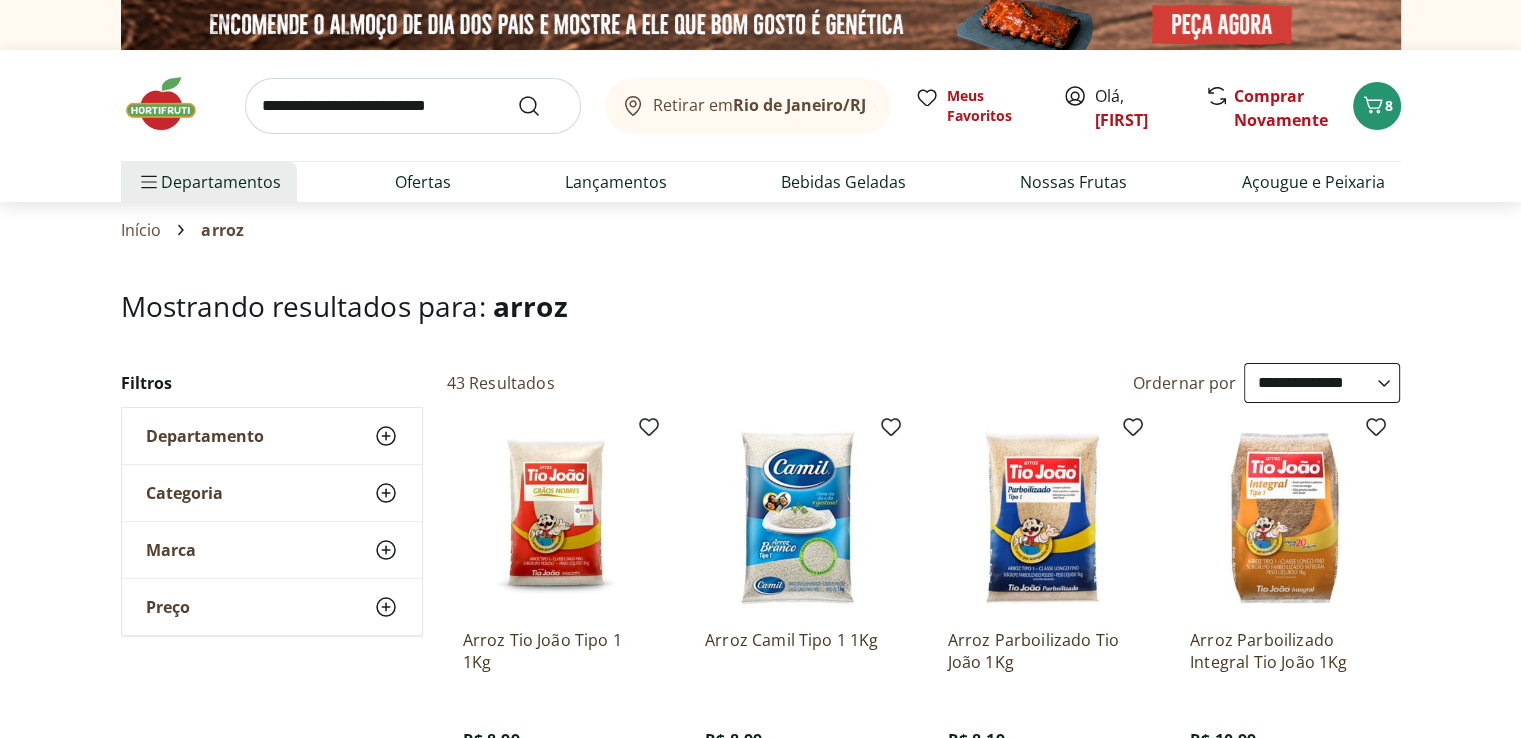 click at bounding box center (558, 518) 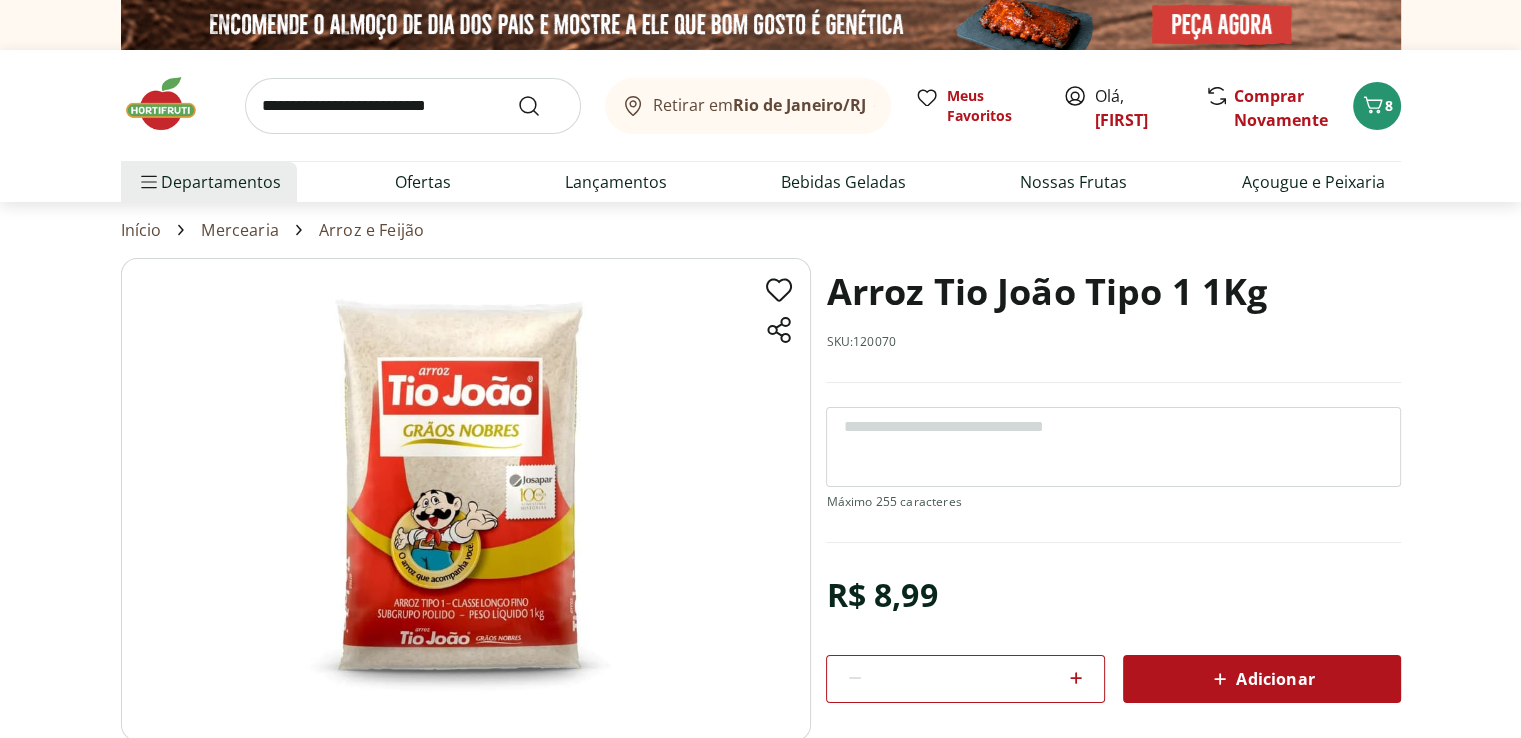 click 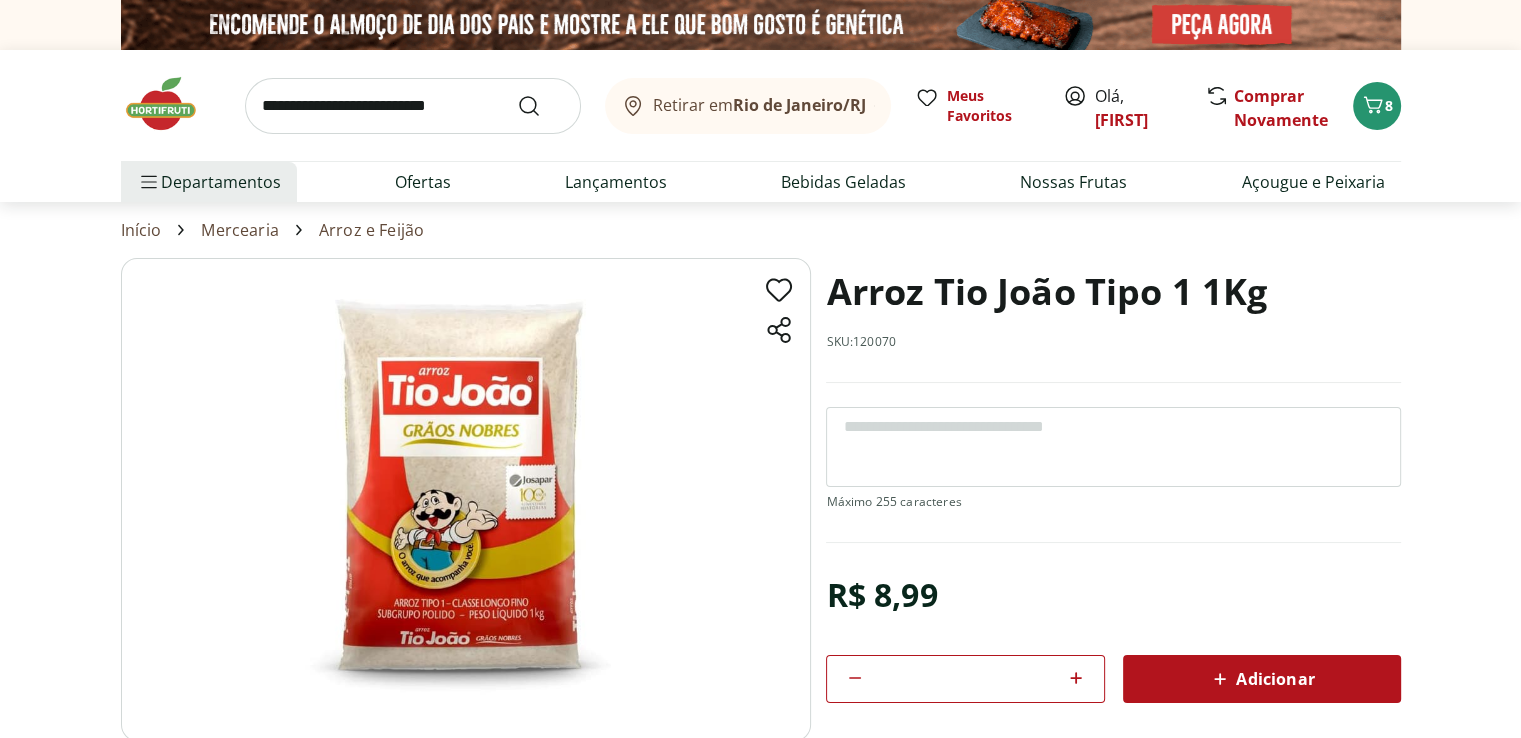 click 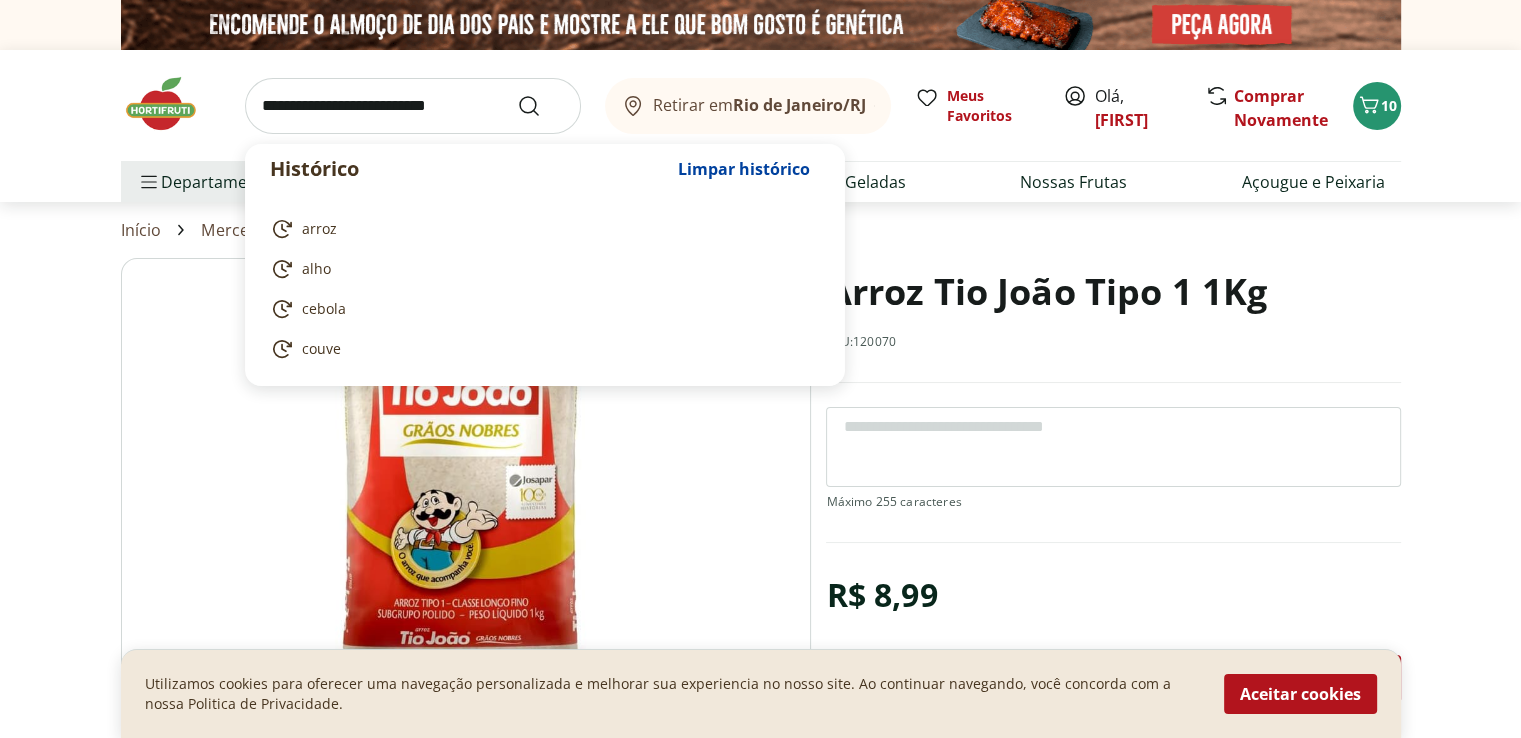 click at bounding box center [413, 106] 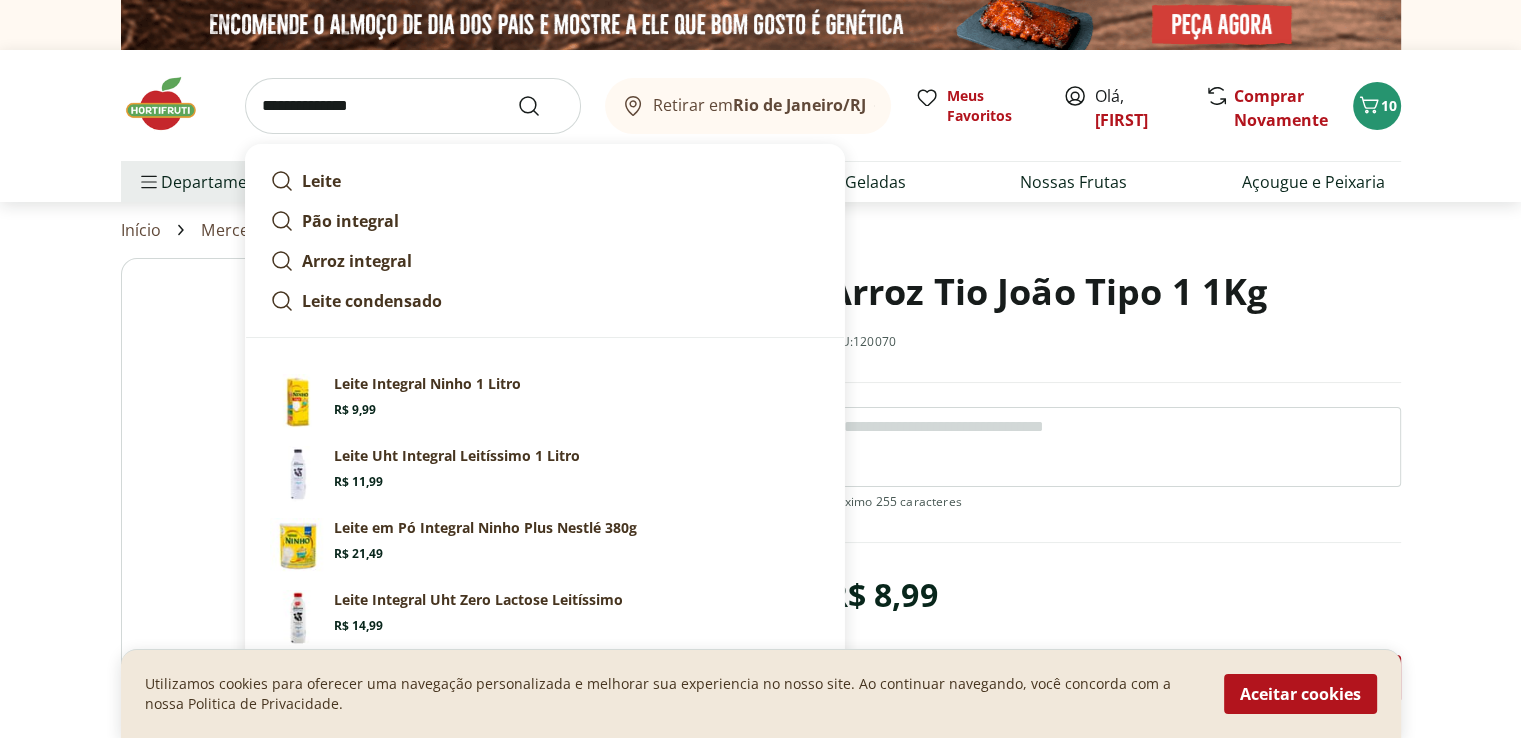 type on "**********" 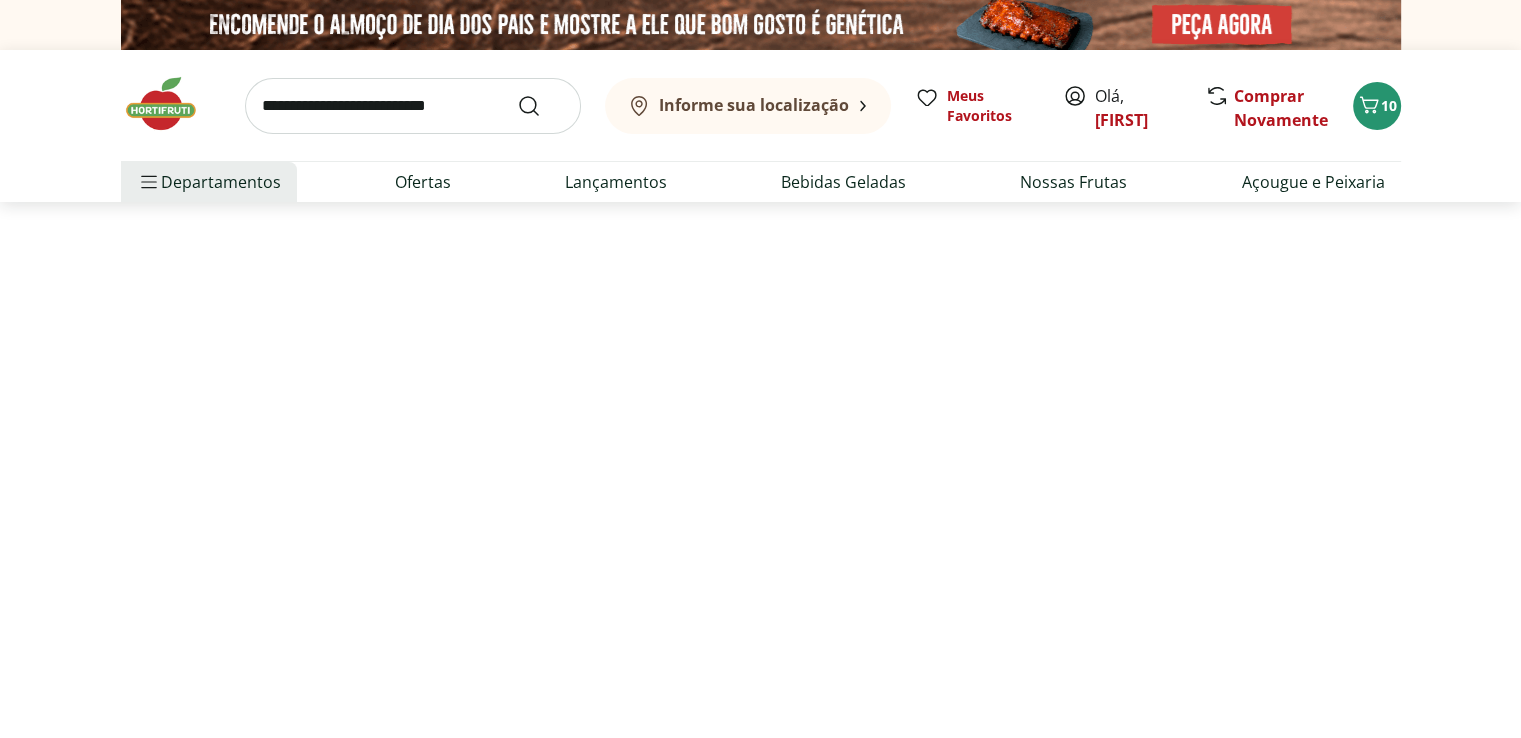 select on "**********" 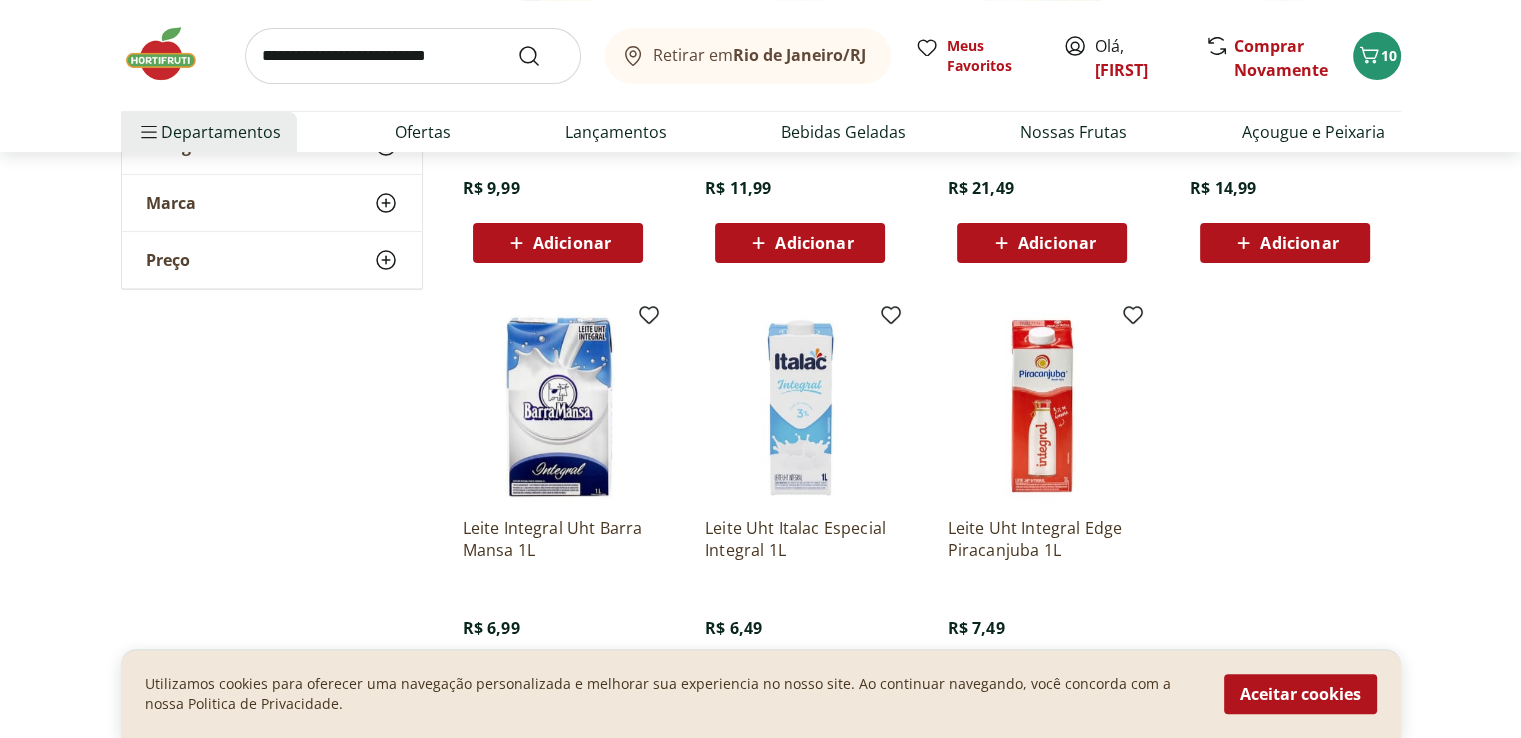 scroll, scrollTop: 616, scrollLeft: 0, axis: vertical 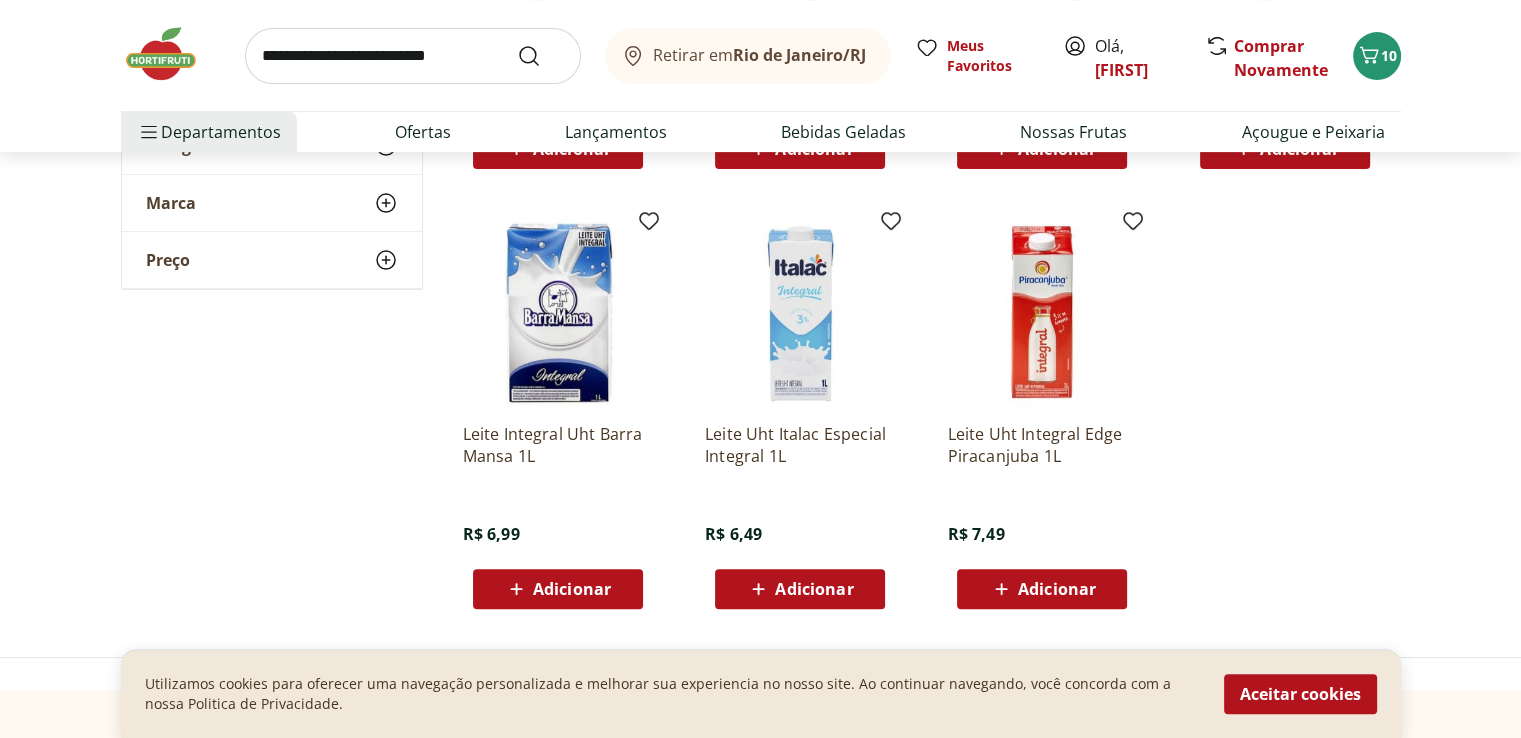 click on "Adicionar" at bounding box center (814, 589) 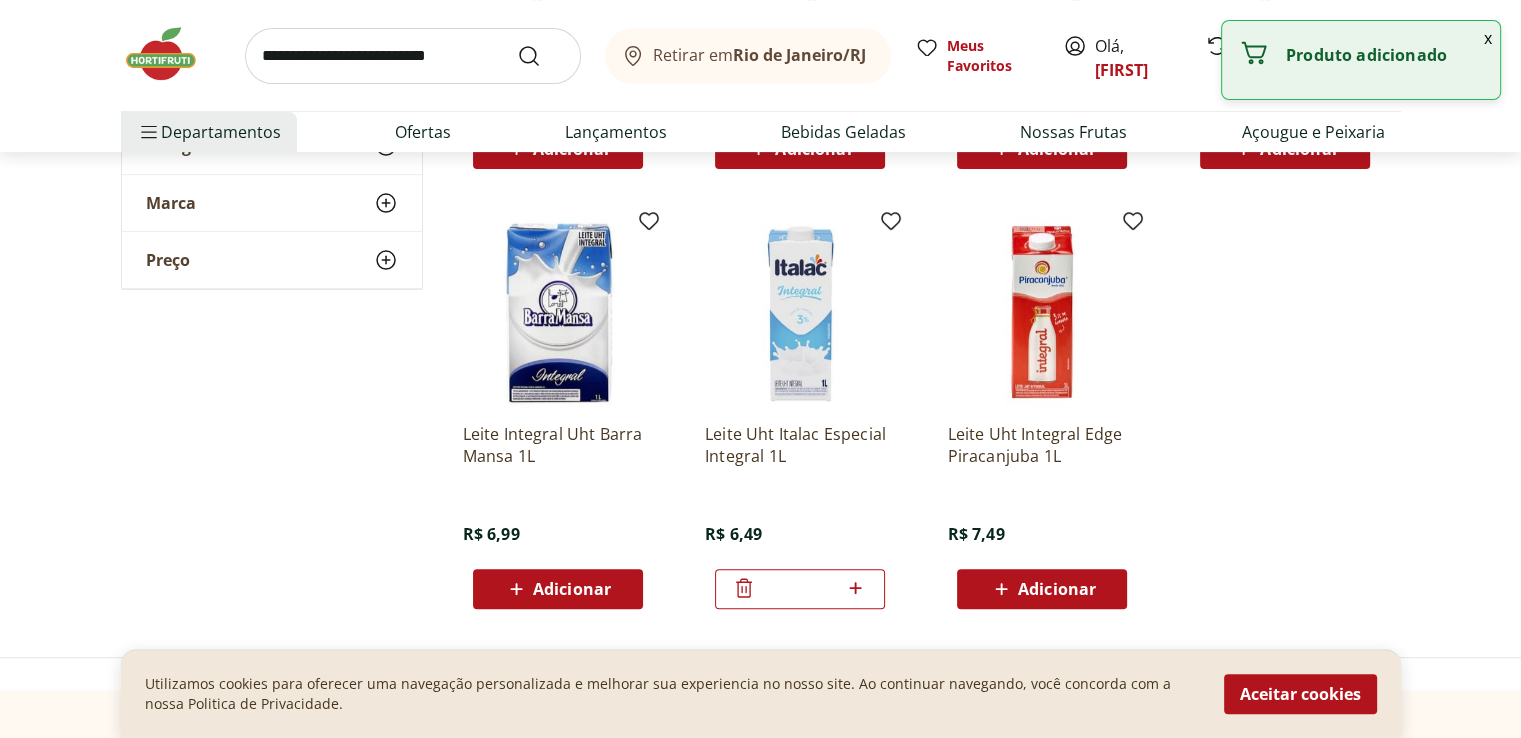 click 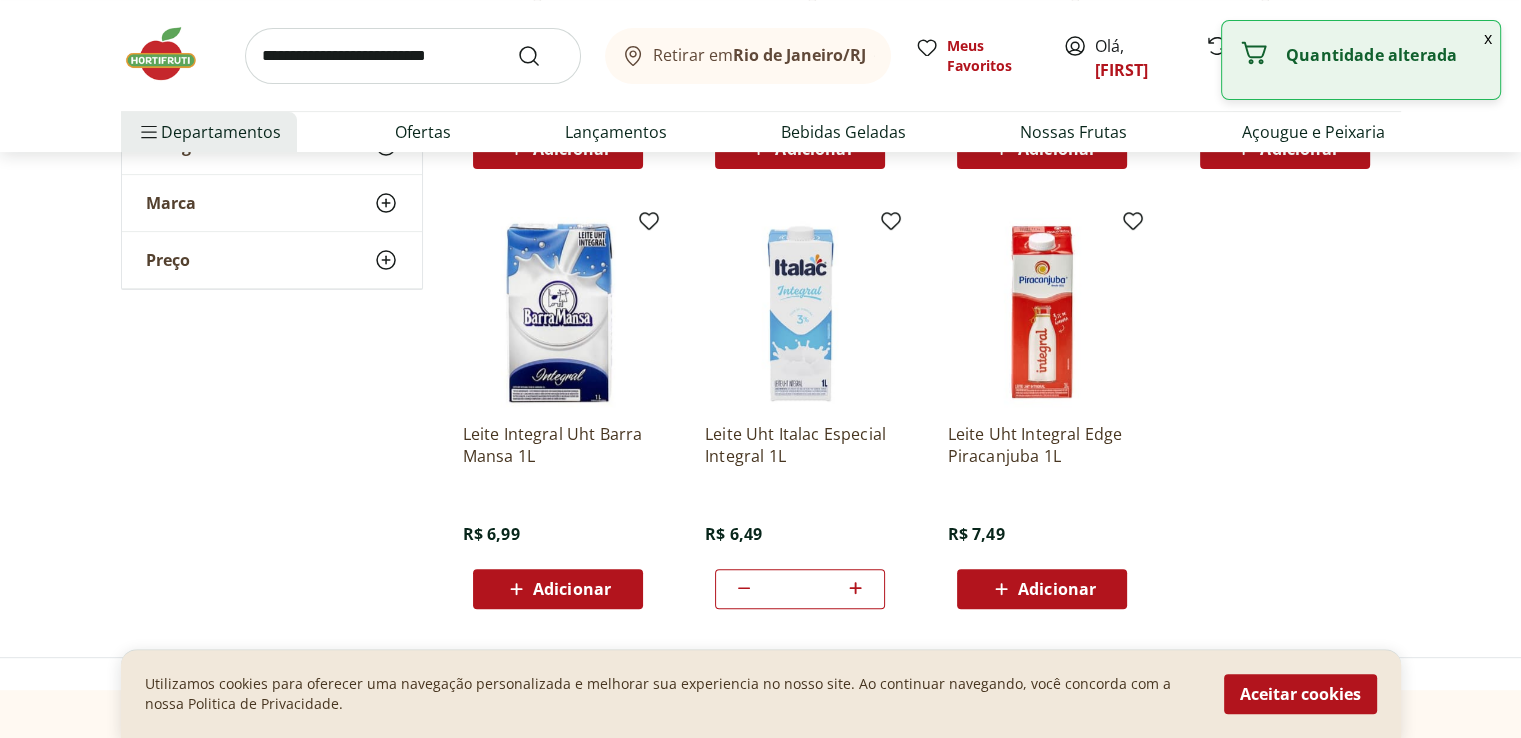 click 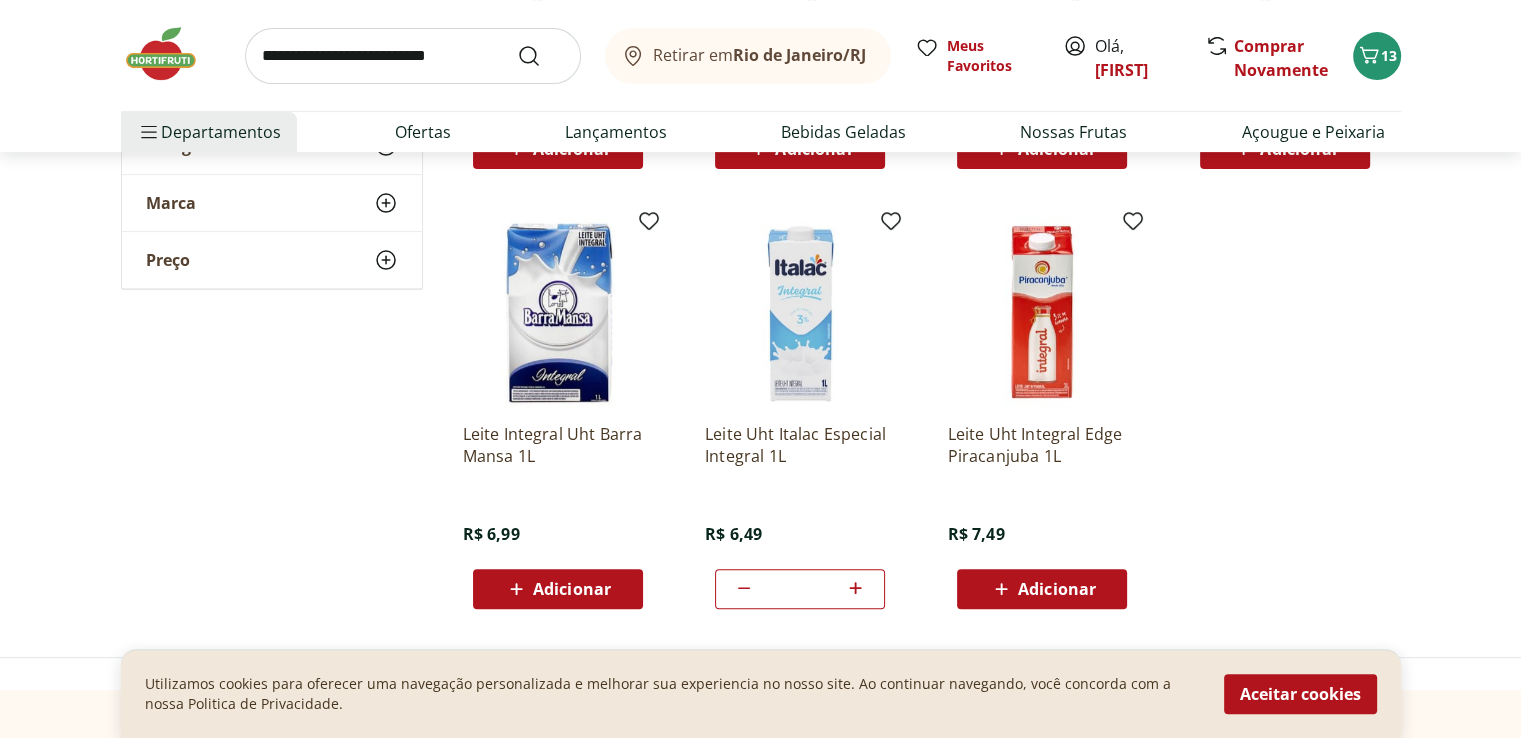 click at bounding box center [413, 56] 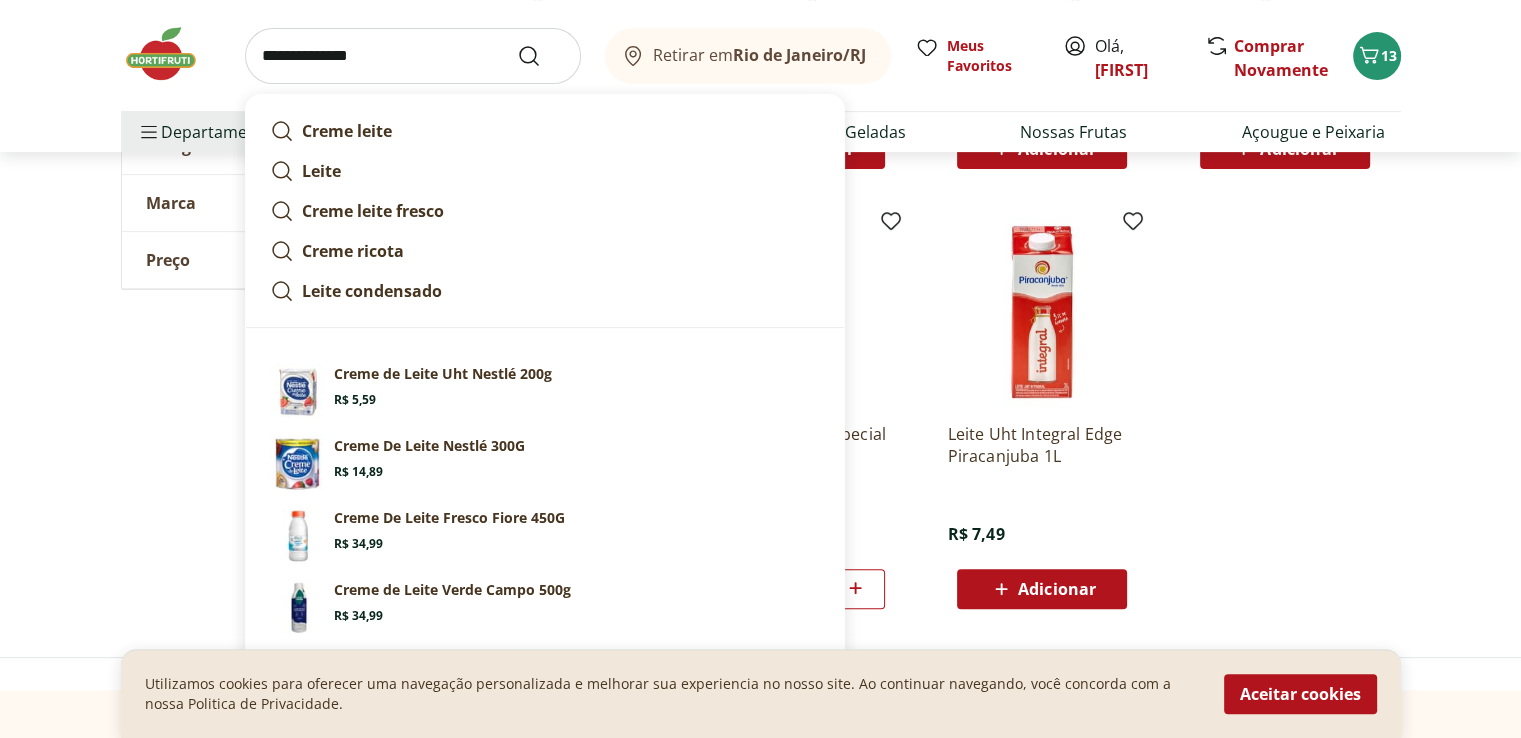type on "**********" 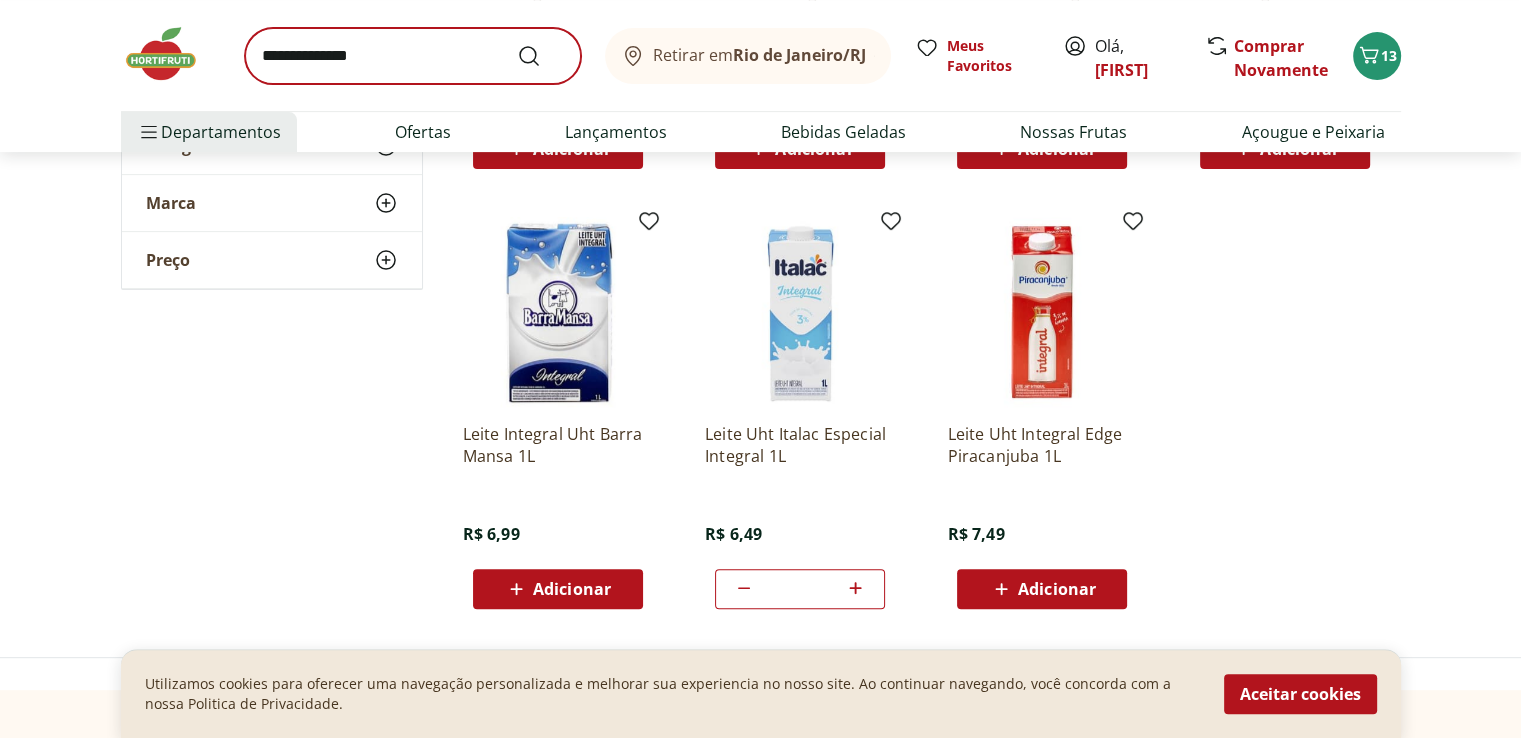 scroll, scrollTop: 0, scrollLeft: 0, axis: both 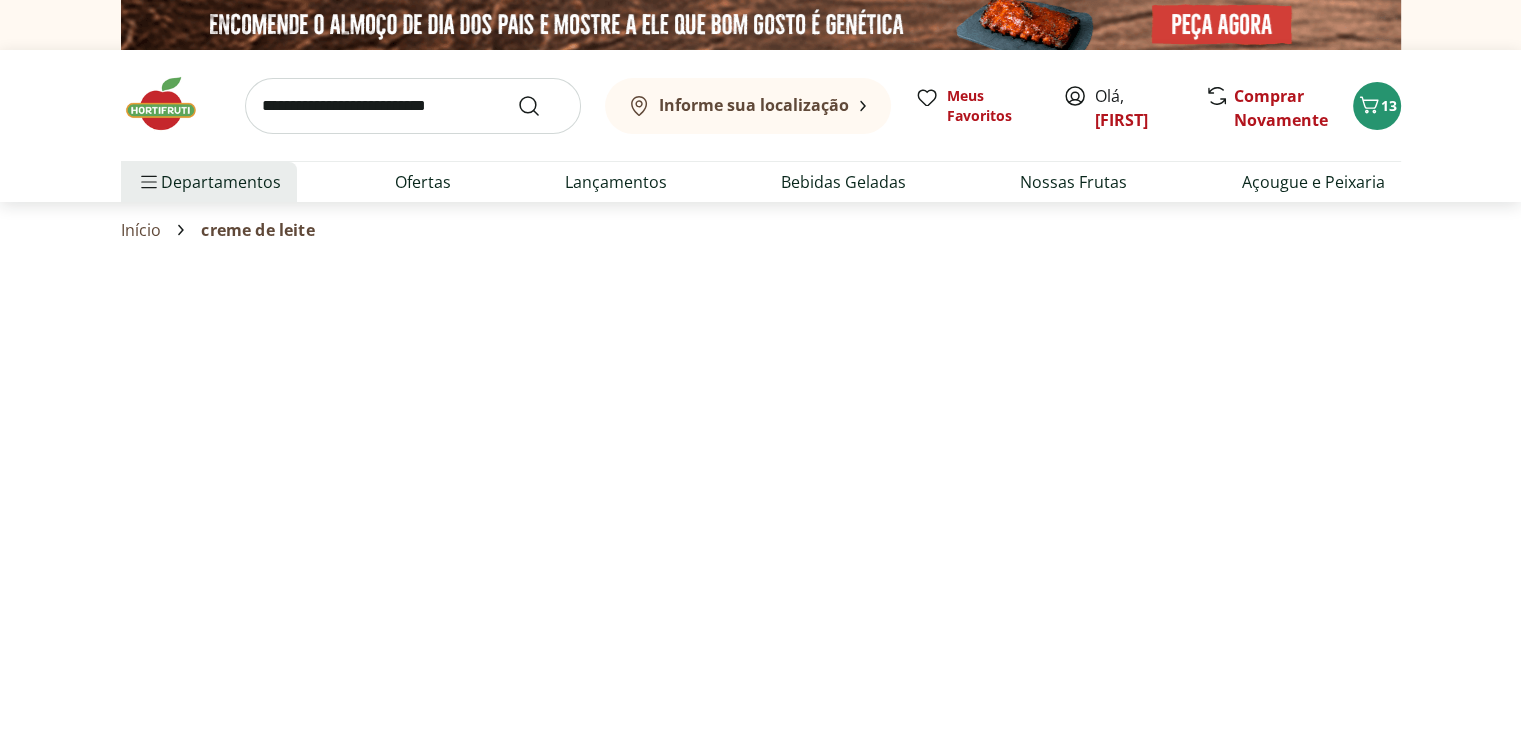 select on "**********" 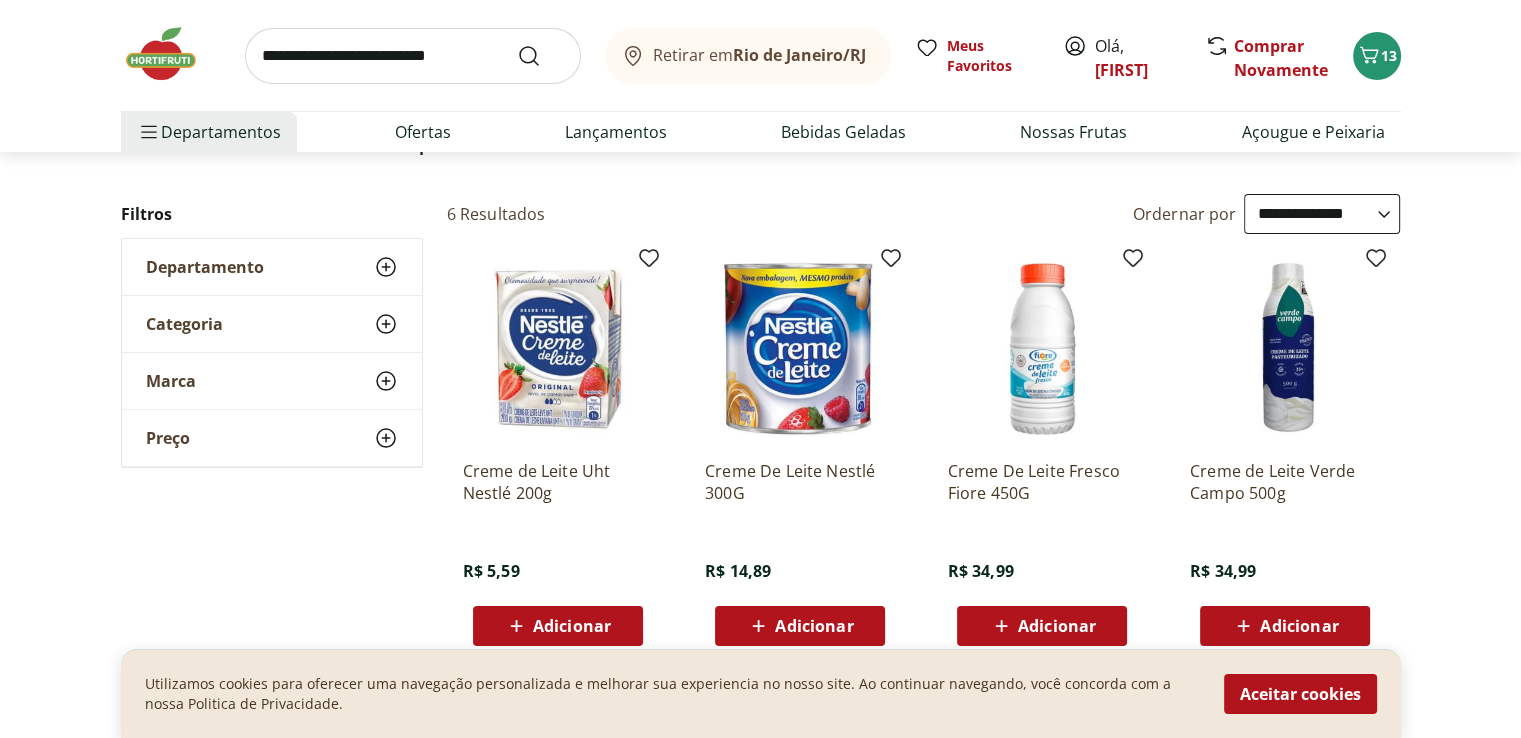 scroll, scrollTop: 324, scrollLeft: 0, axis: vertical 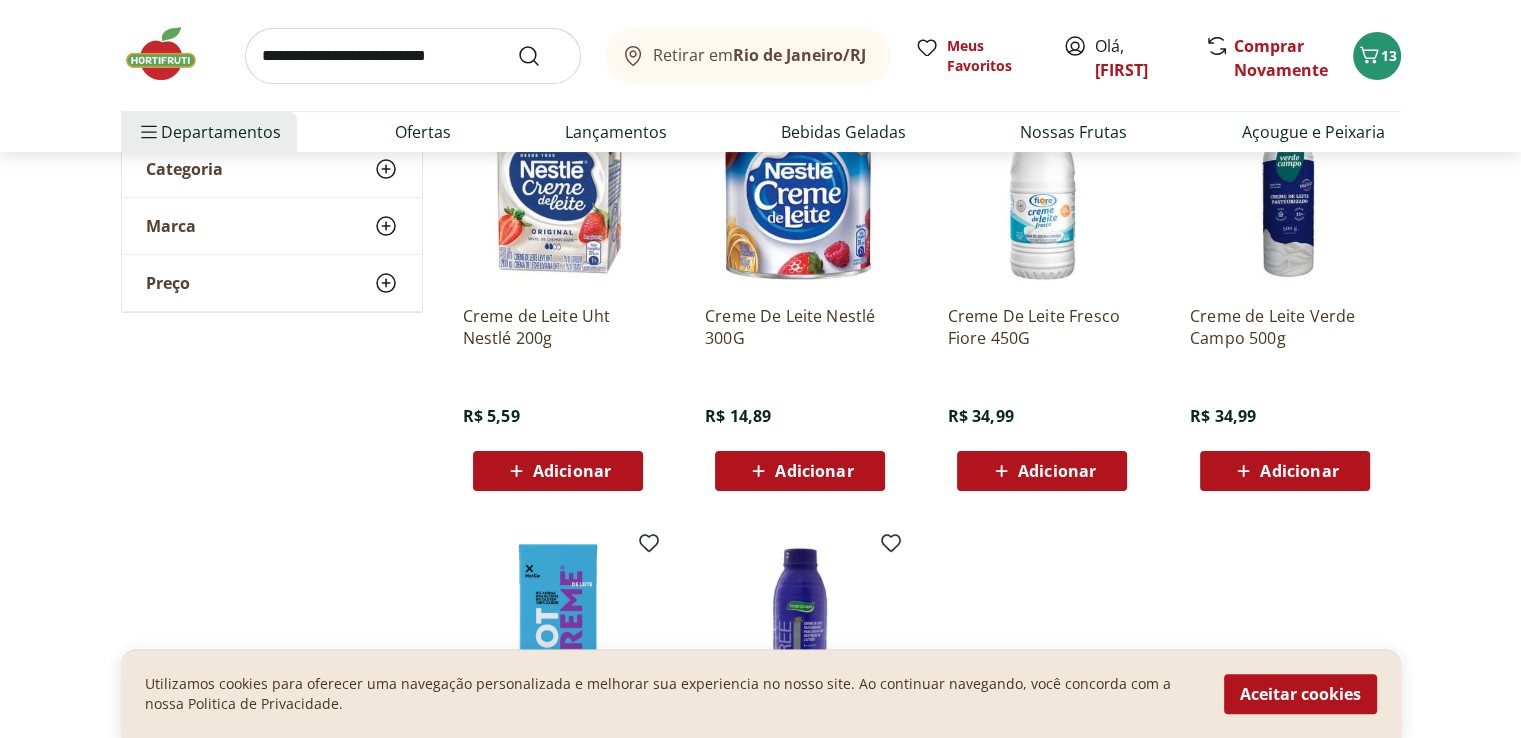 click on "Adicionar" at bounding box center [572, 471] 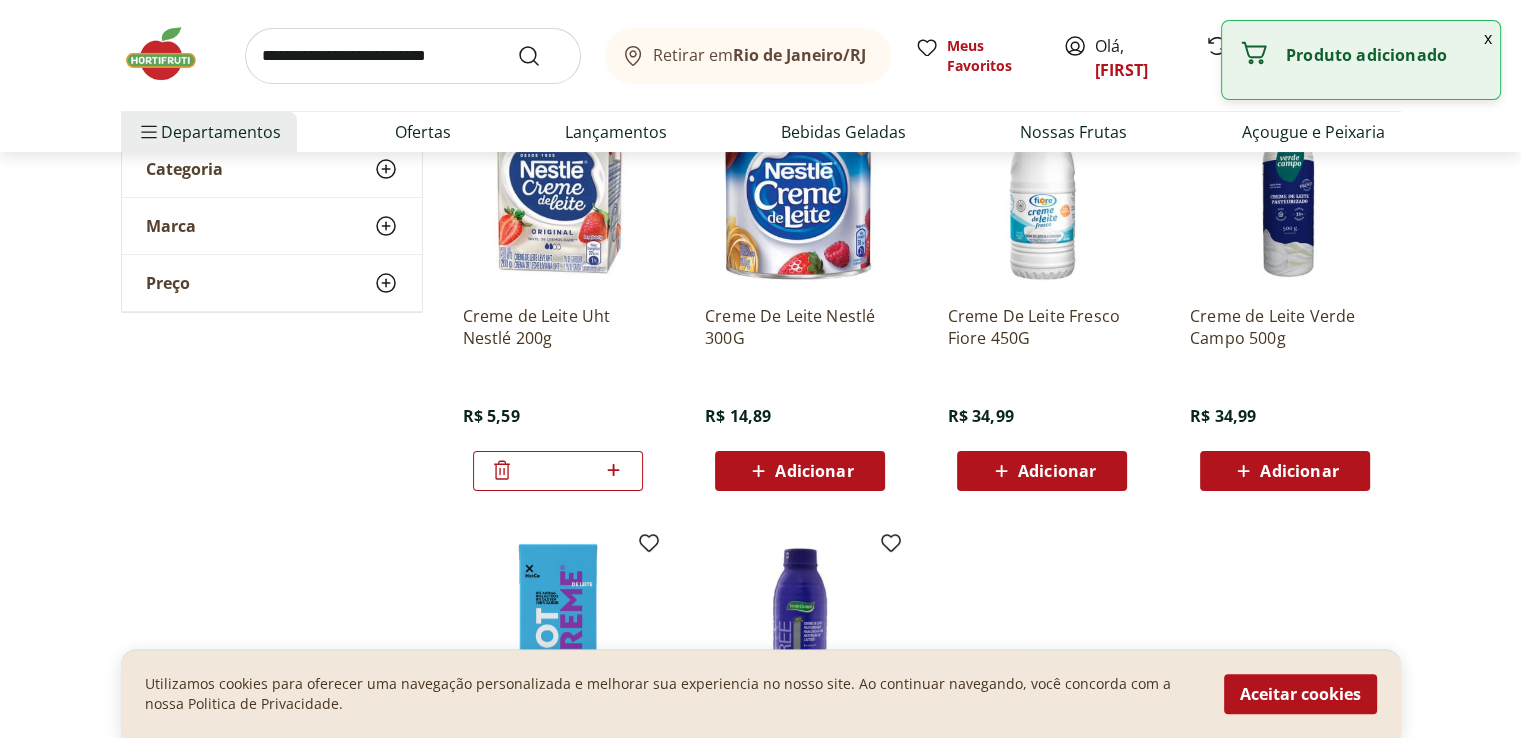 click 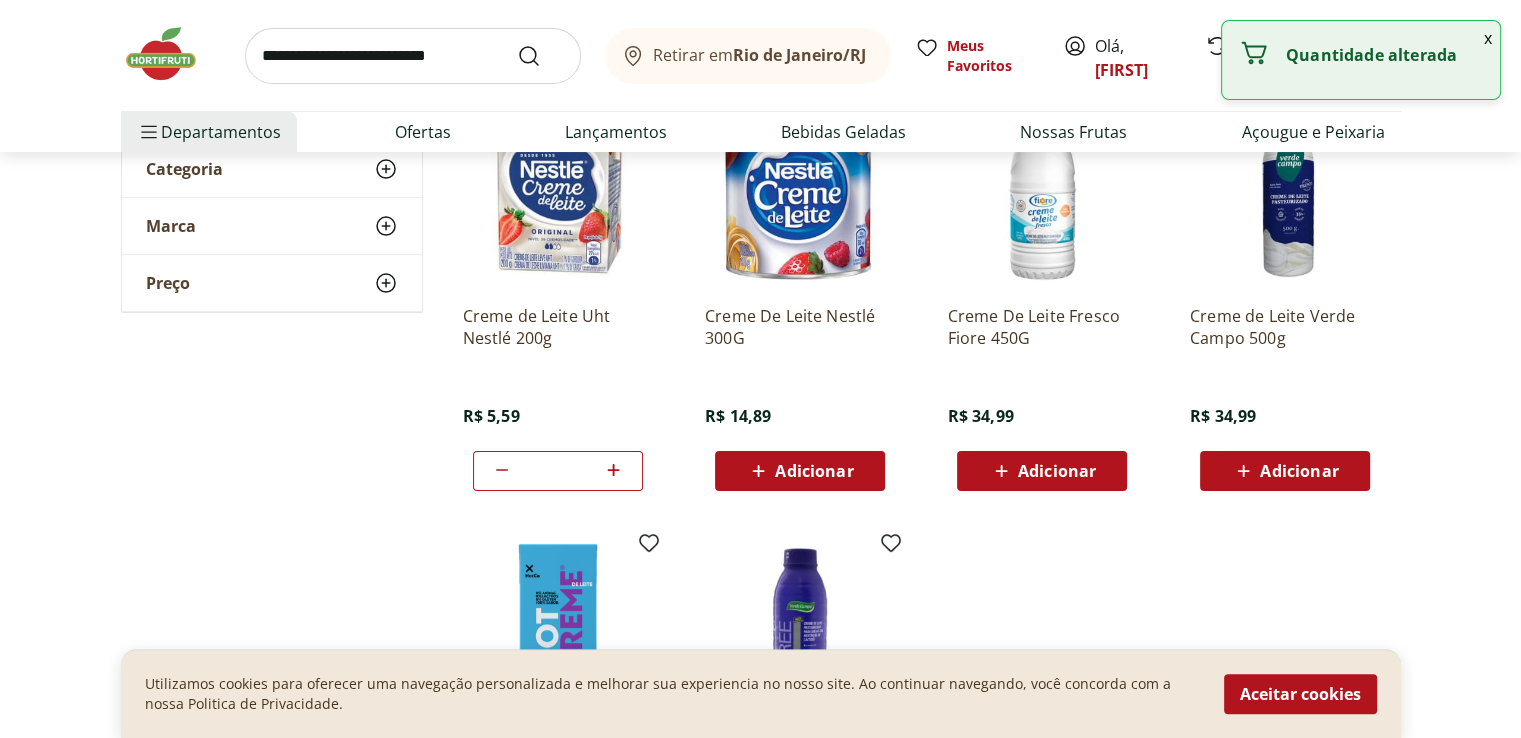 click 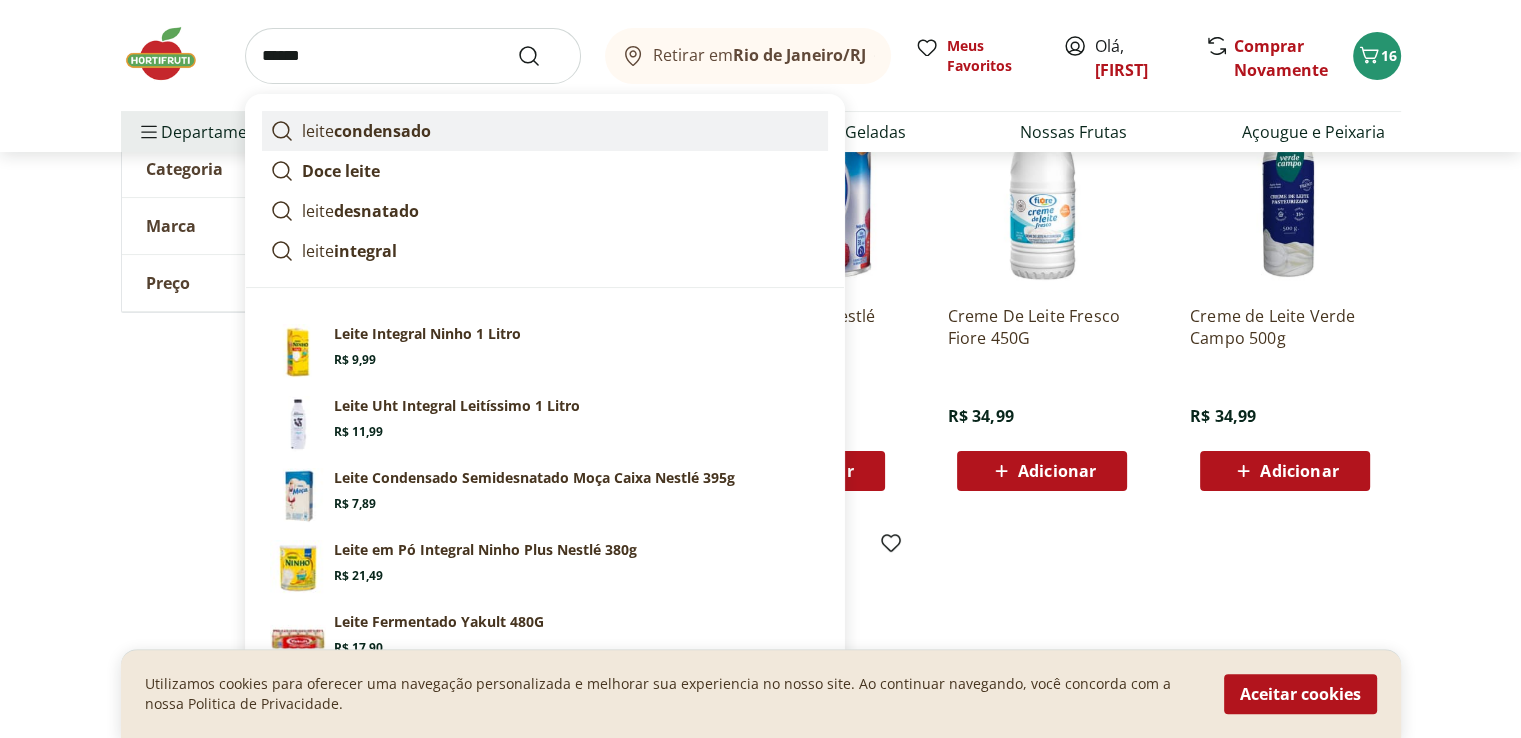 click on "leite  condensado" at bounding box center (366, 131) 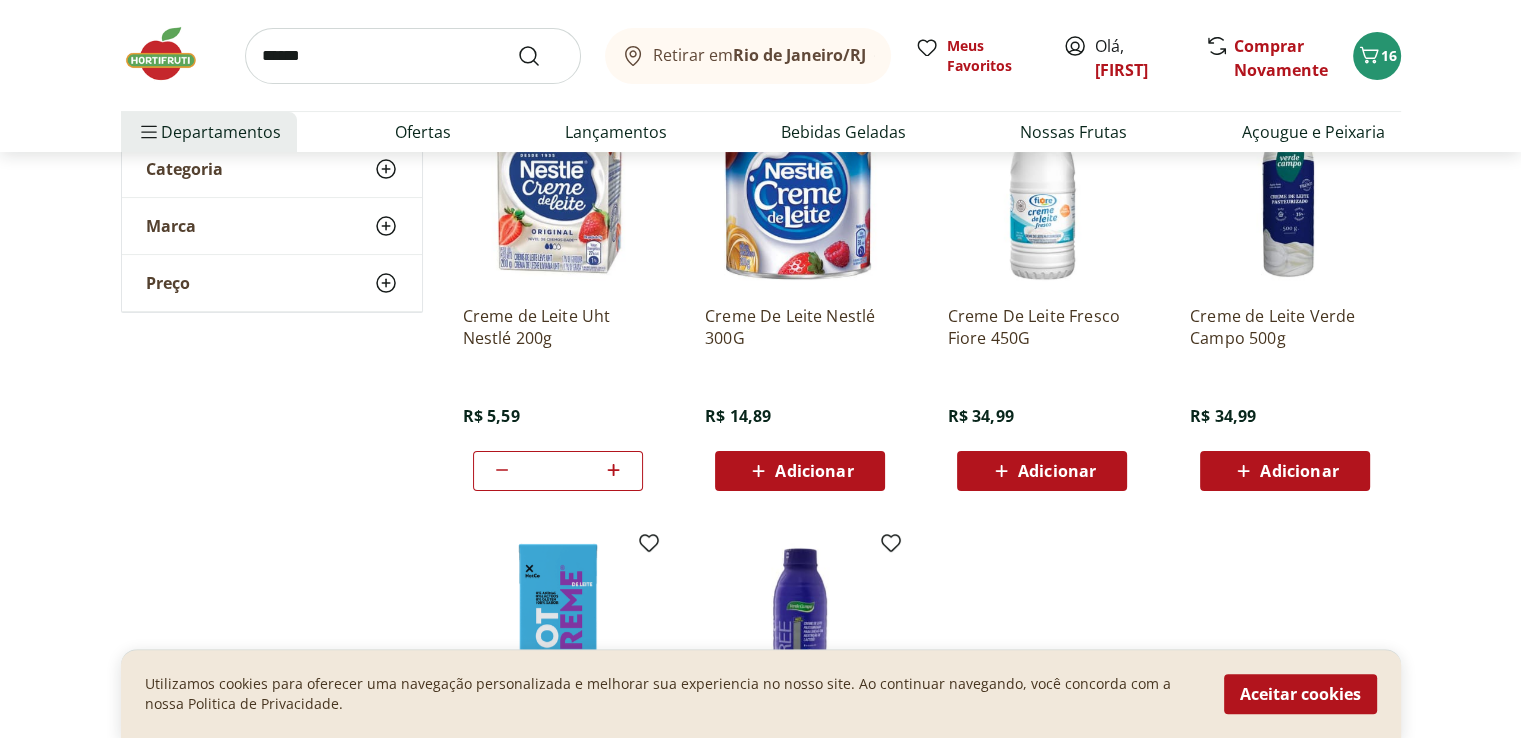 type on "**********" 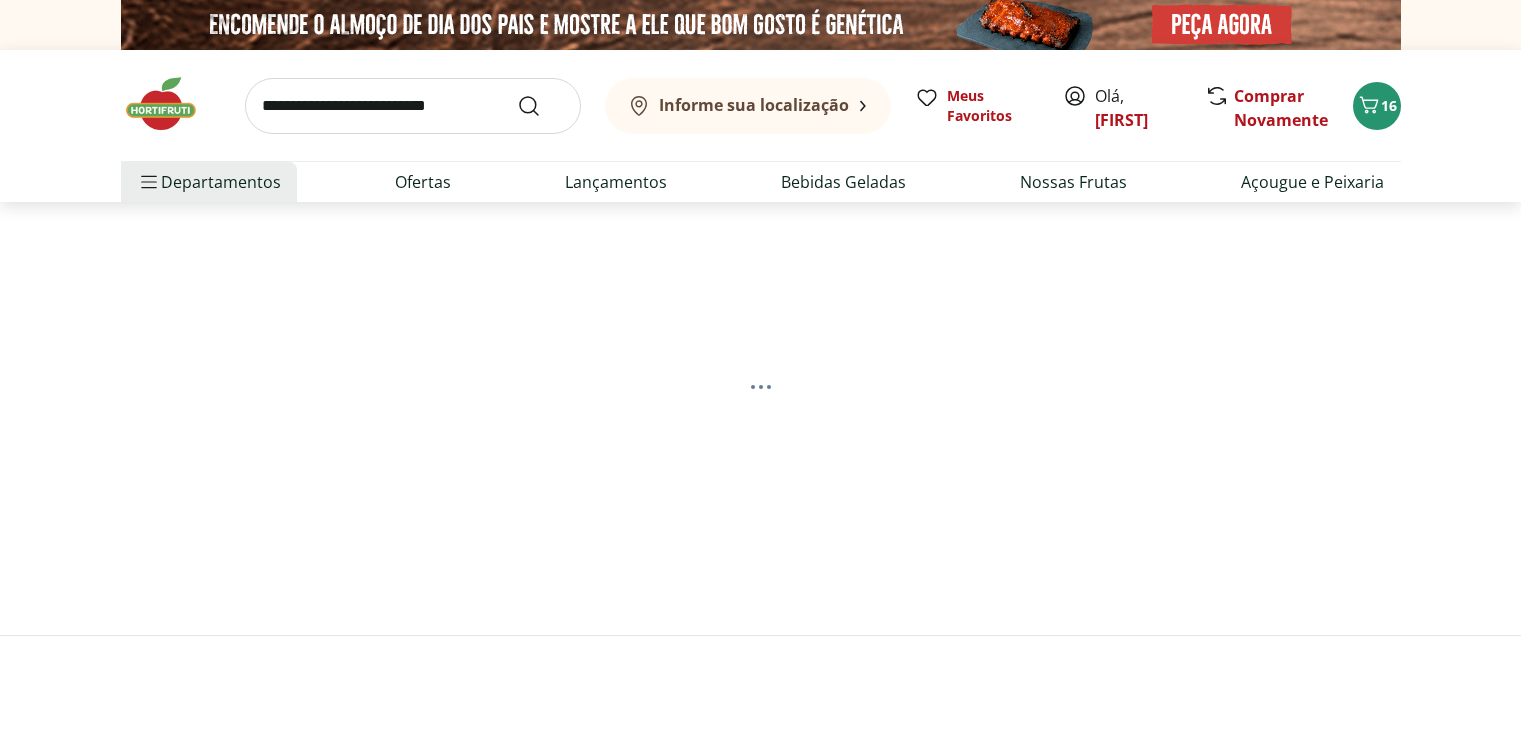 scroll, scrollTop: 0, scrollLeft: 0, axis: both 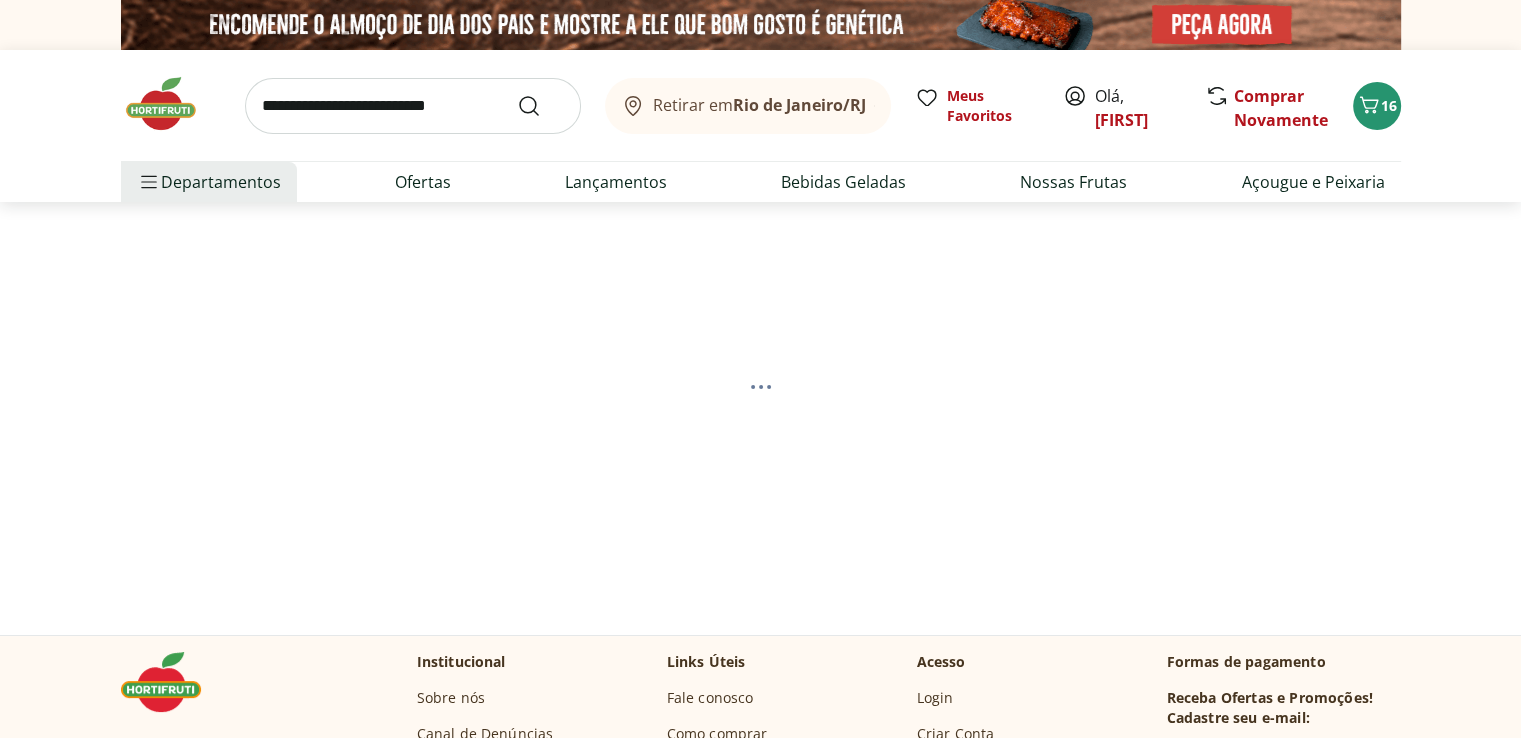 select on "**********" 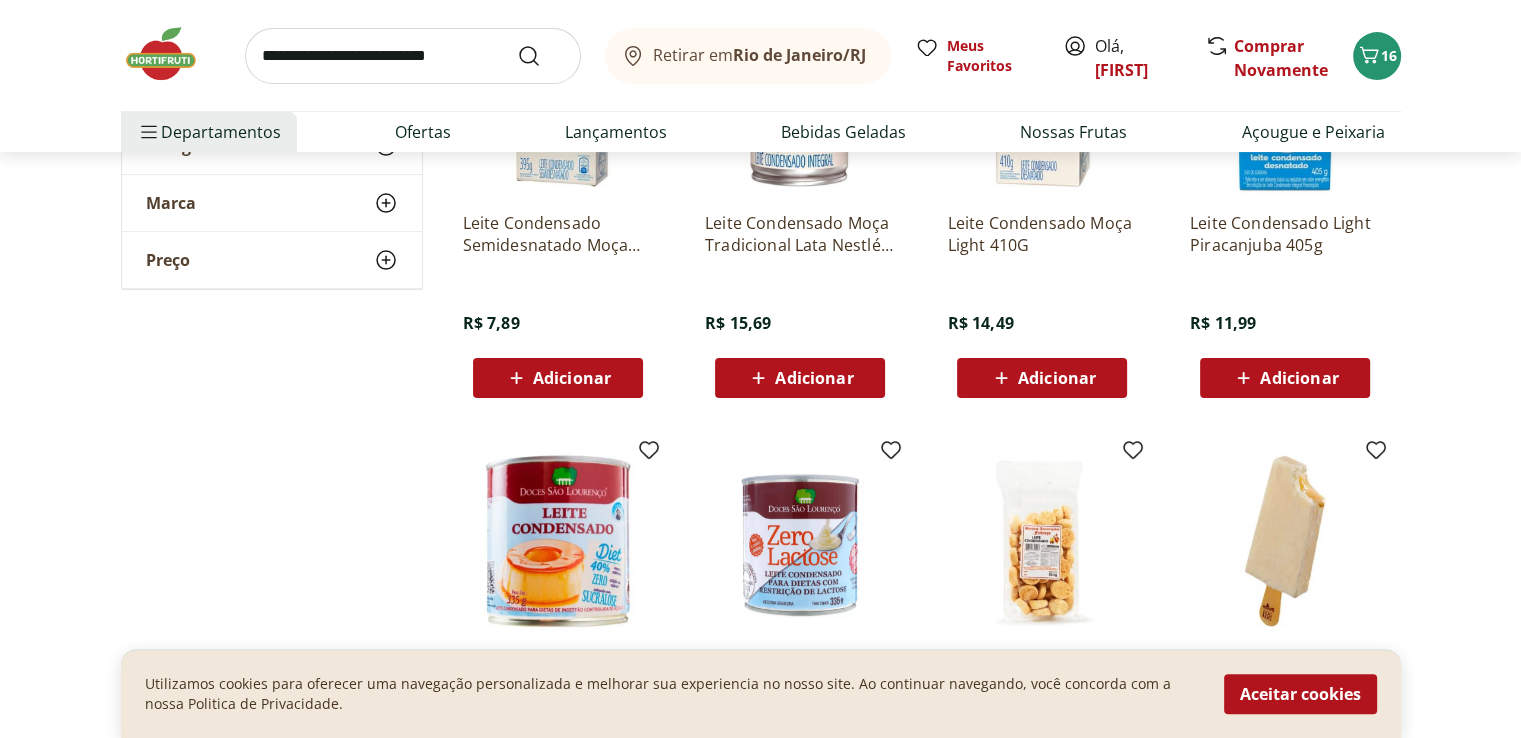 scroll, scrollTop: 132, scrollLeft: 0, axis: vertical 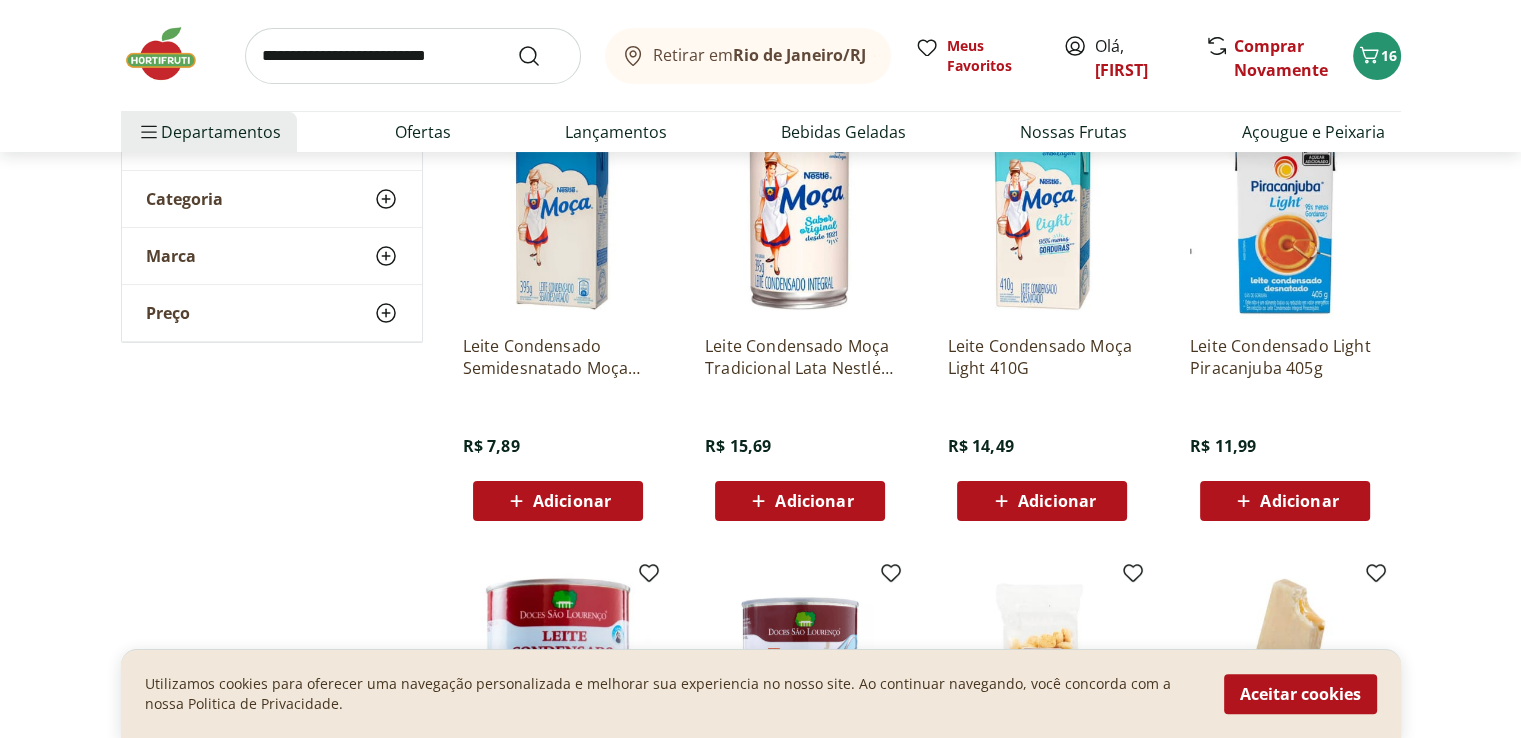 click on "Adicionar" at bounding box center (572, 501) 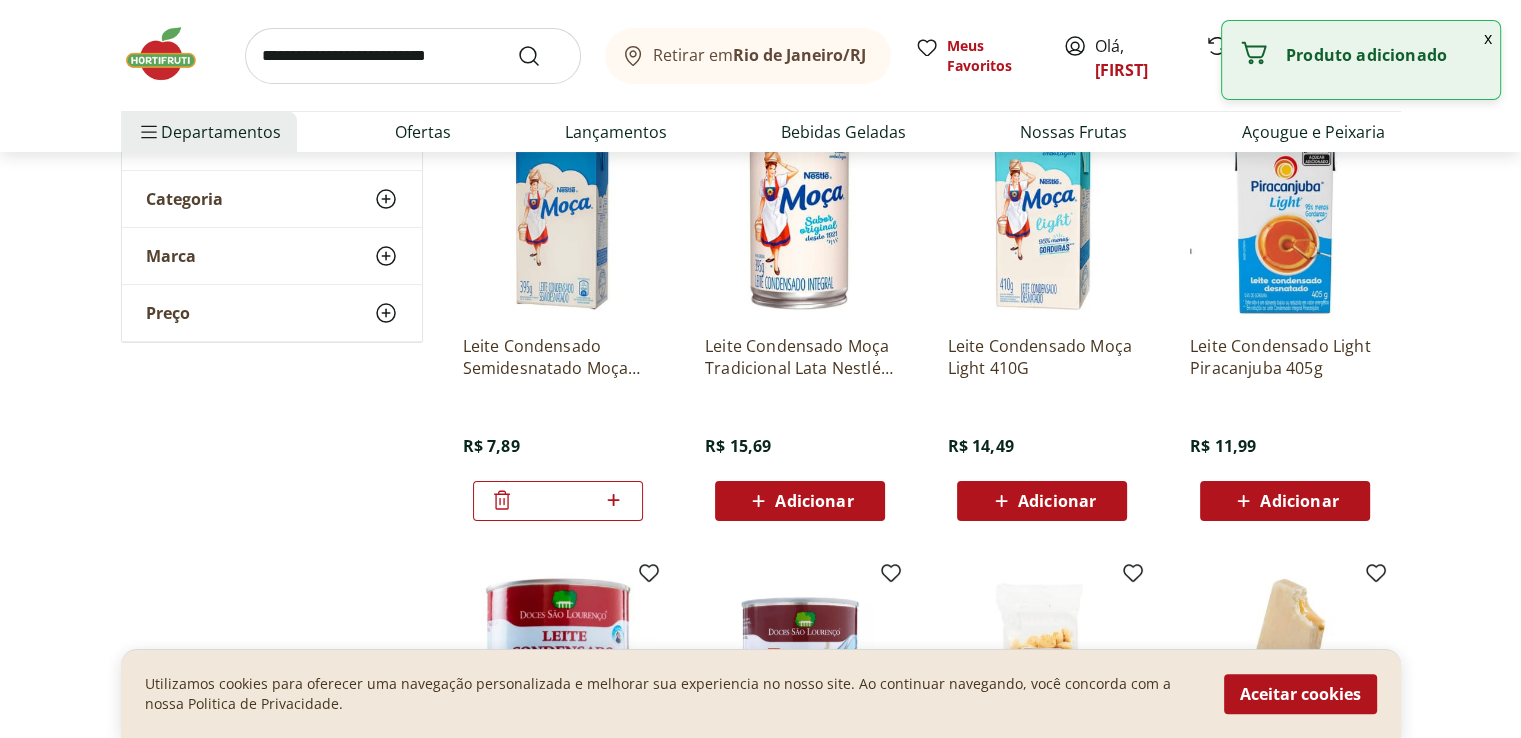 click 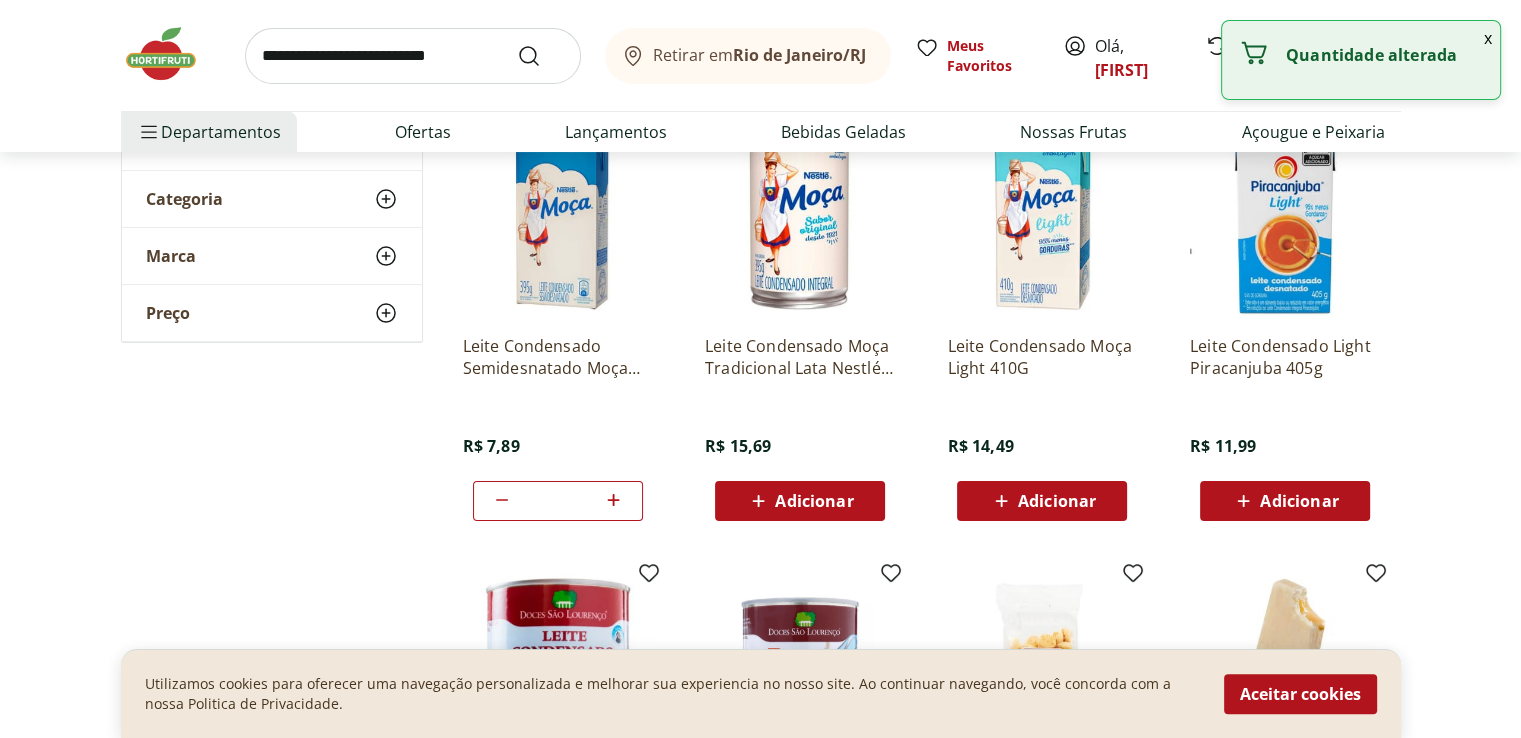 click 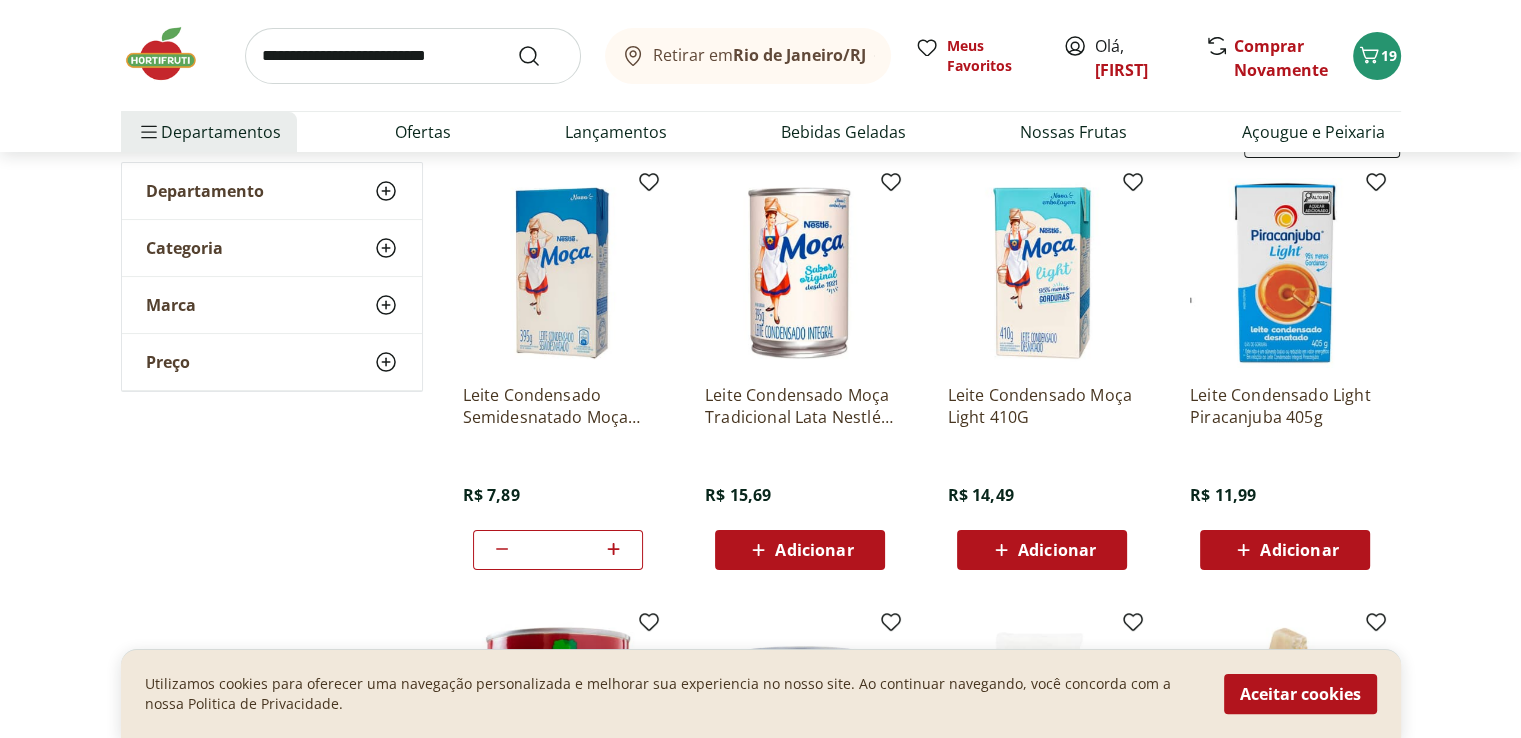 scroll, scrollTop: 139, scrollLeft: 0, axis: vertical 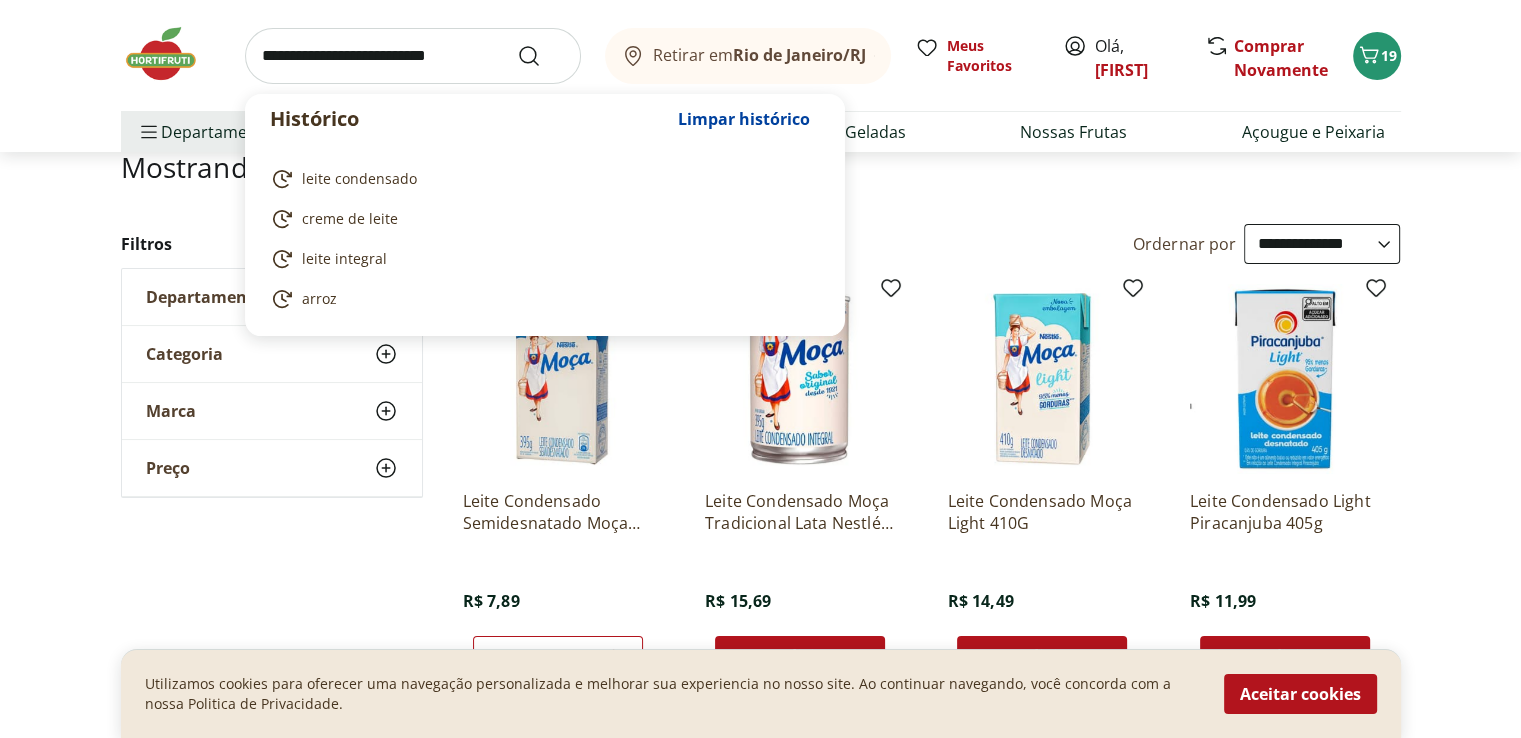 click at bounding box center (413, 56) 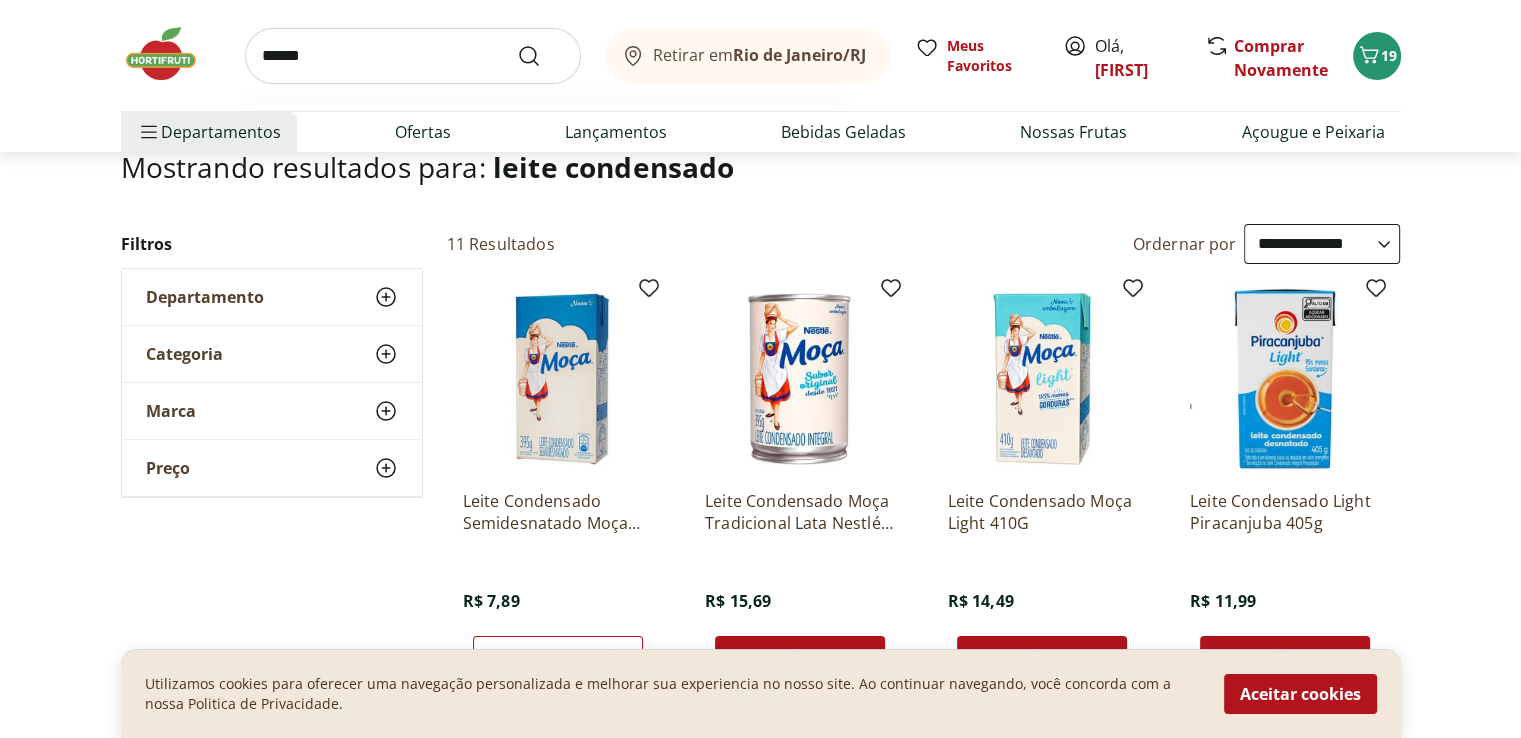 type on "******" 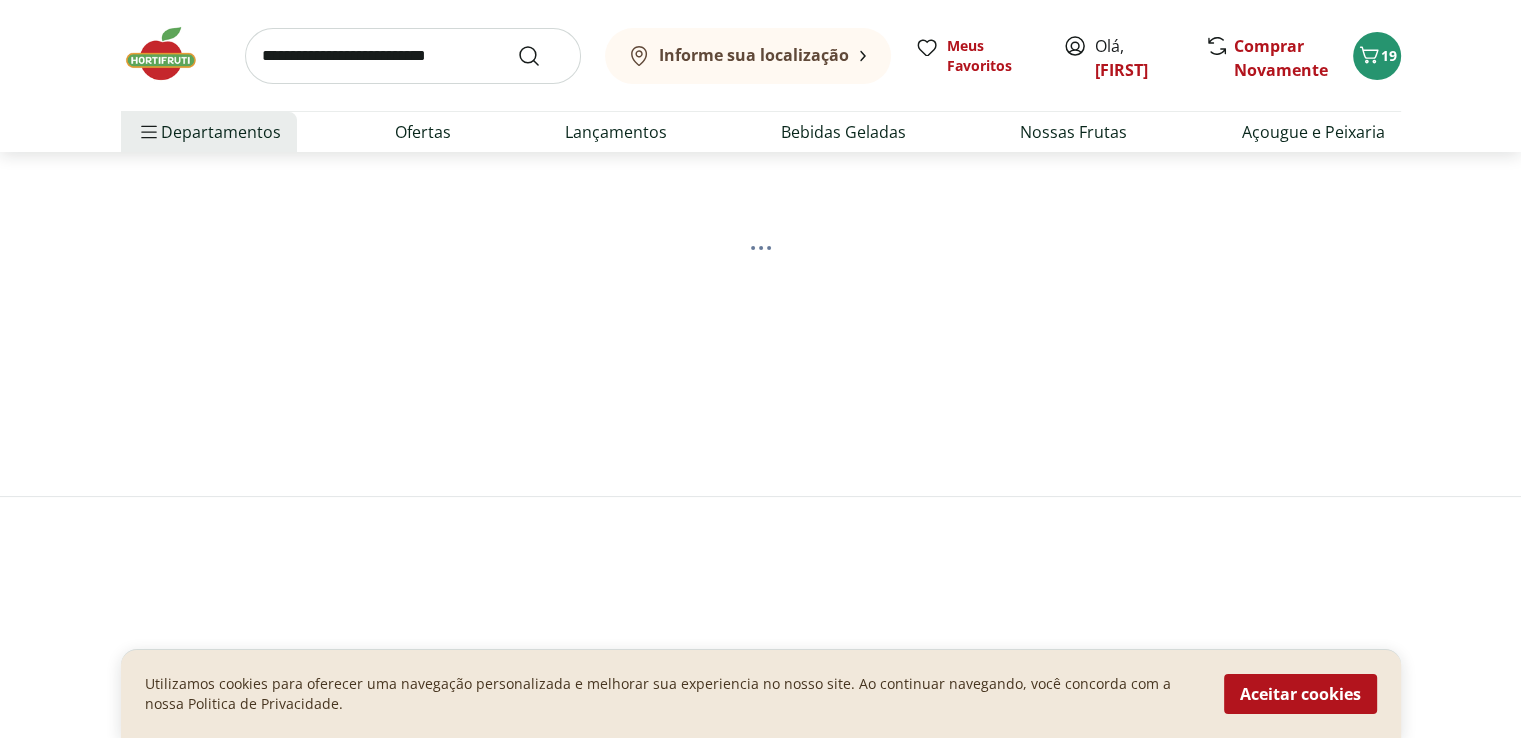 scroll, scrollTop: 0, scrollLeft: 0, axis: both 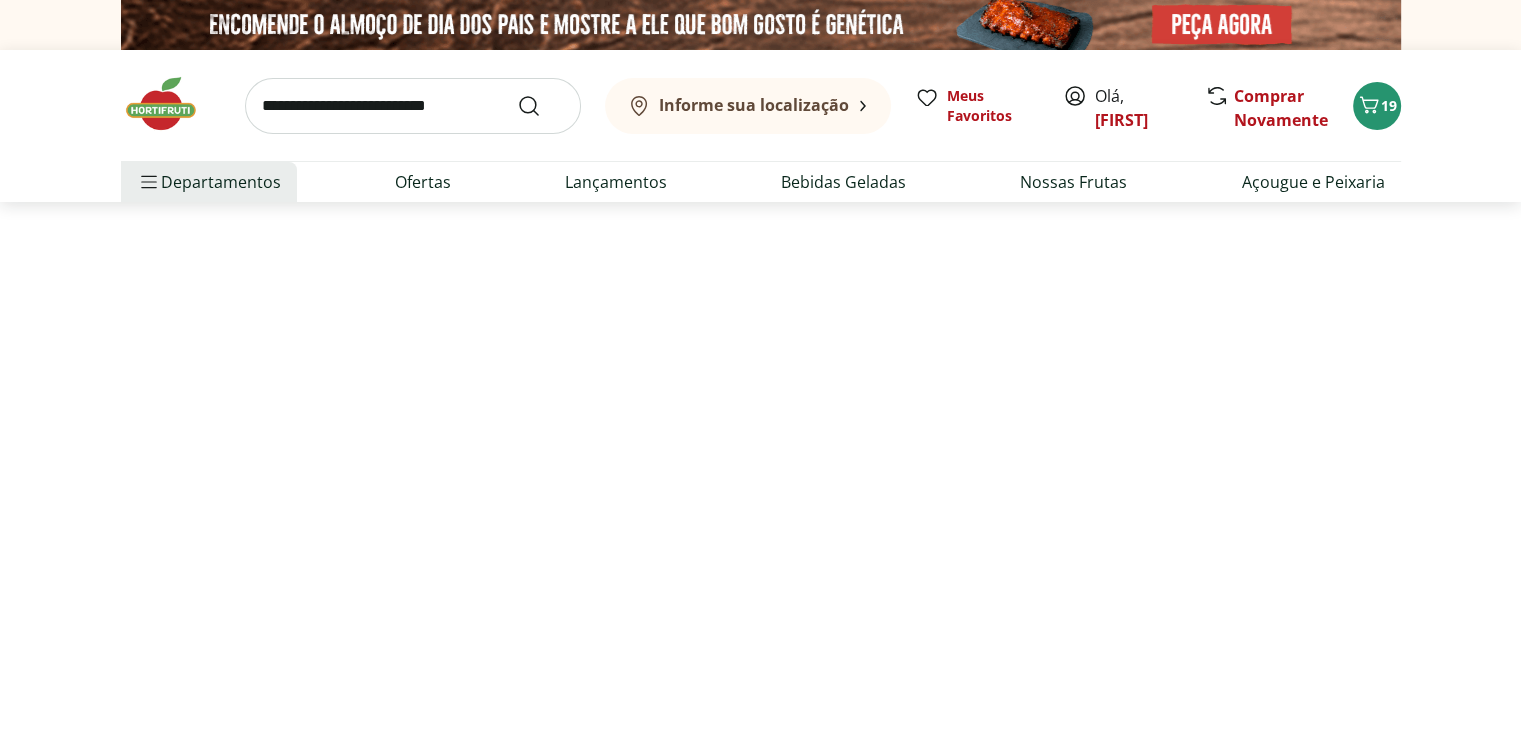 select on "**********" 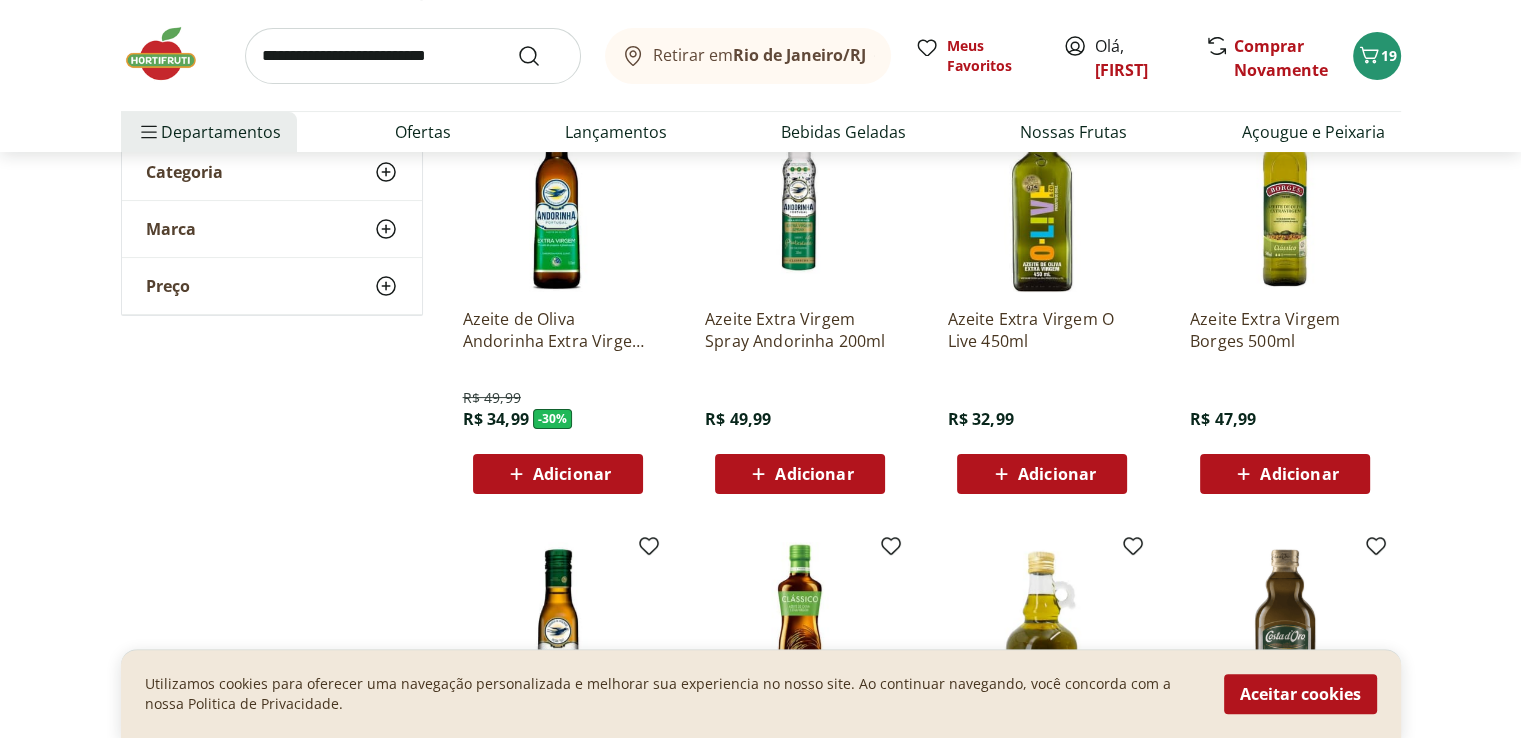 scroll, scrollTop: 317, scrollLeft: 0, axis: vertical 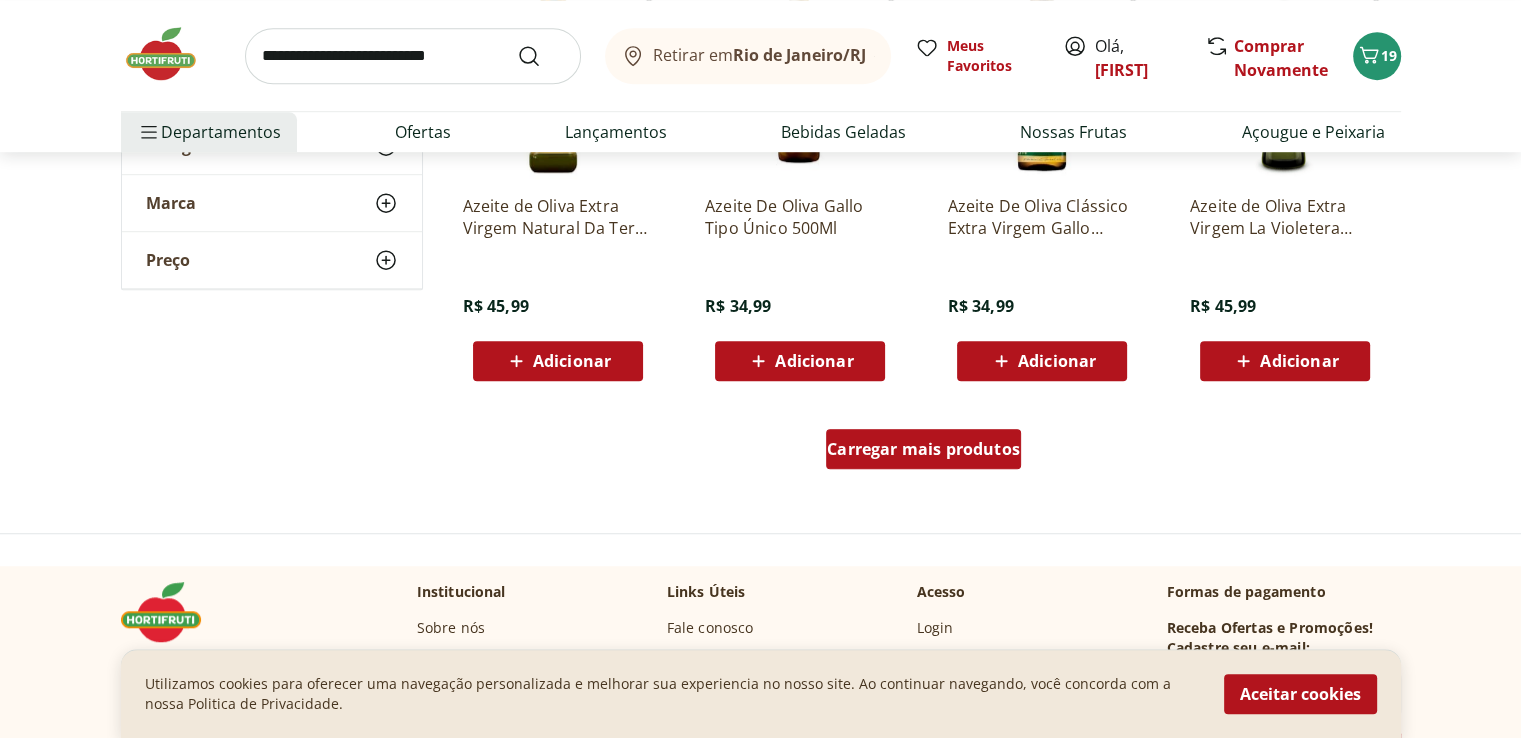 click on "Carregar mais produtos" at bounding box center (923, 449) 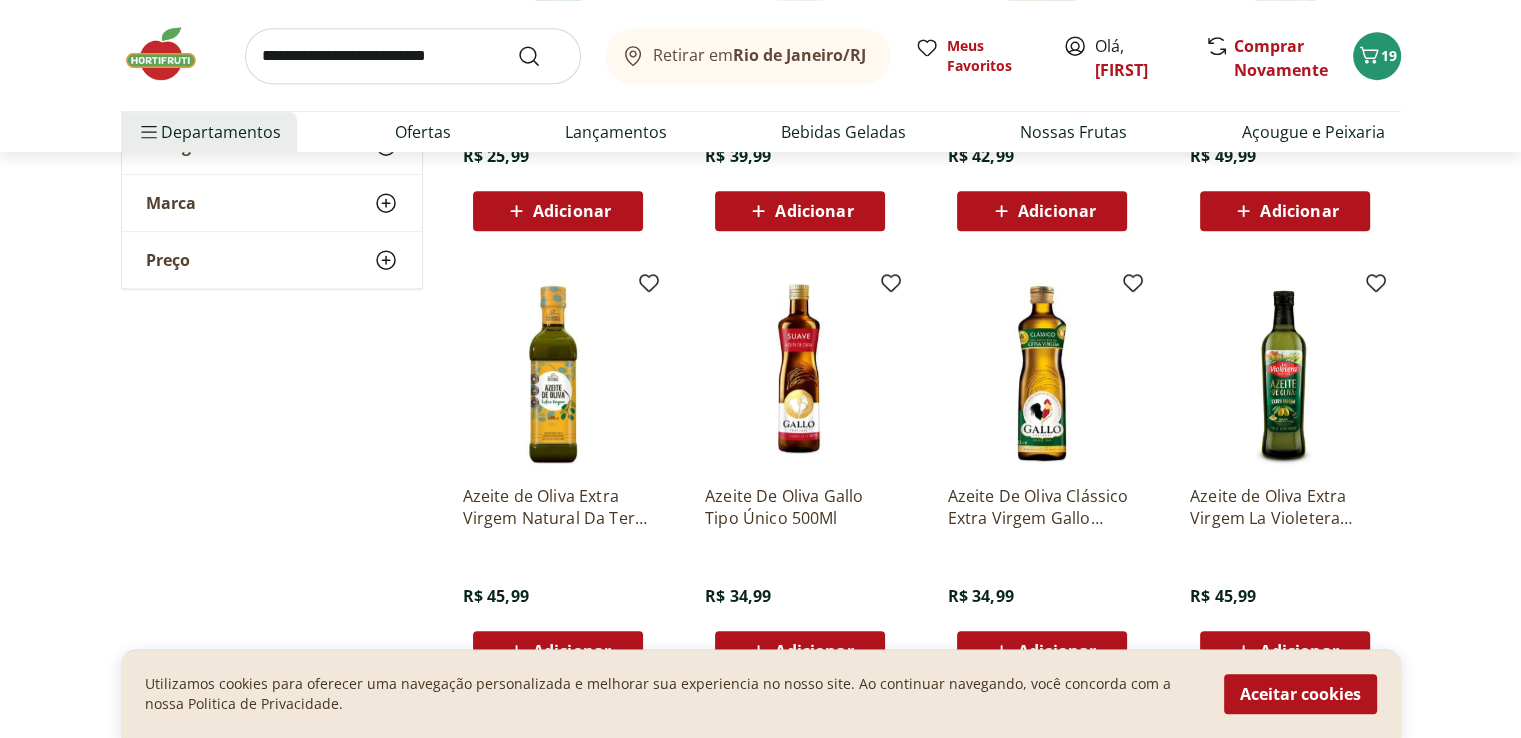 scroll, scrollTop: 1029, scrollLeft: 0, axis: vertical 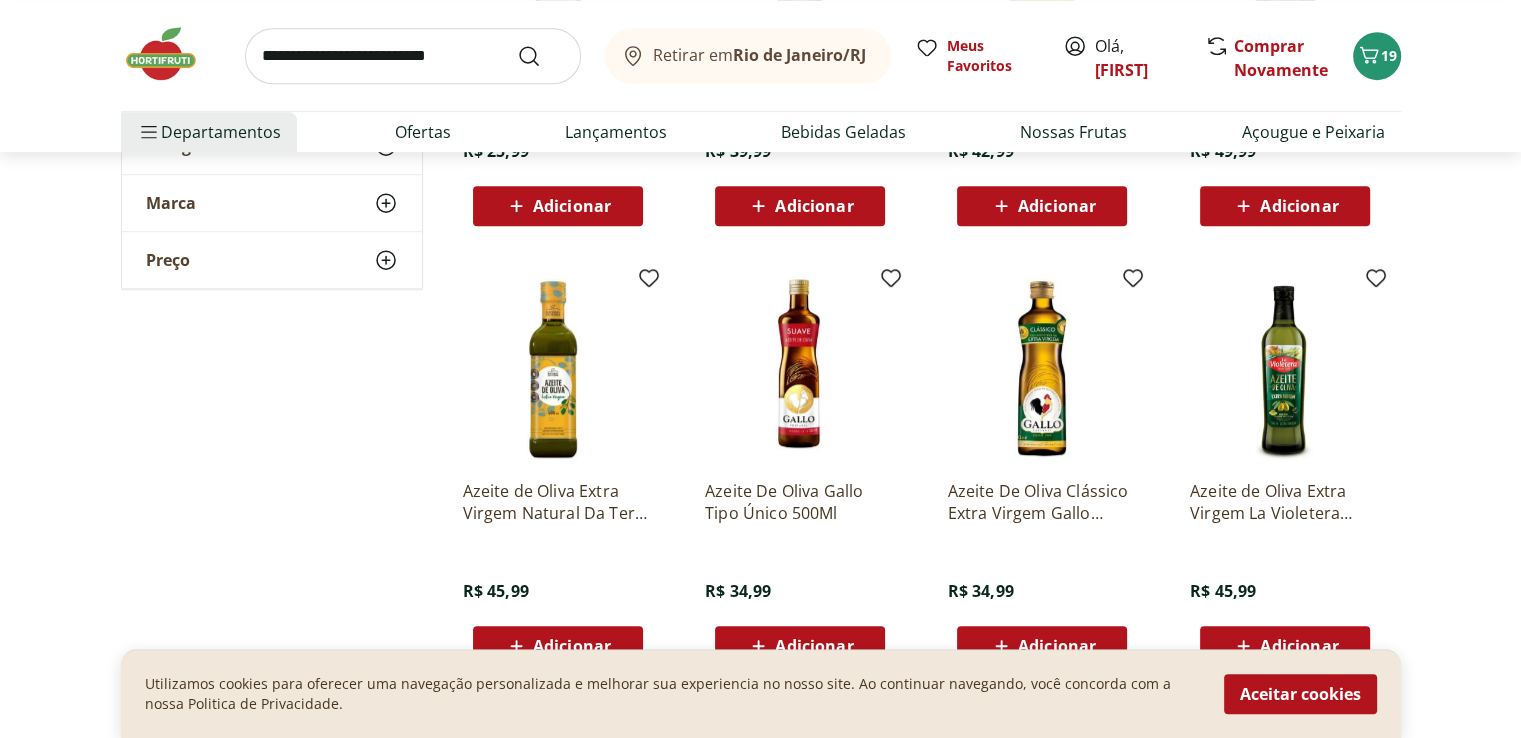 click on "Adicionar" at bounding box center (1057, 646) 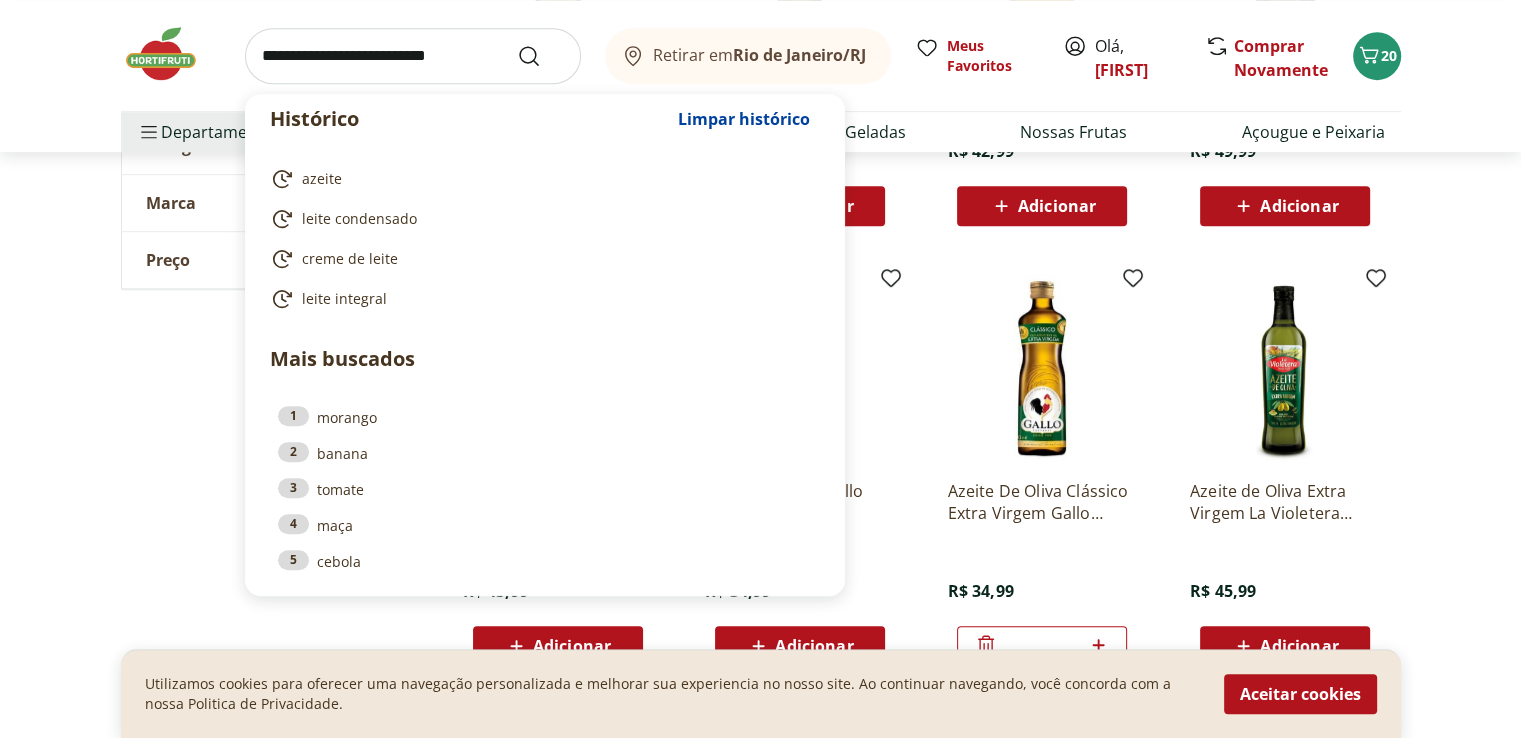 click at bounding box center (413, 56) 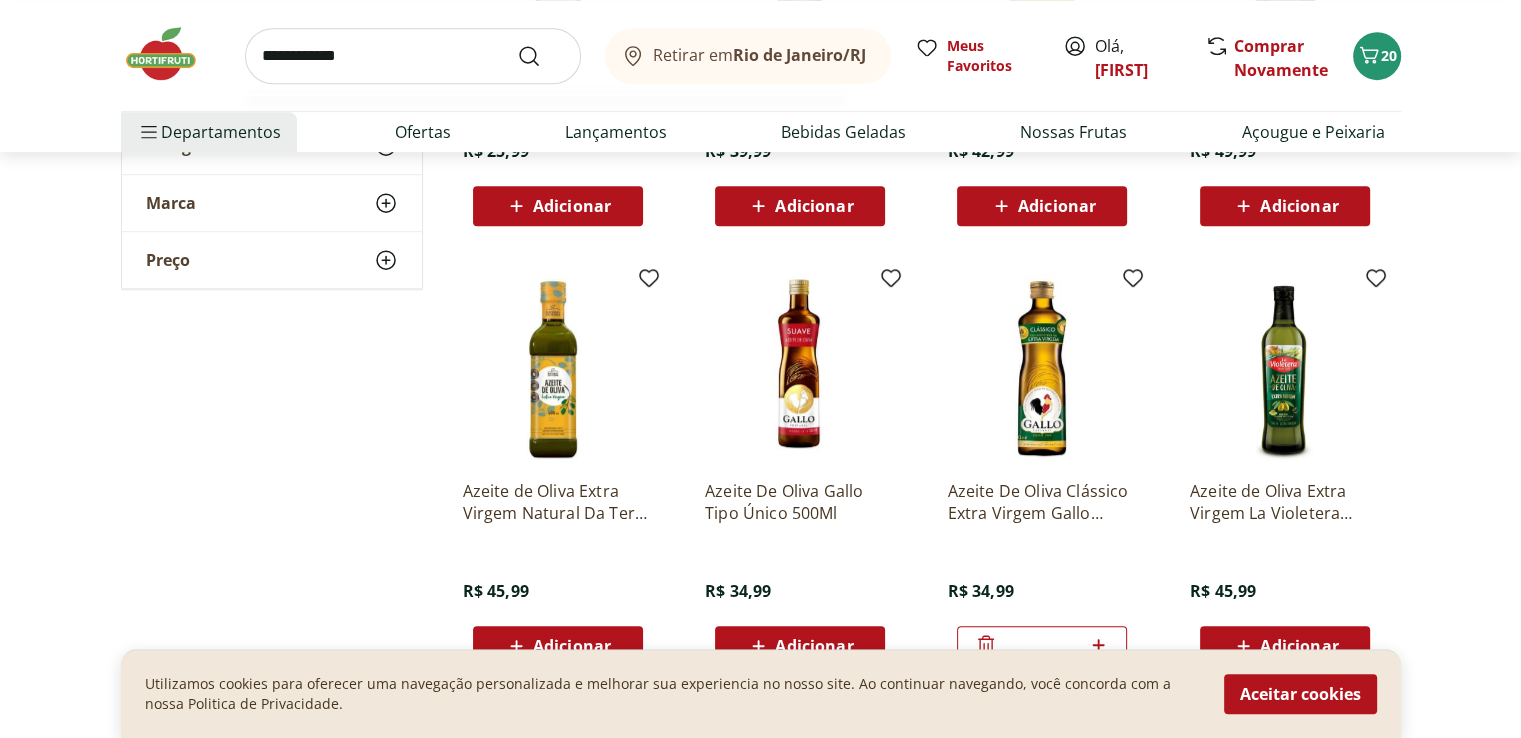 type on "**********" 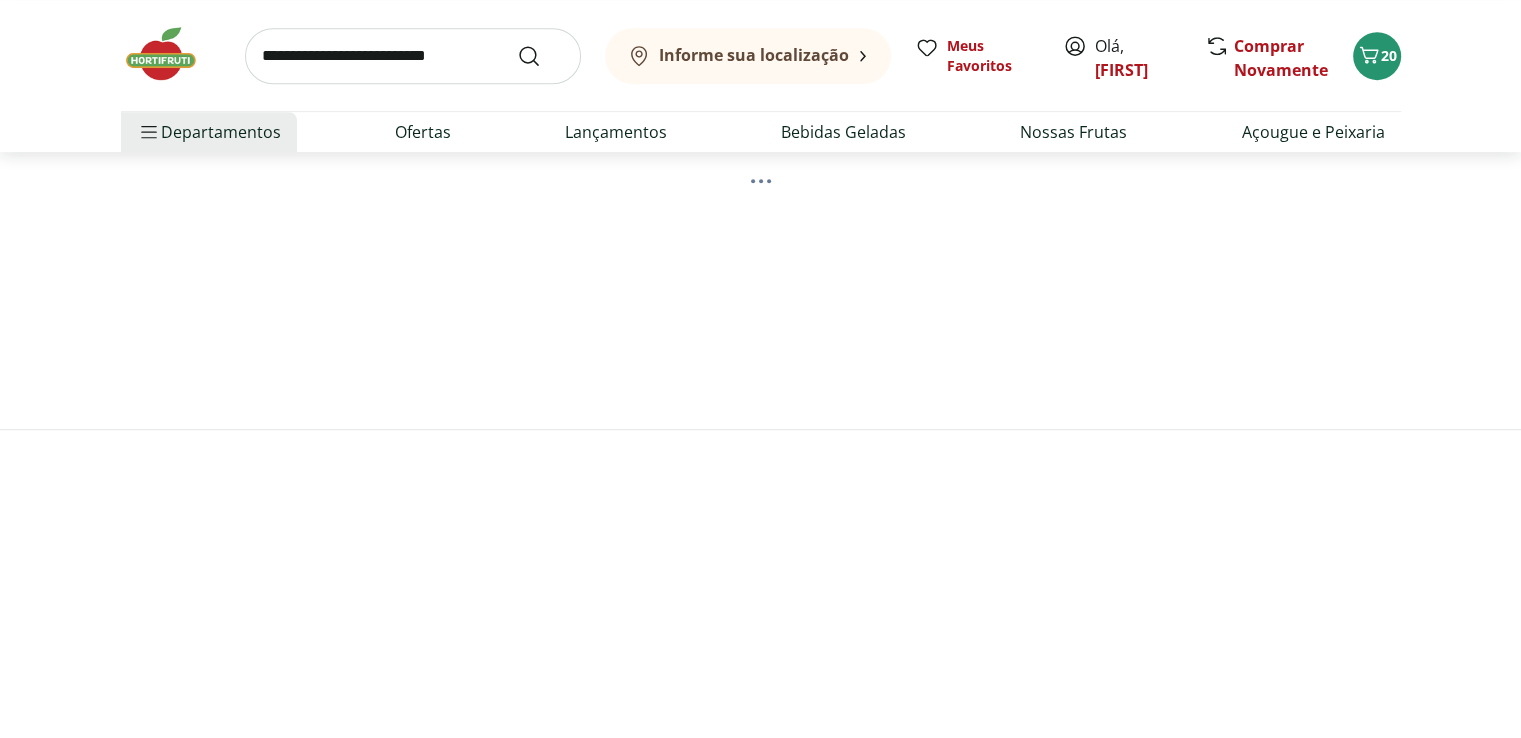scroll, scrollTop: 0, scrollLeft: 0, axis: both 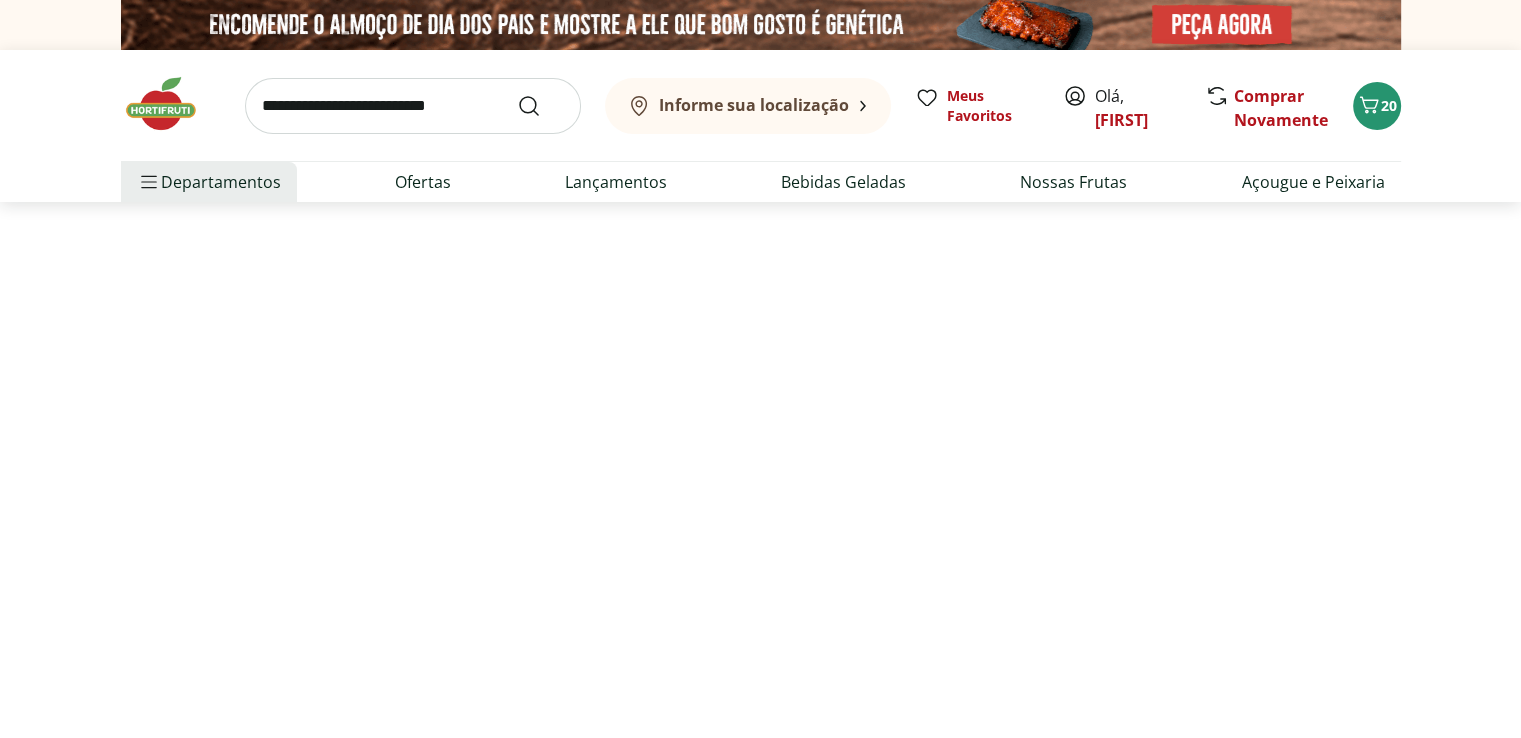 select on "**********" 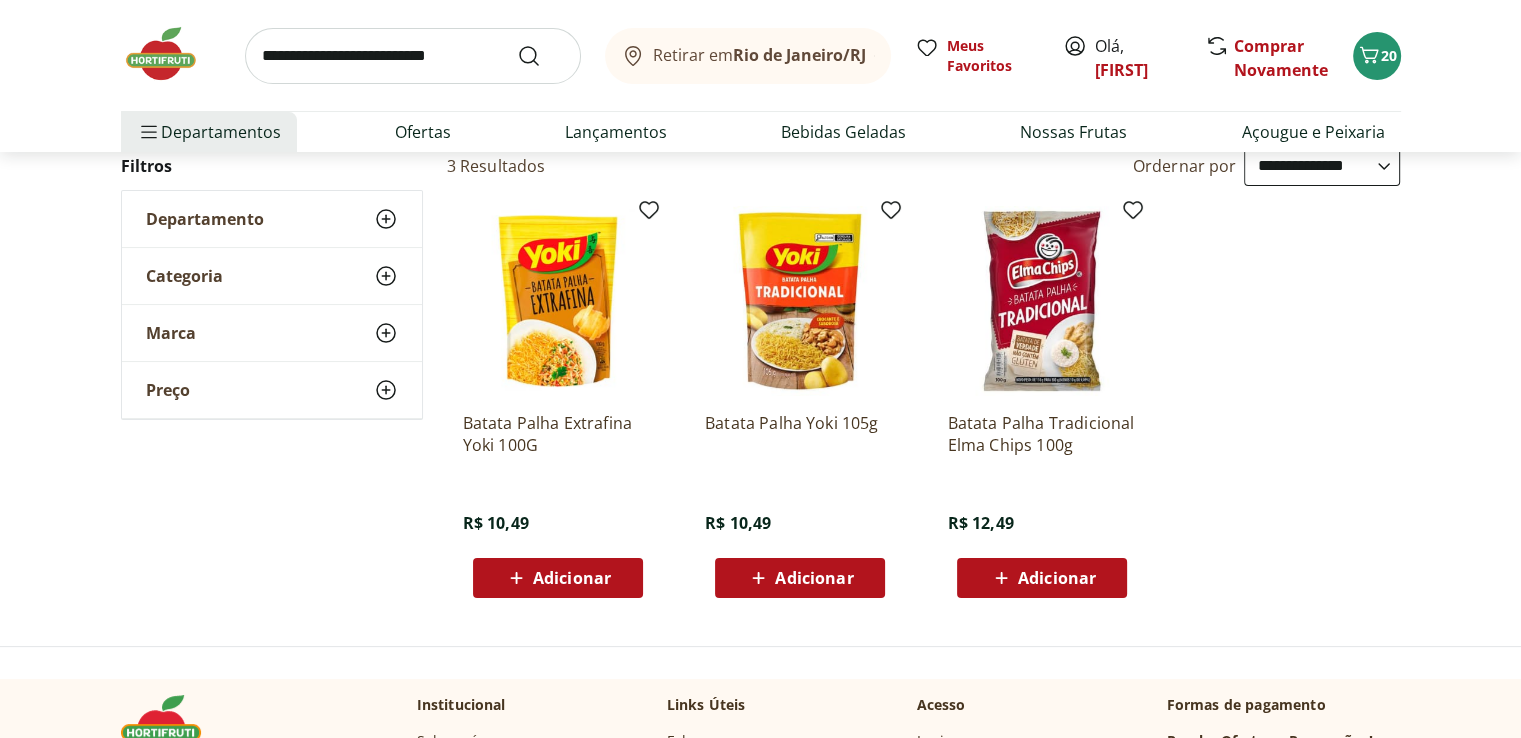 scroll, scrollTop: 237, scrollLeft: 0, axis: vertical 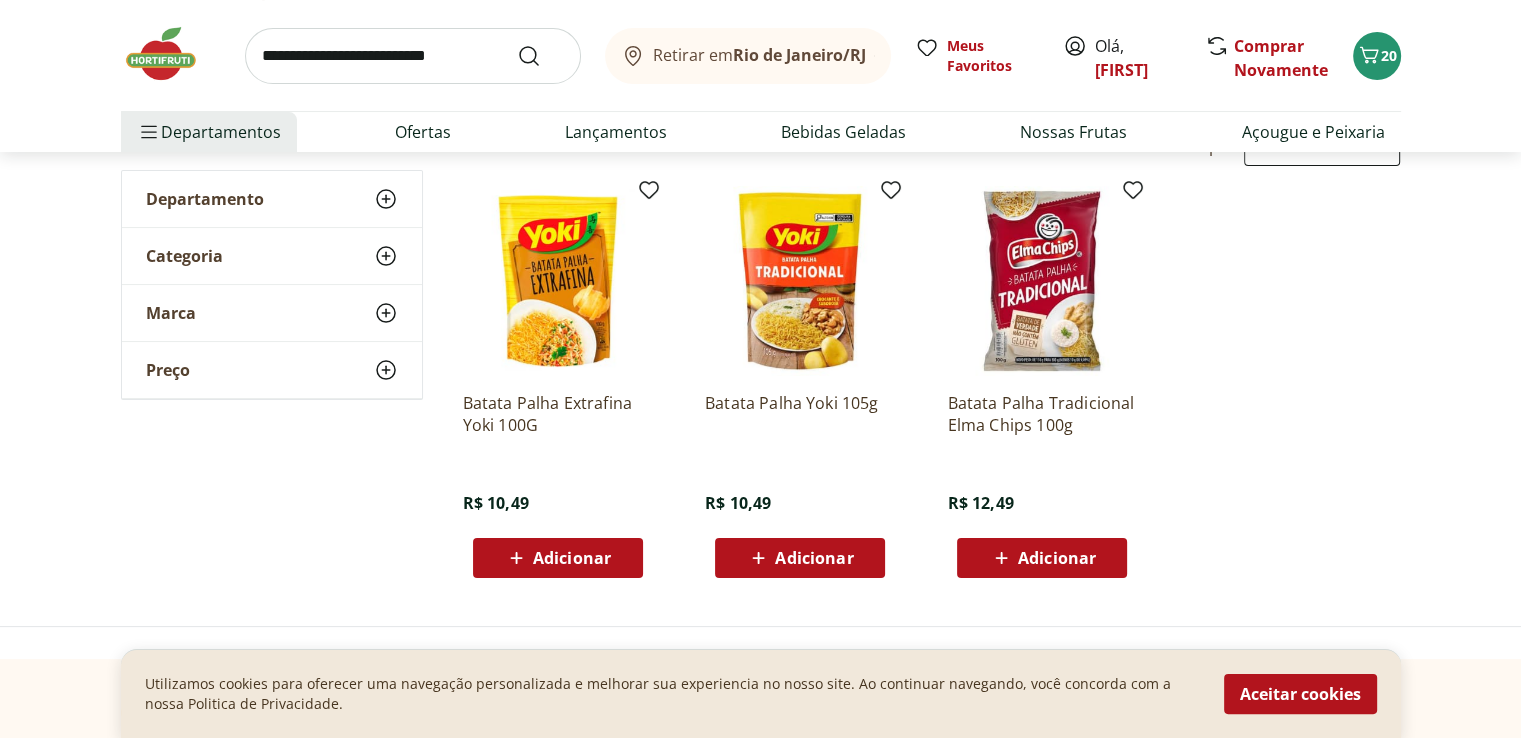 click on "Adicionar" at bounding box center (572, 558) 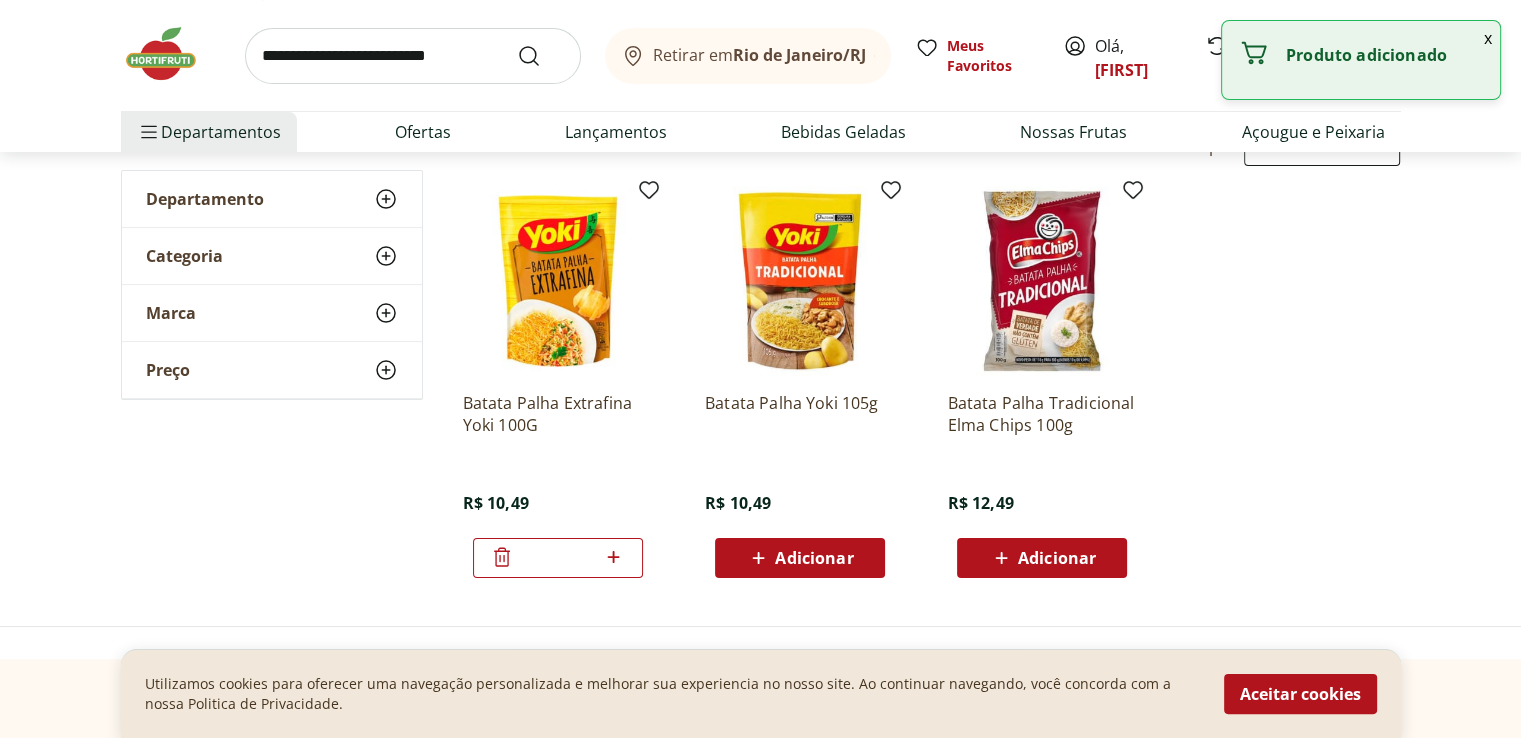 click 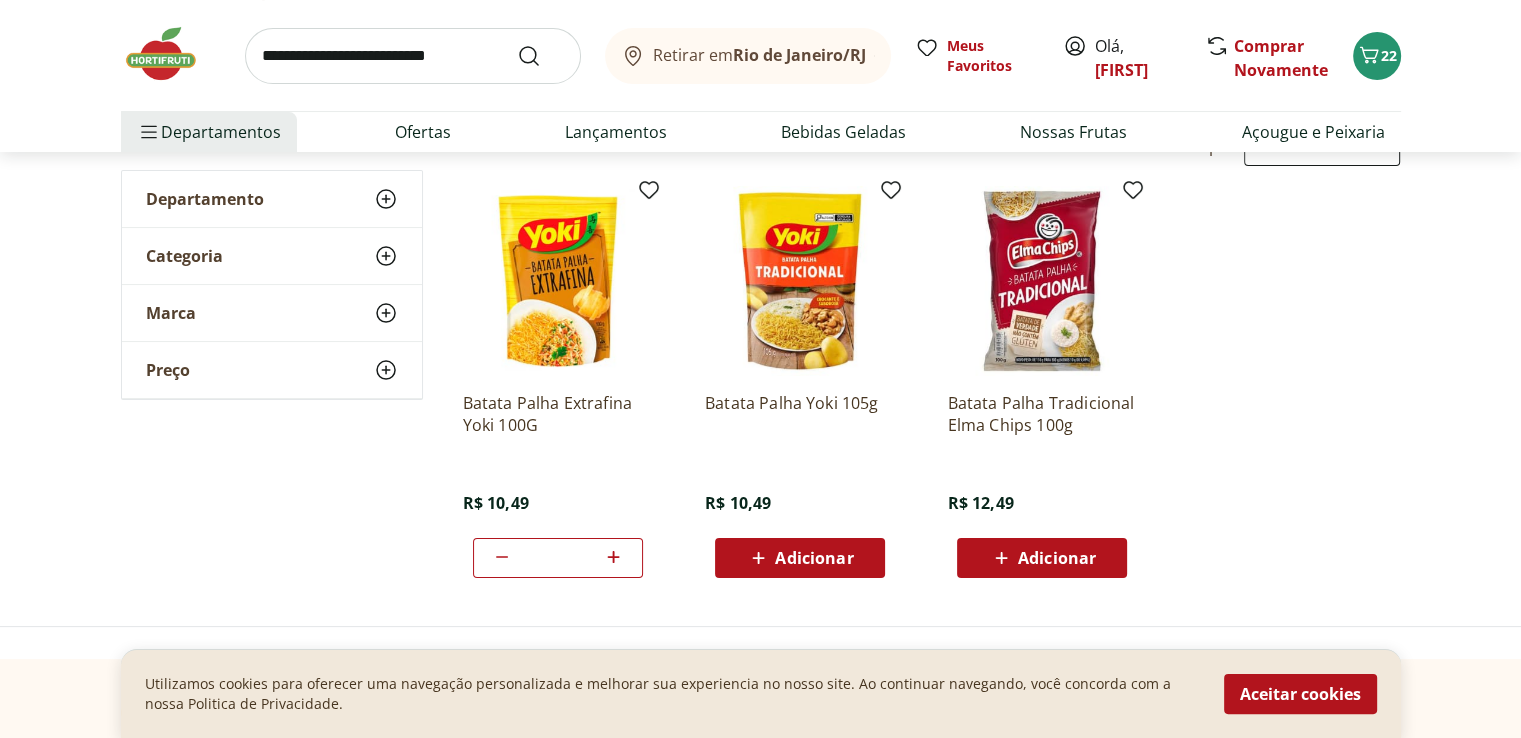 click at bounding box center (413, 56) 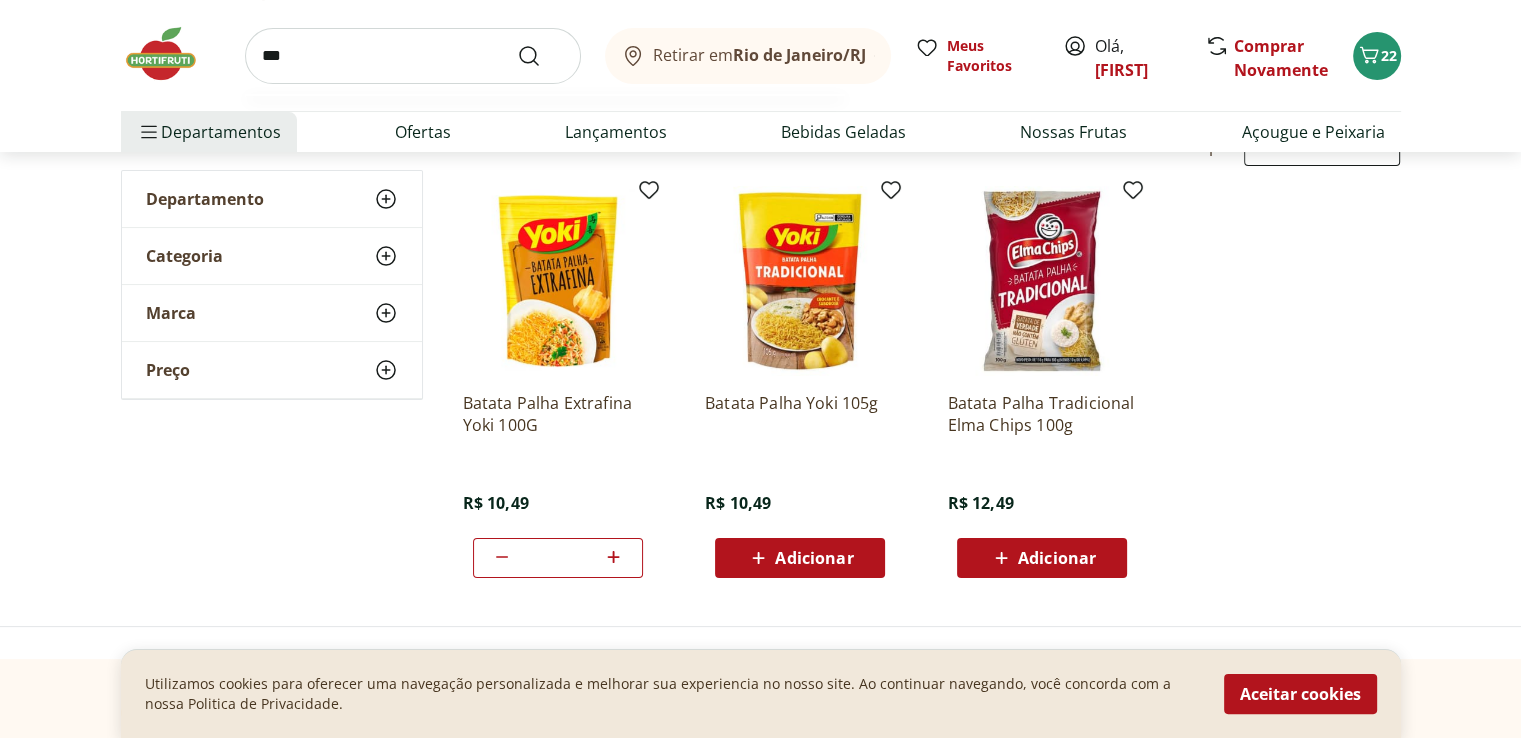 type on "***" 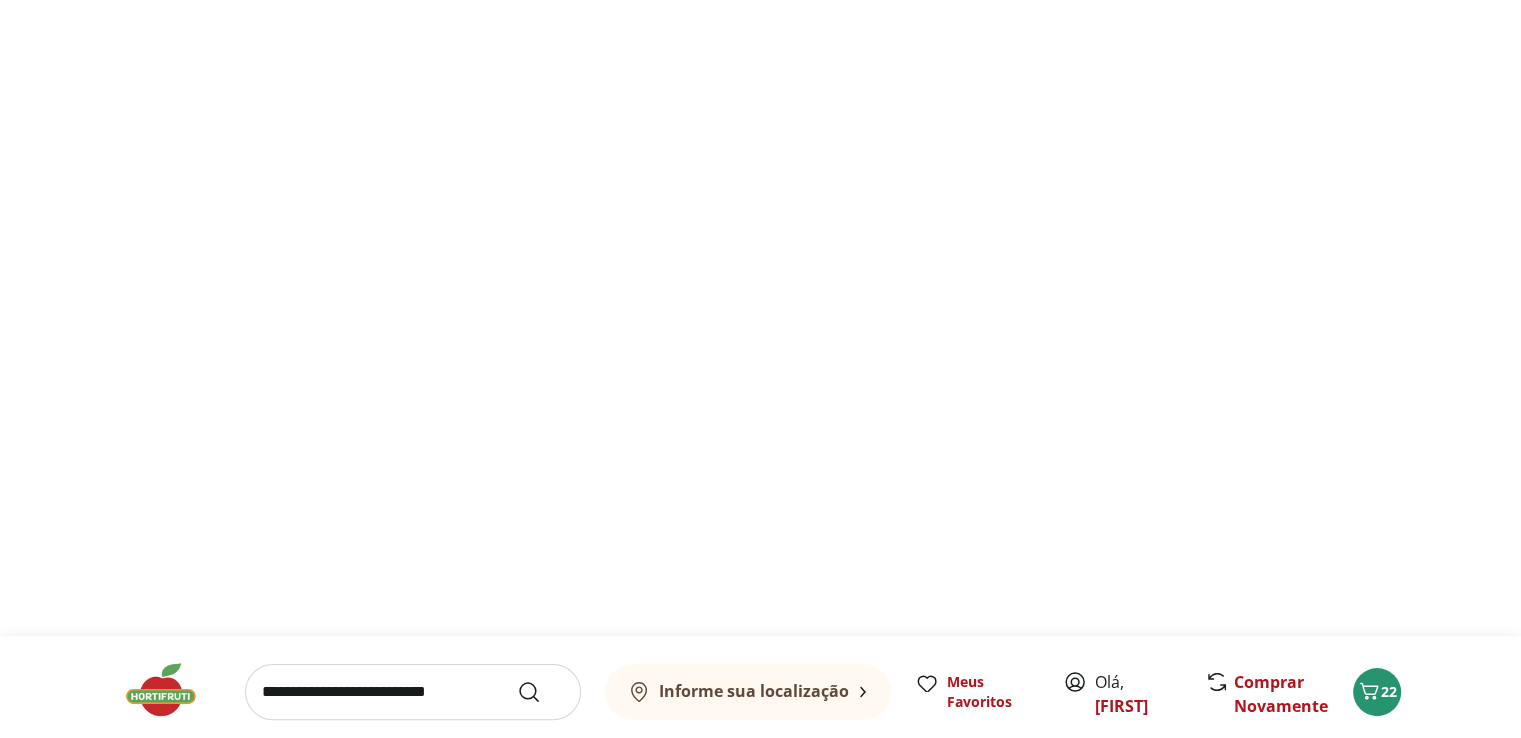scroll, scrollTop: 0, scrollLeft: 0, axis: both 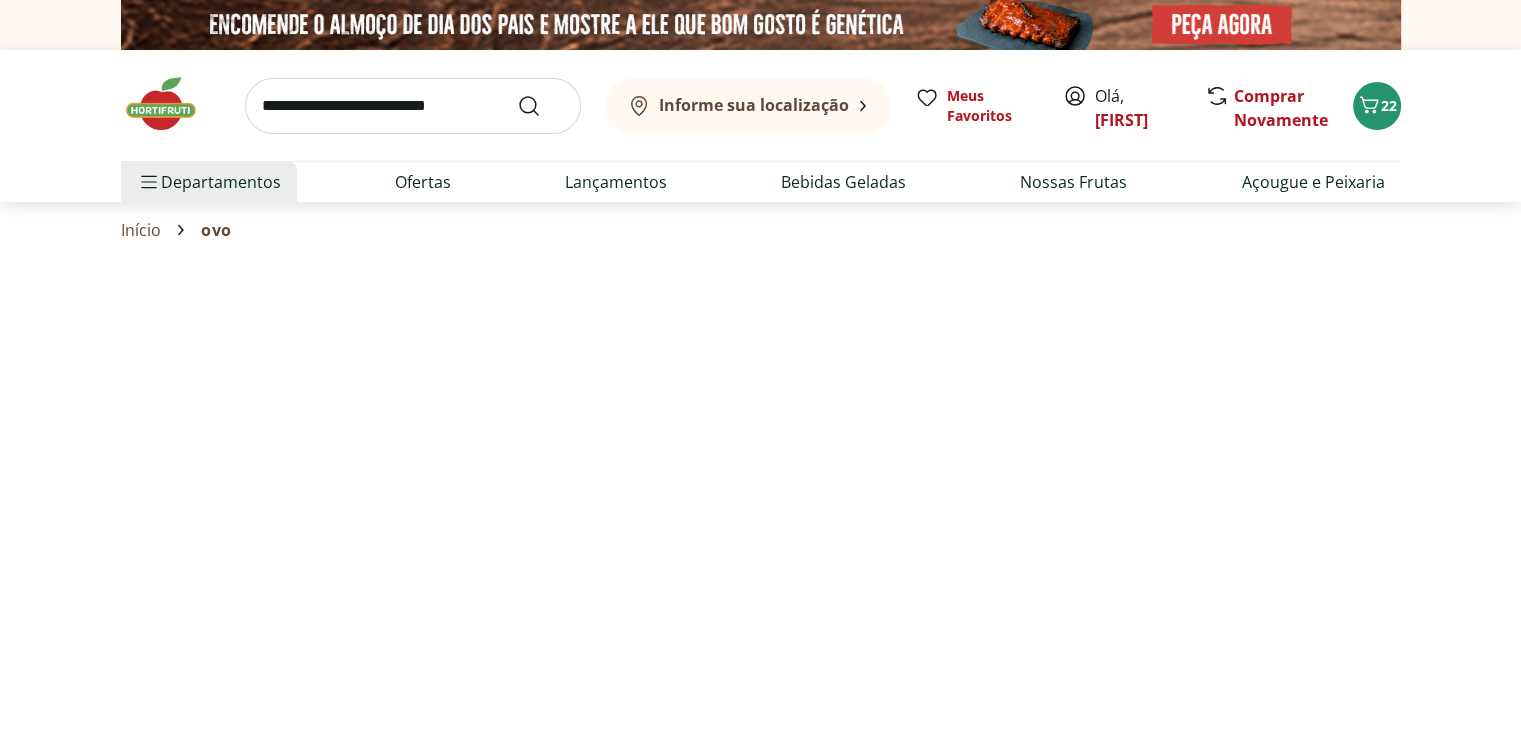 select on "**********" 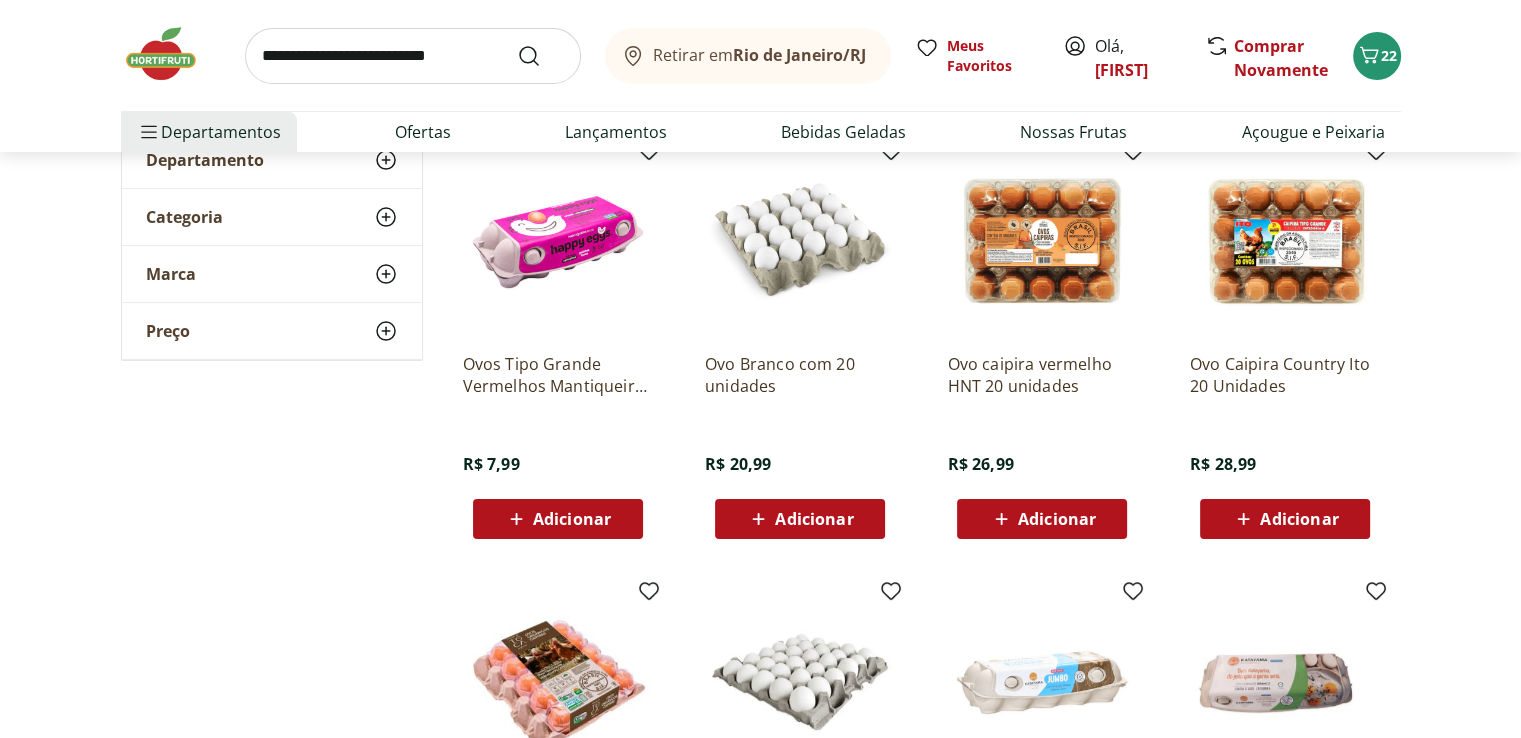 scroll, scrollTop: 271, scrollLeft: 0, axis: vertical 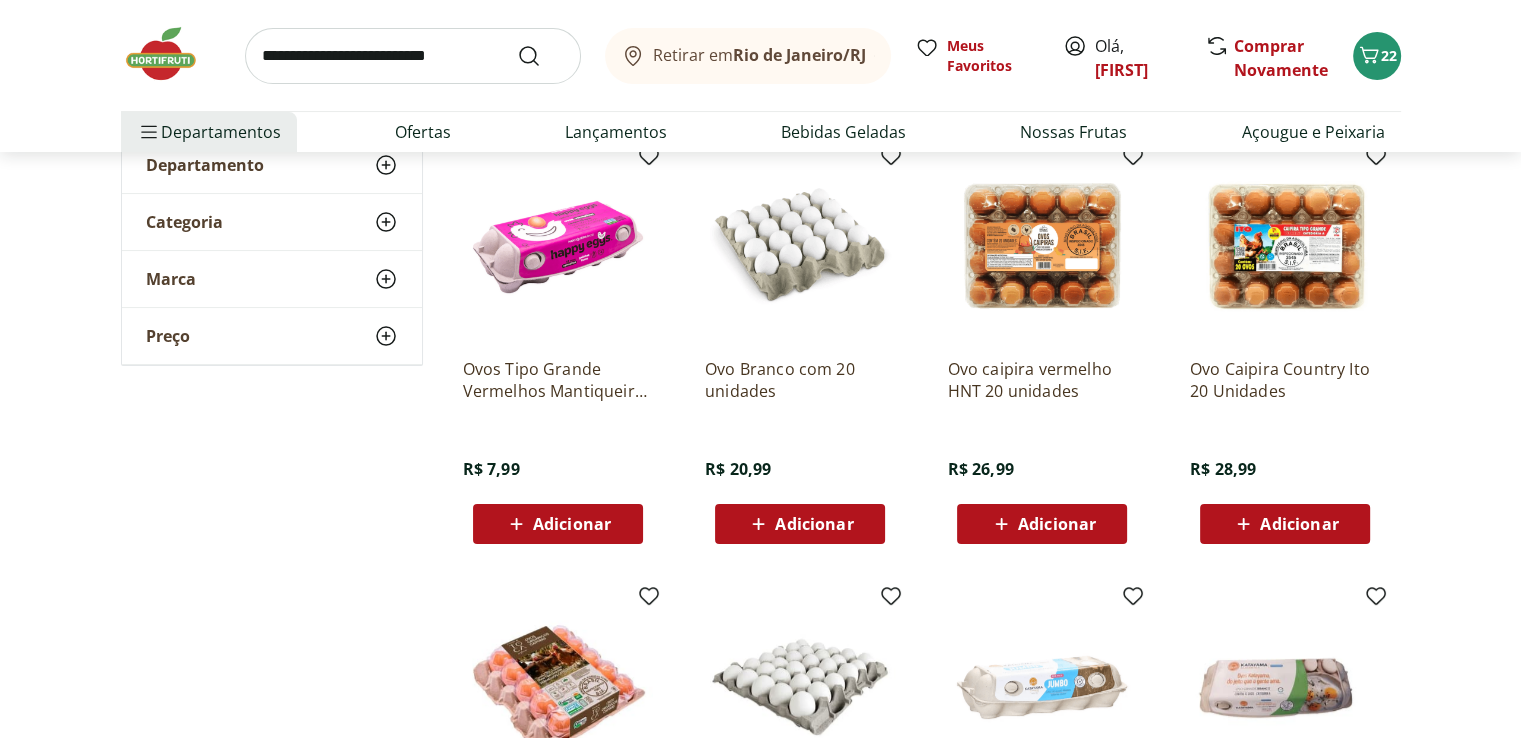 click on "Adicionar" at bounding box center (814, 524) 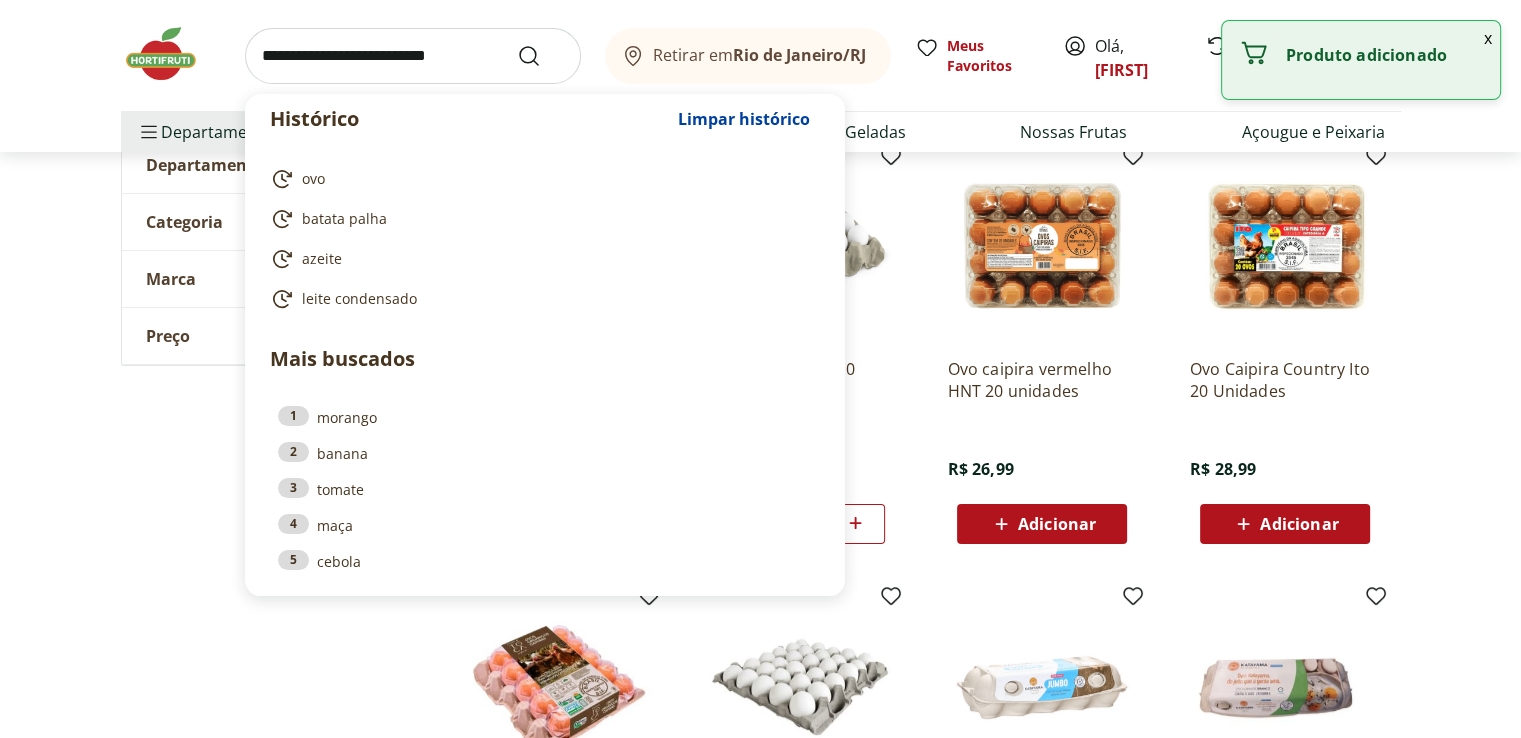 click at bounding box center [413, 56] 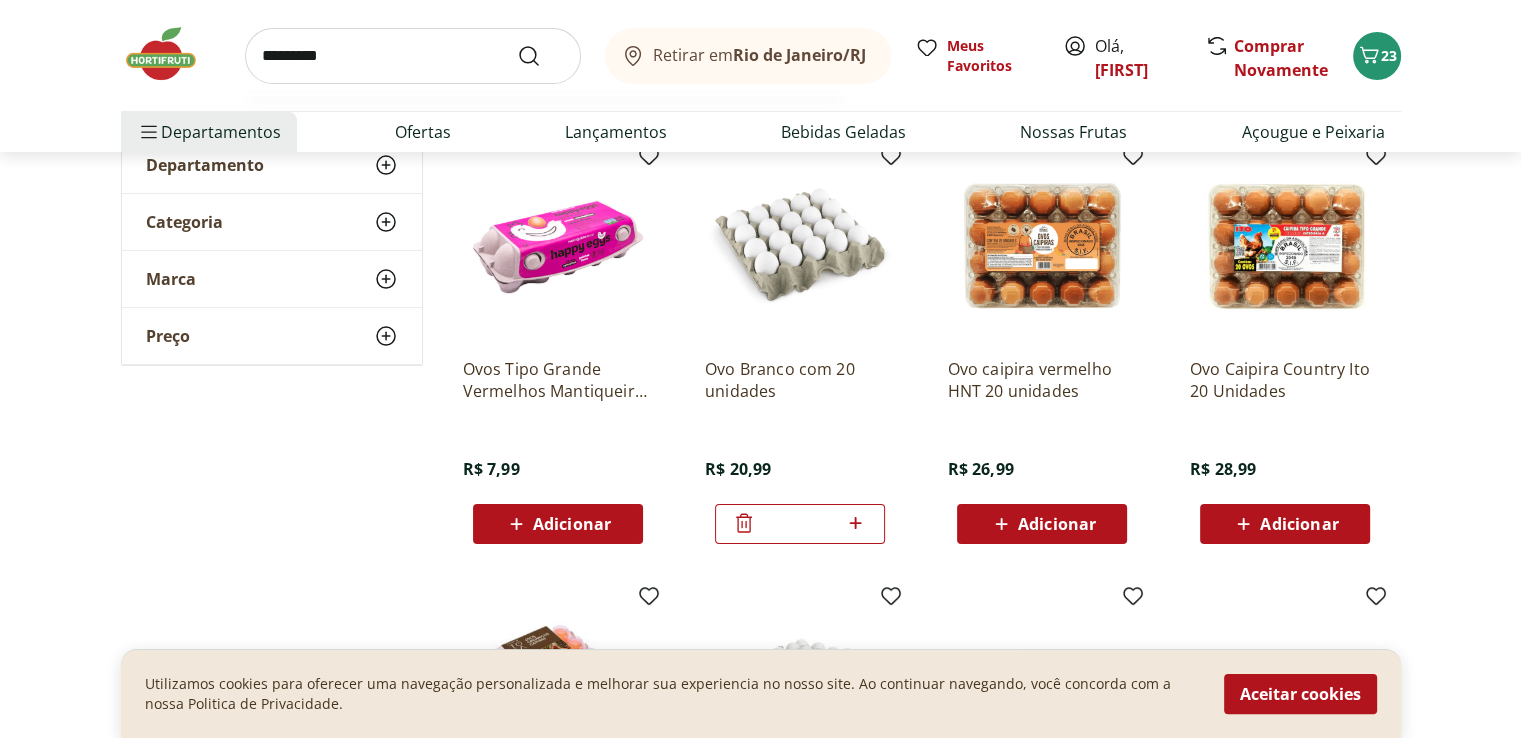 type on "*********" 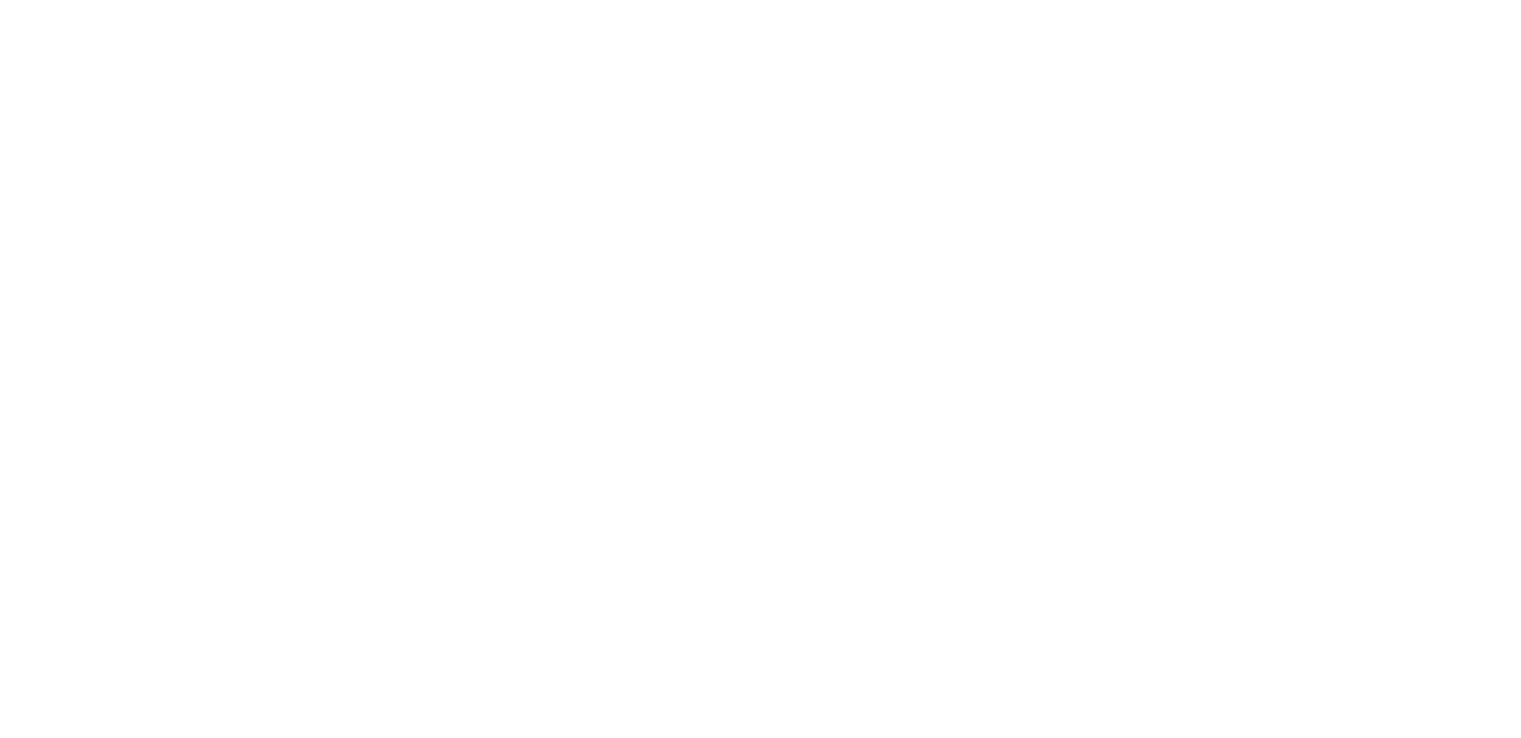 scroll, scrollTop: 0, scrollLeft: 0, axis: both 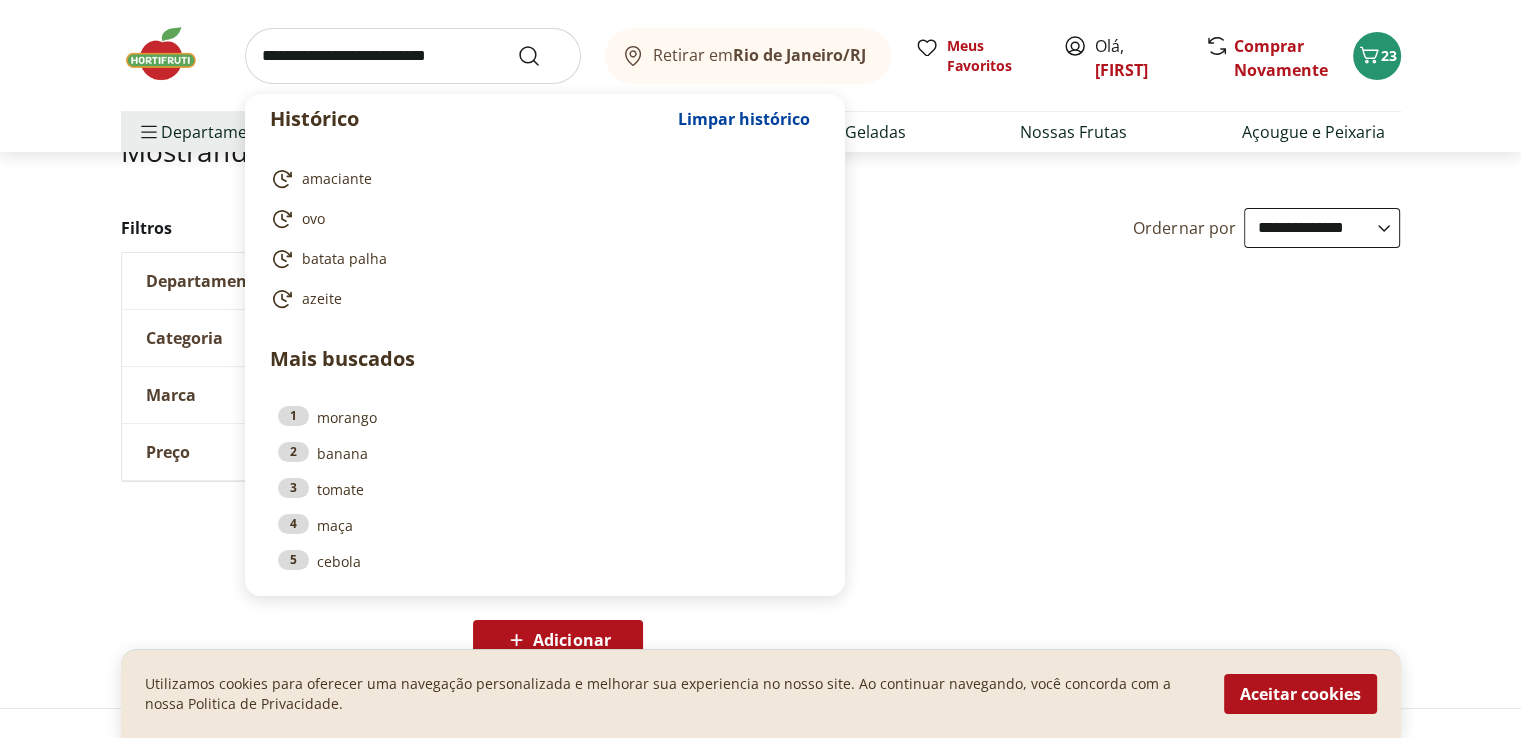 click at bounding box center (413, 56) 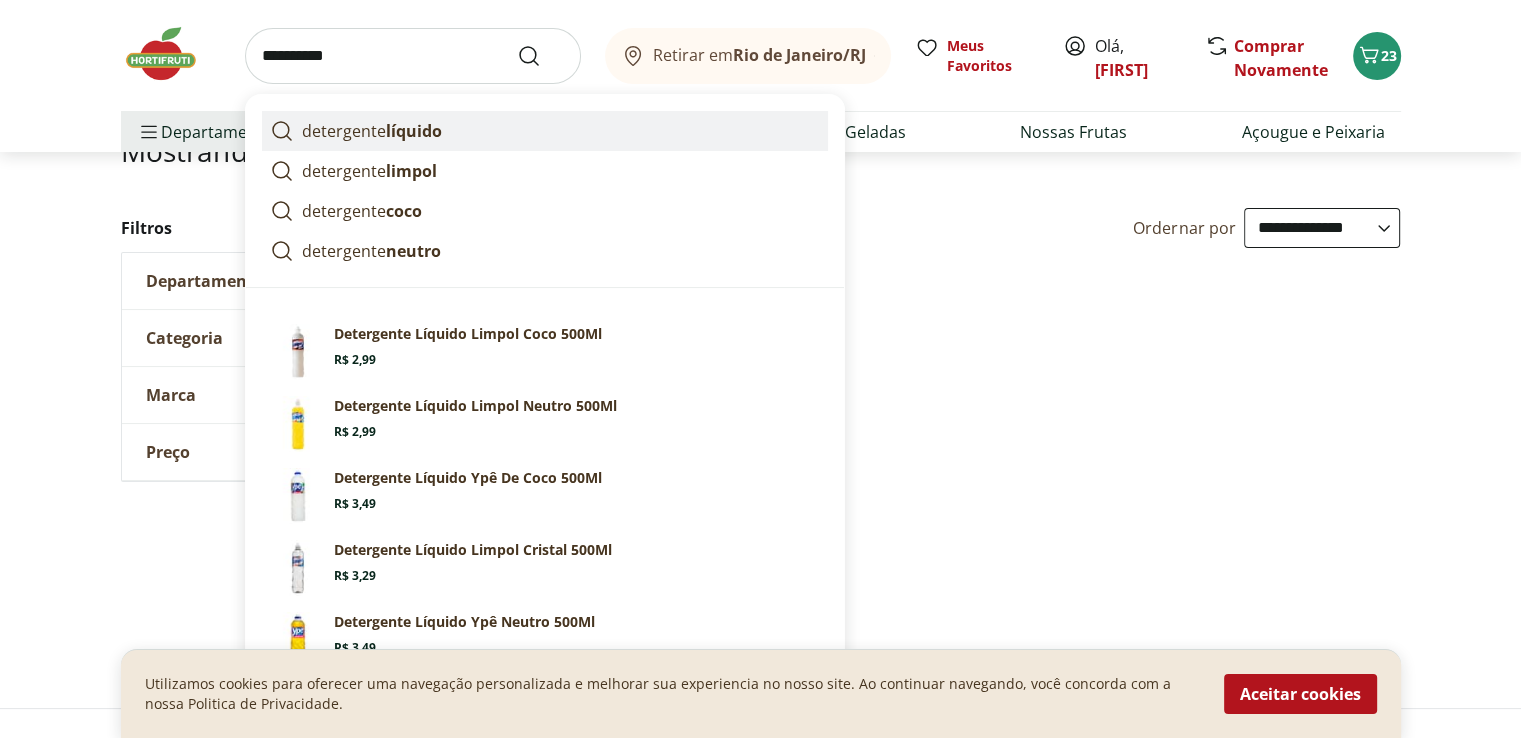 click on "detergente  líquido" at bounding box center [372, 131] 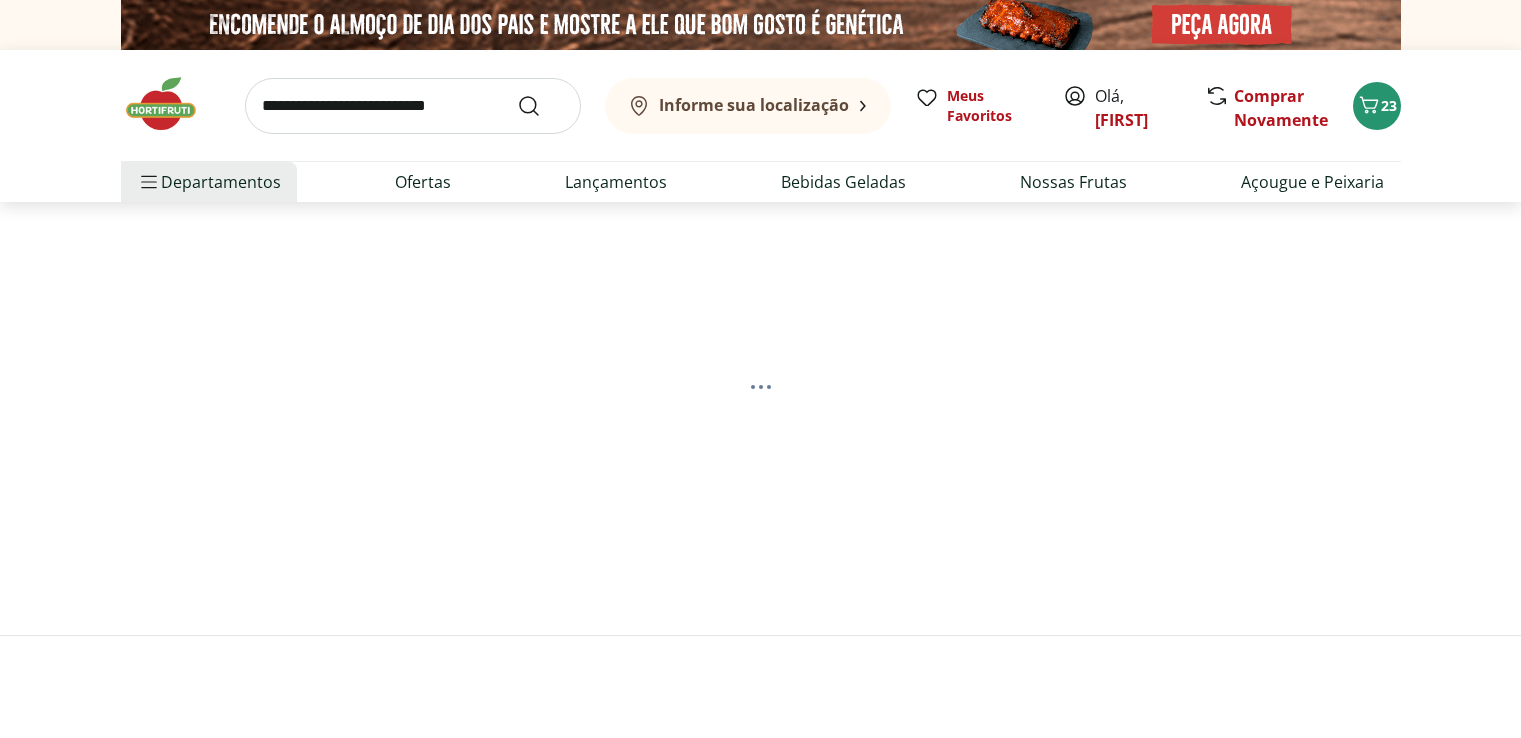 scroll, scrollTop: 0, scrollLeft: 0, axis: both 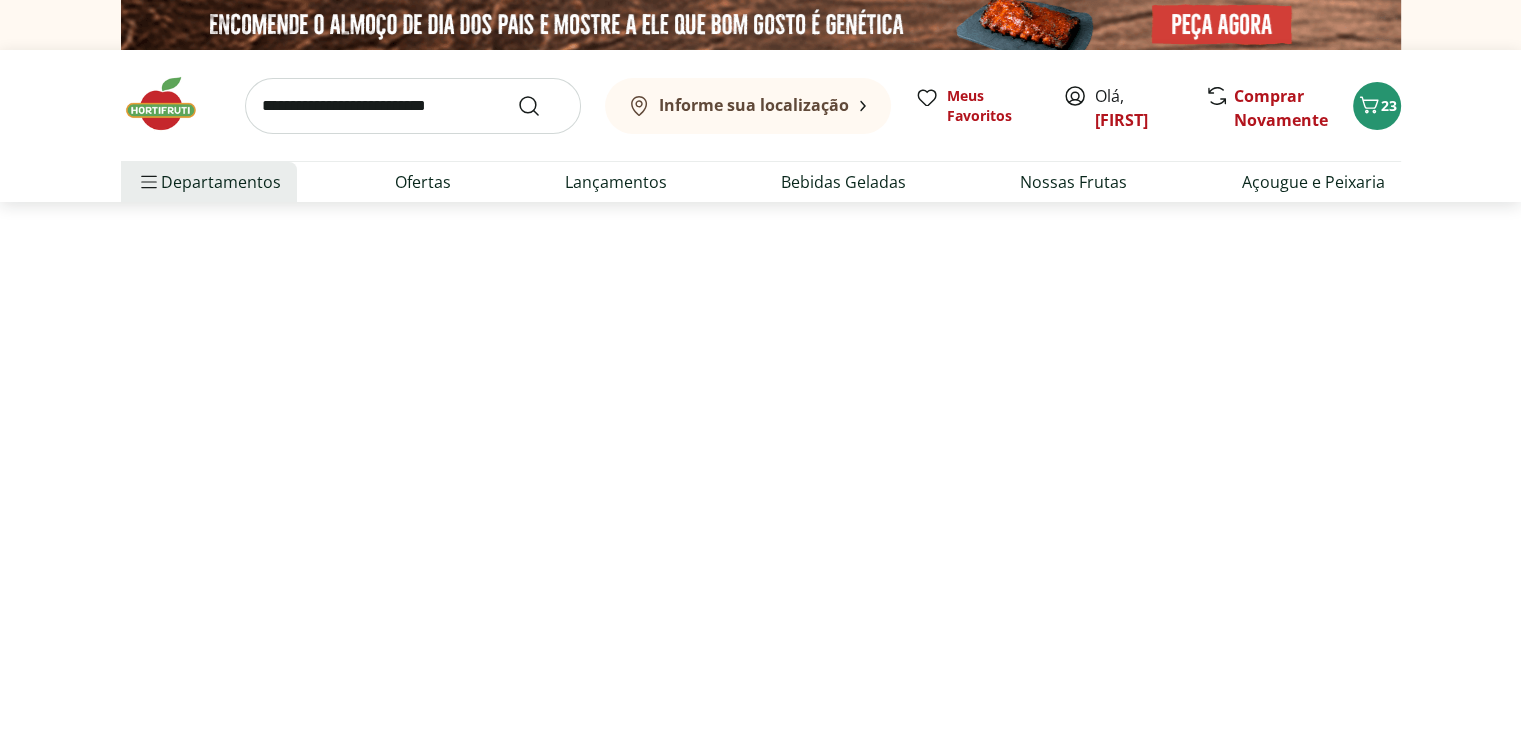 select on "**********" 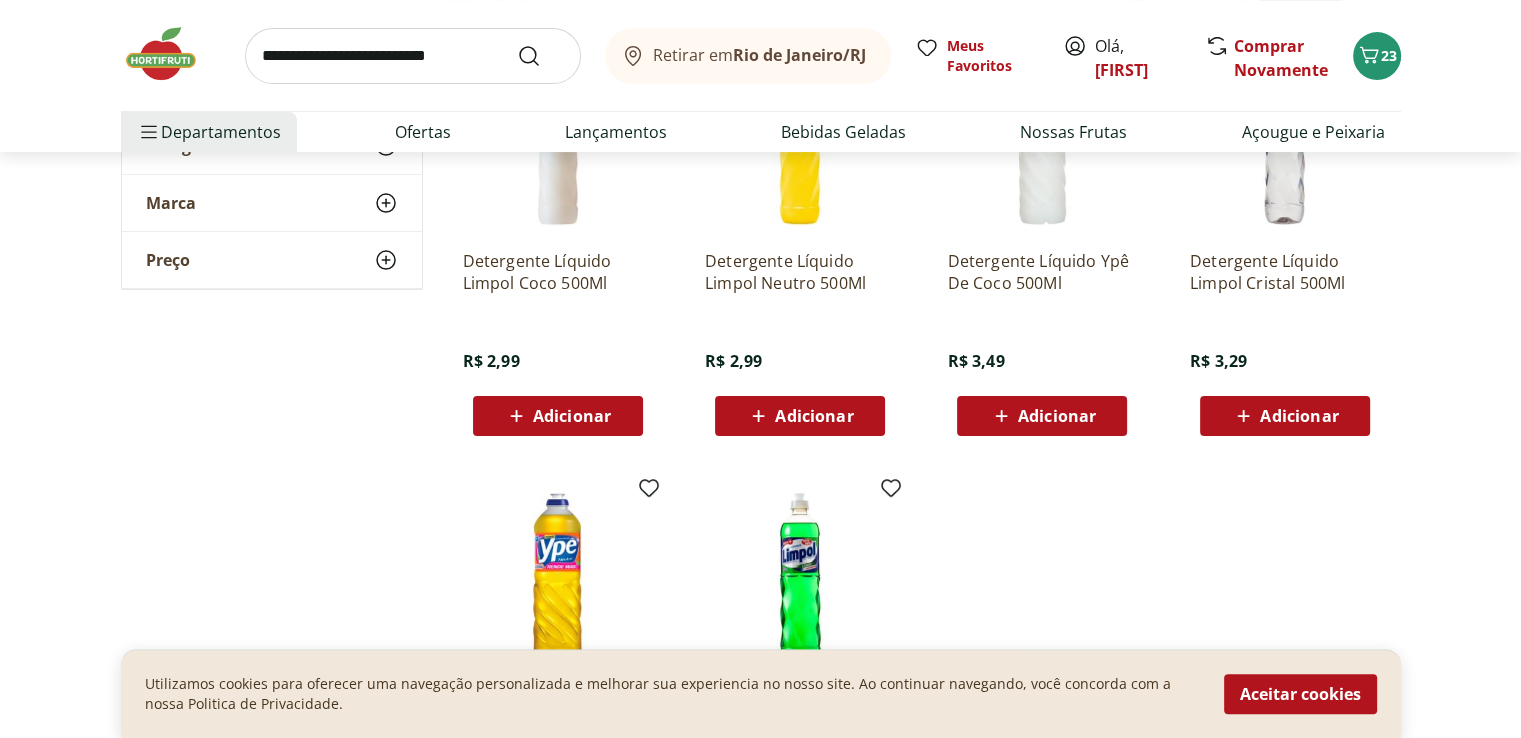 scroll, scrollTop: 315, scrollLeft: 0, axis: vertical 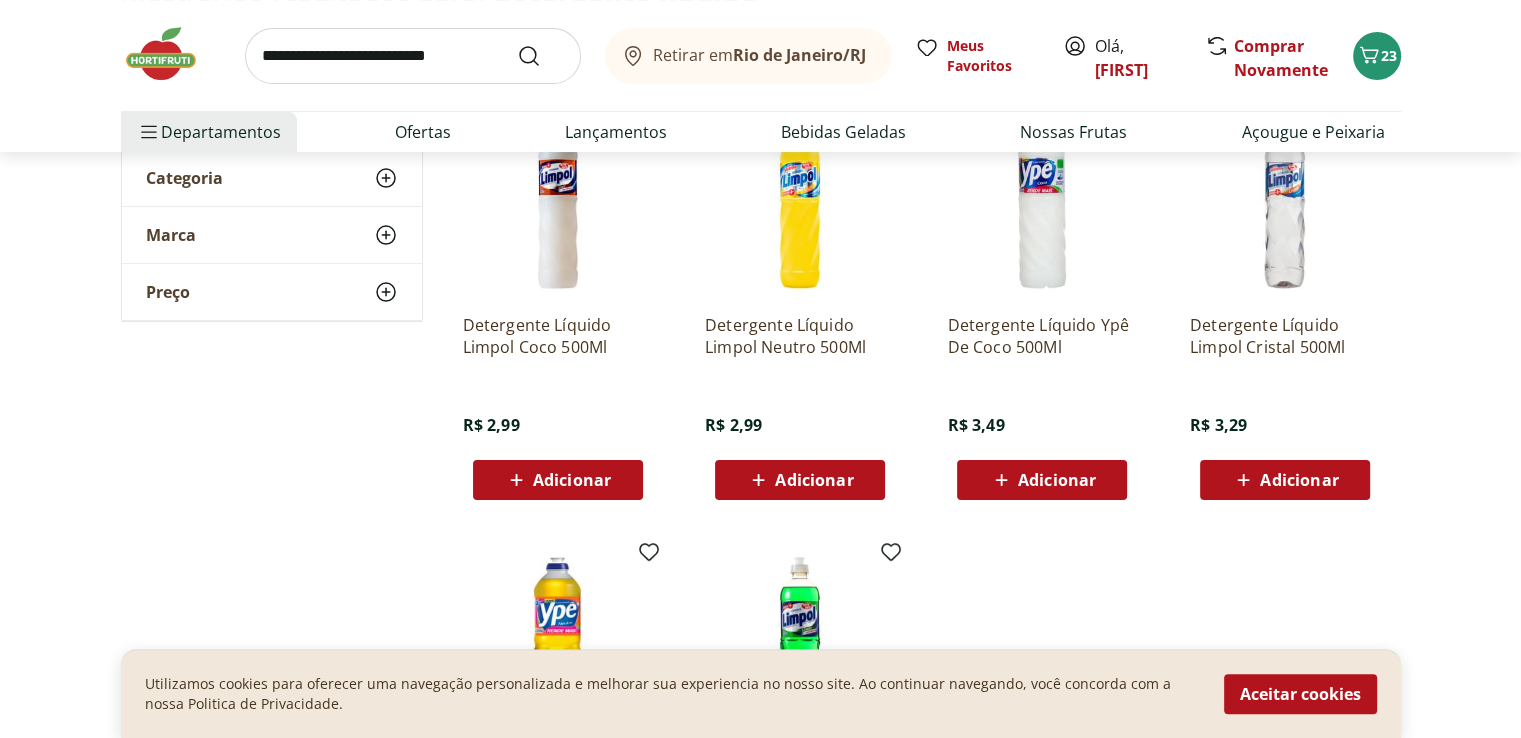 click on "Adicionar" at bounding box center (572, 480) 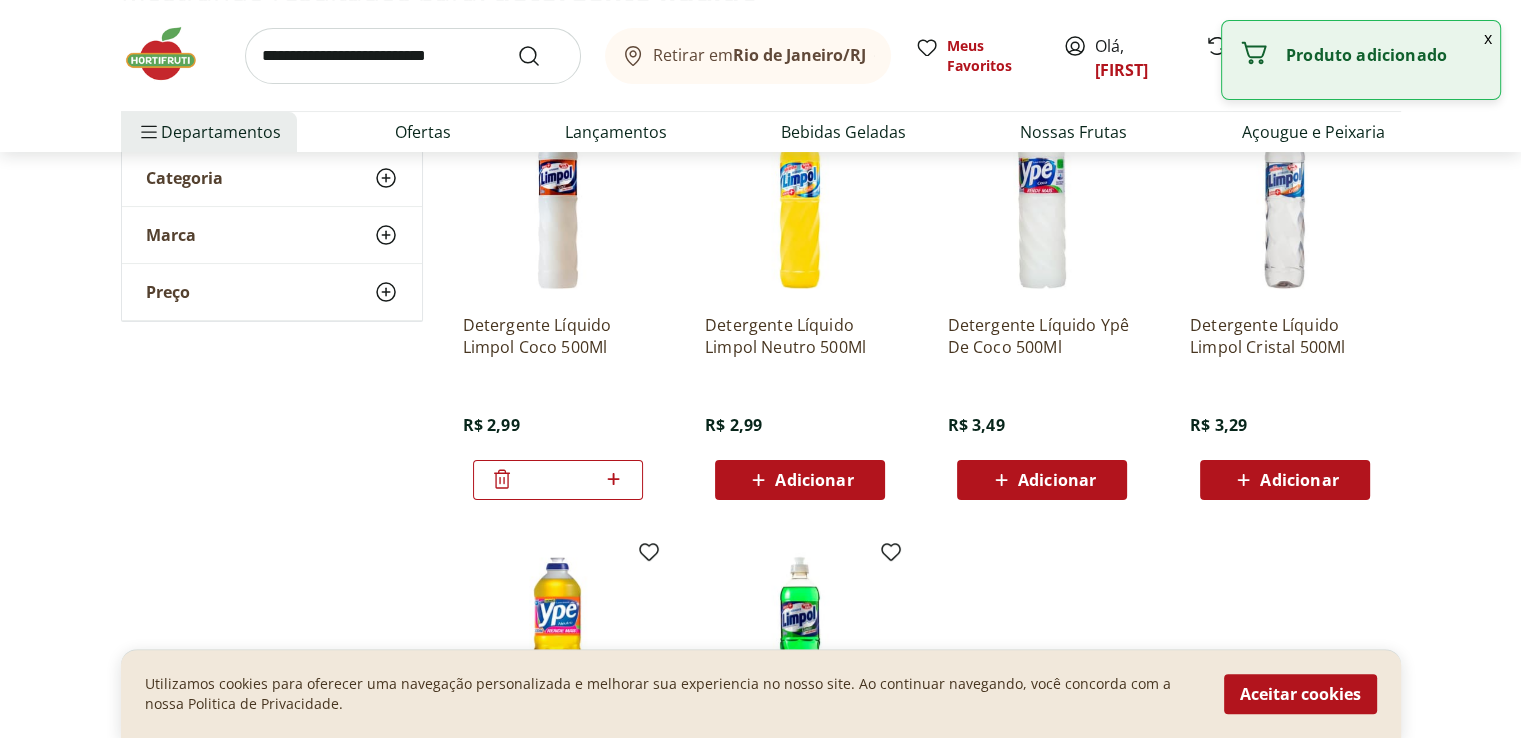 click 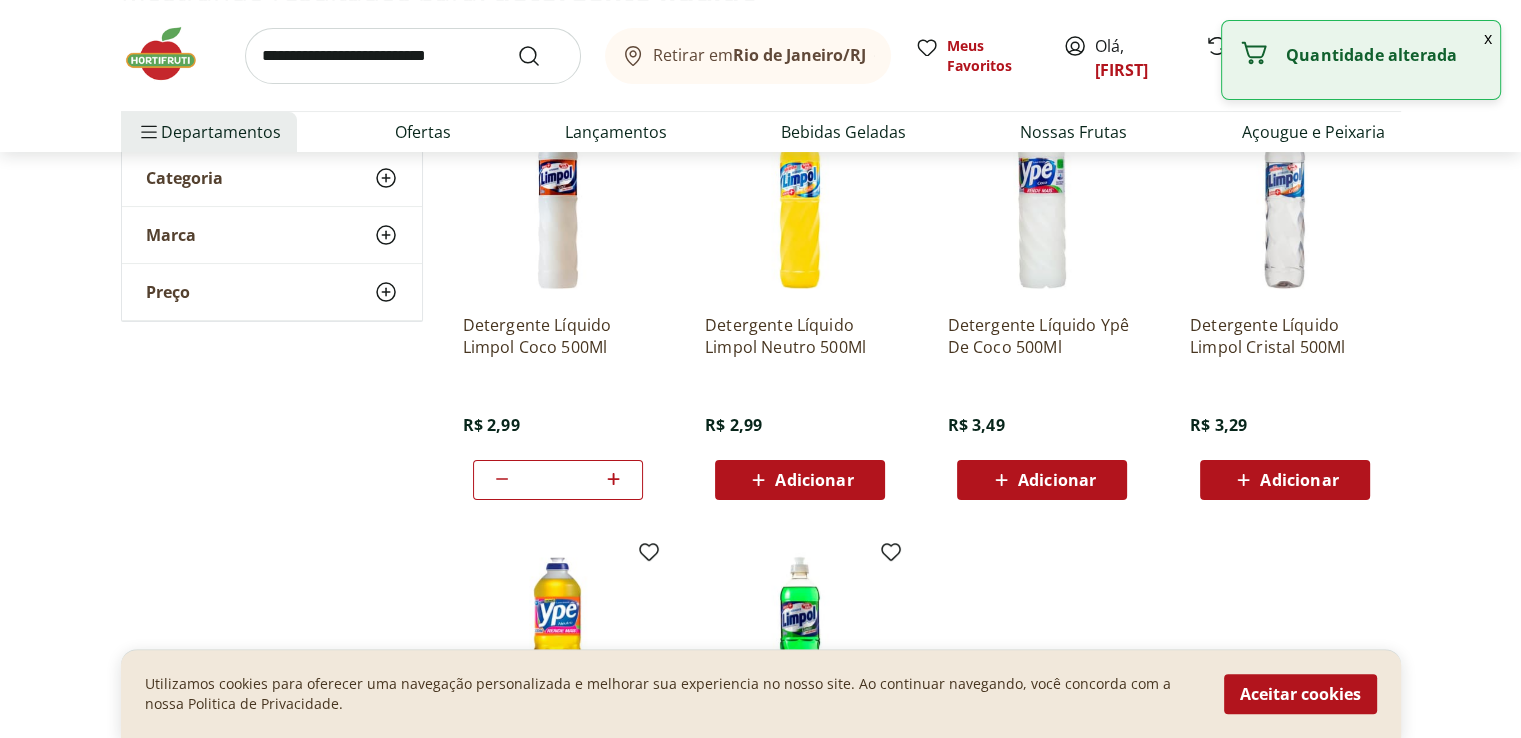 click 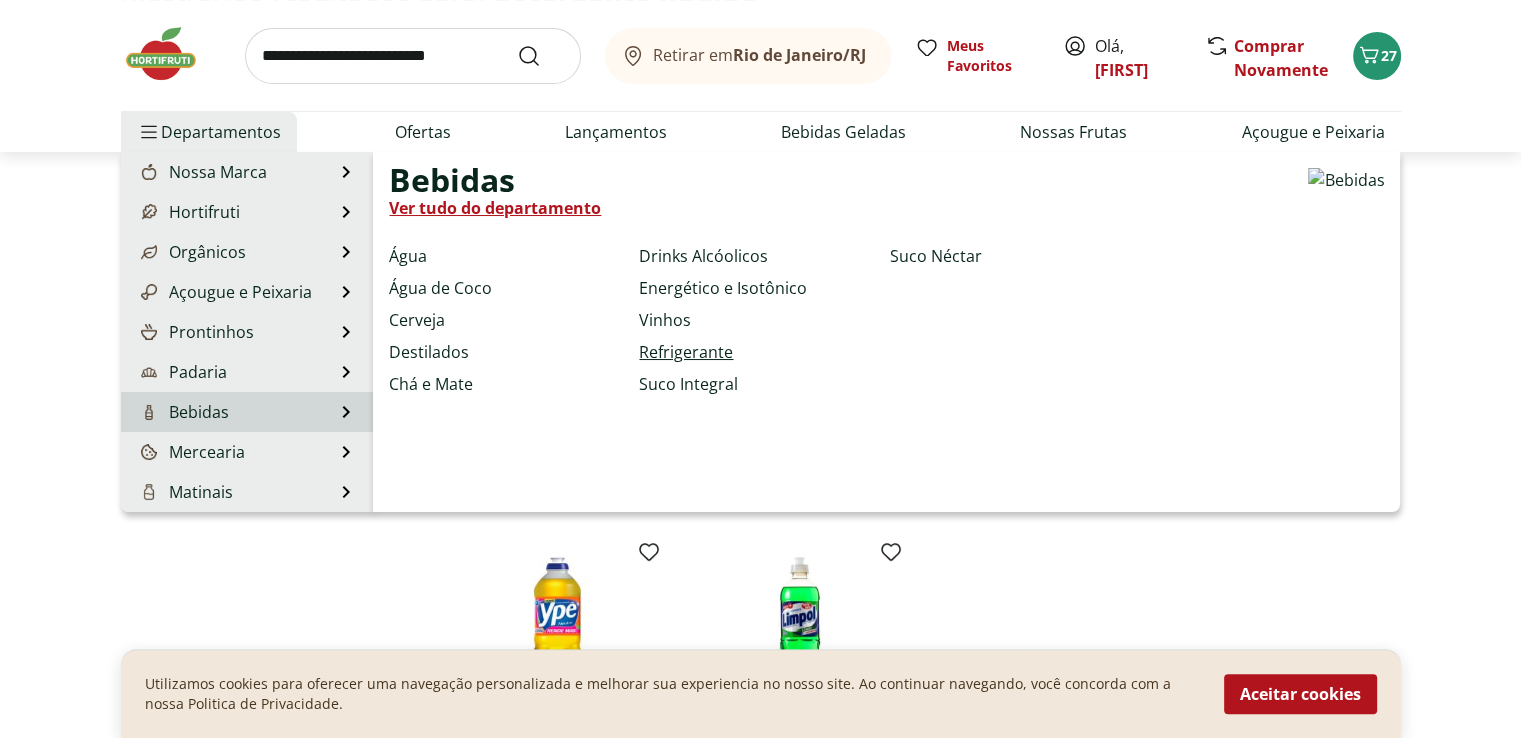 click on "Refrigerante" at bounding box center [686, 352] 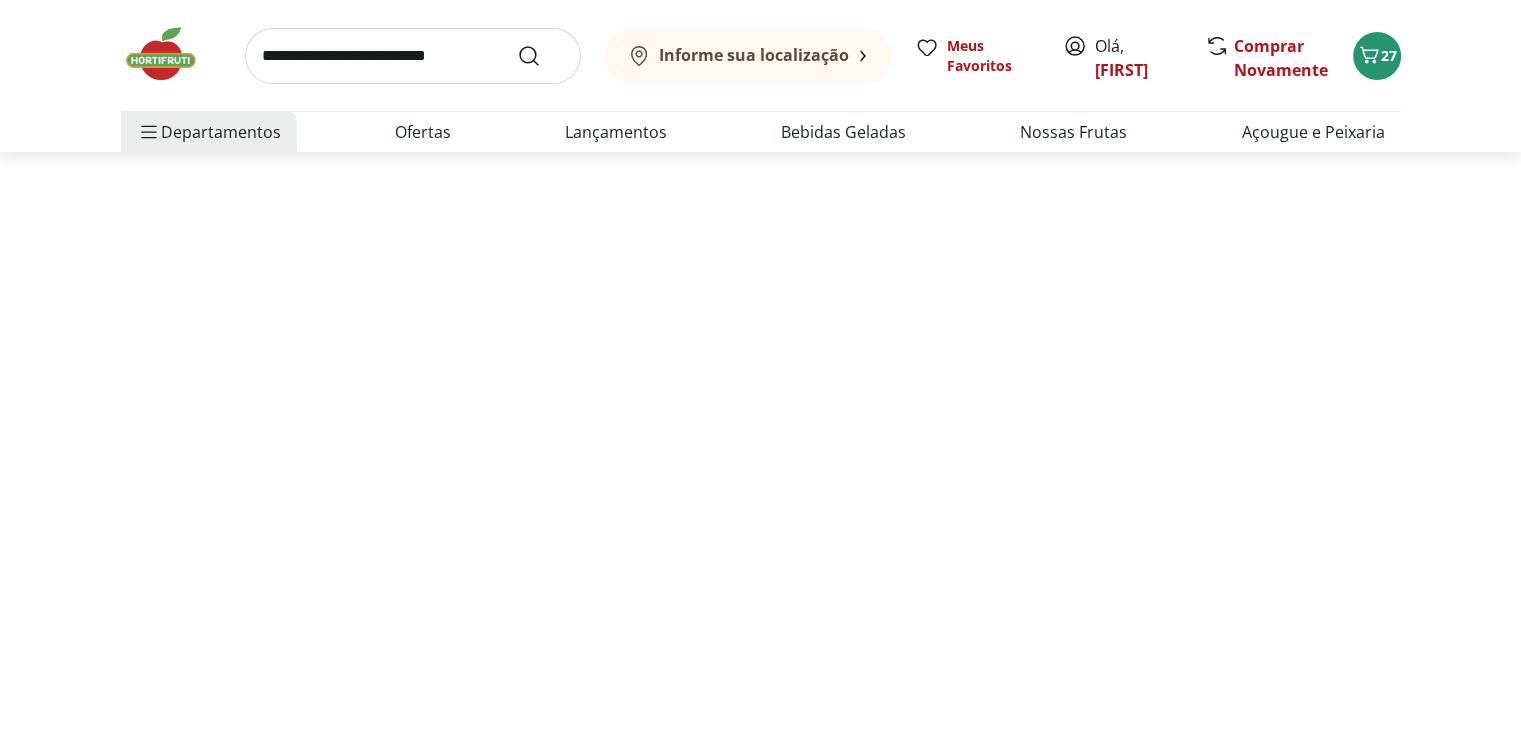 scroll, scrollTop: 0, scrollLeft: 0, axis: both 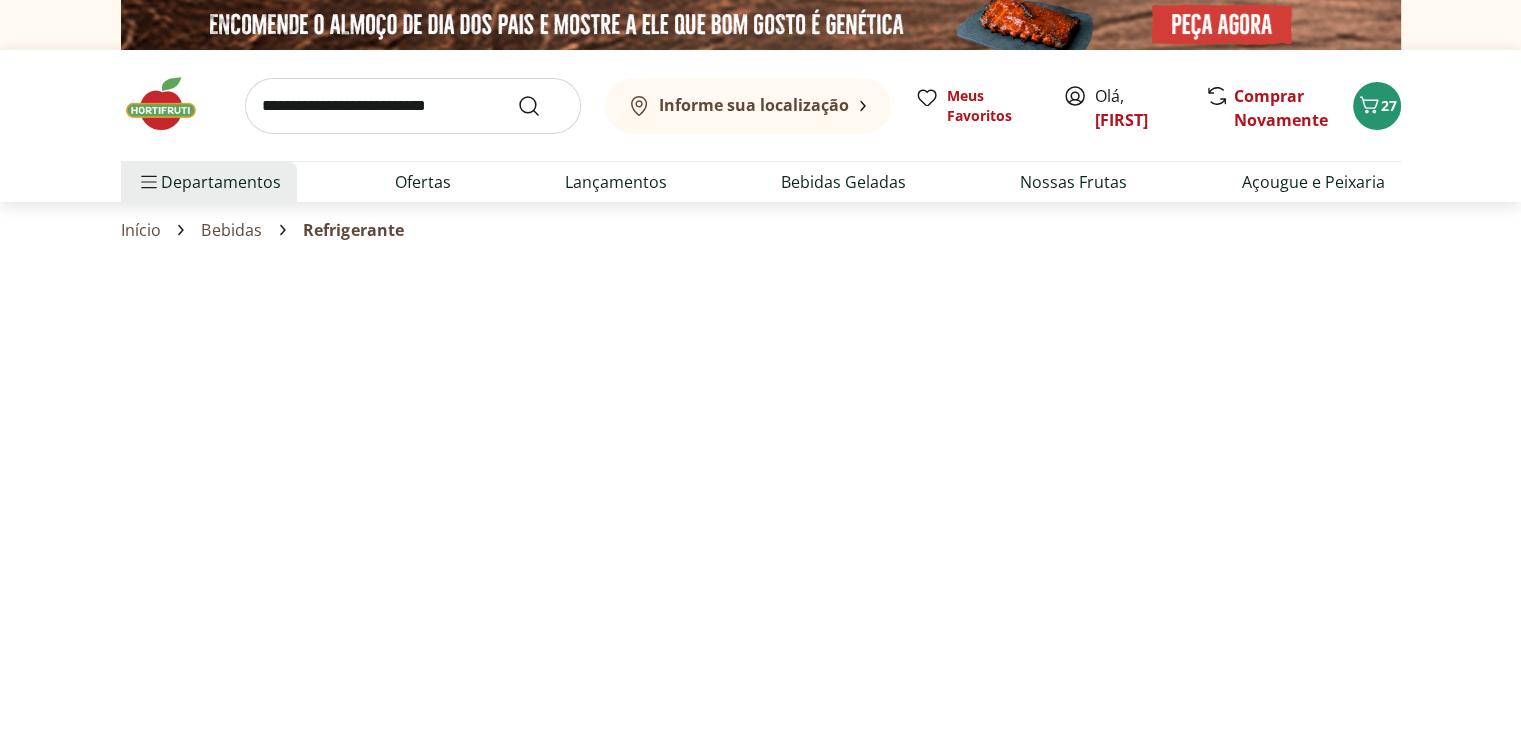 select on "**********" 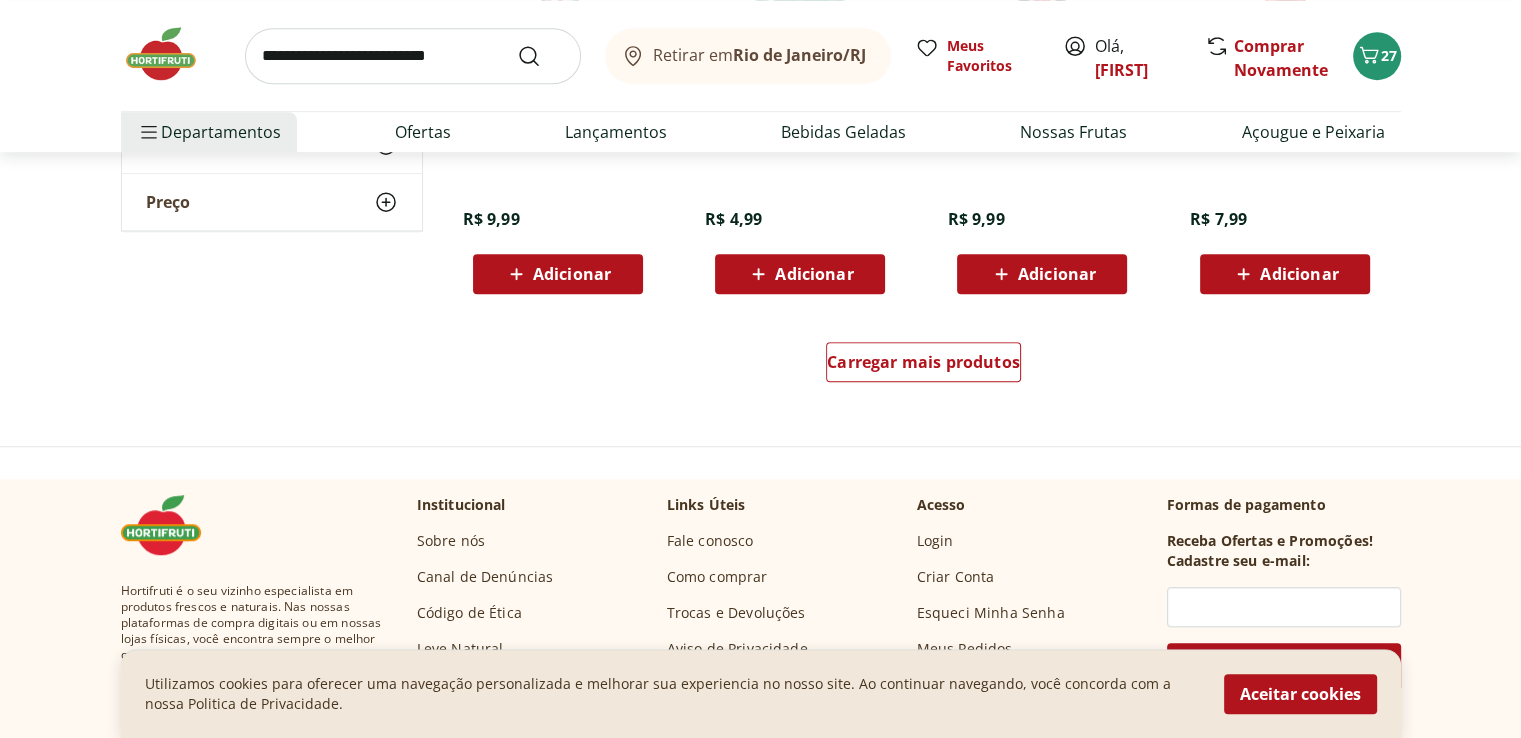 scroll, scrollTop: 1372, scrollLeft: 0, axis: vertical 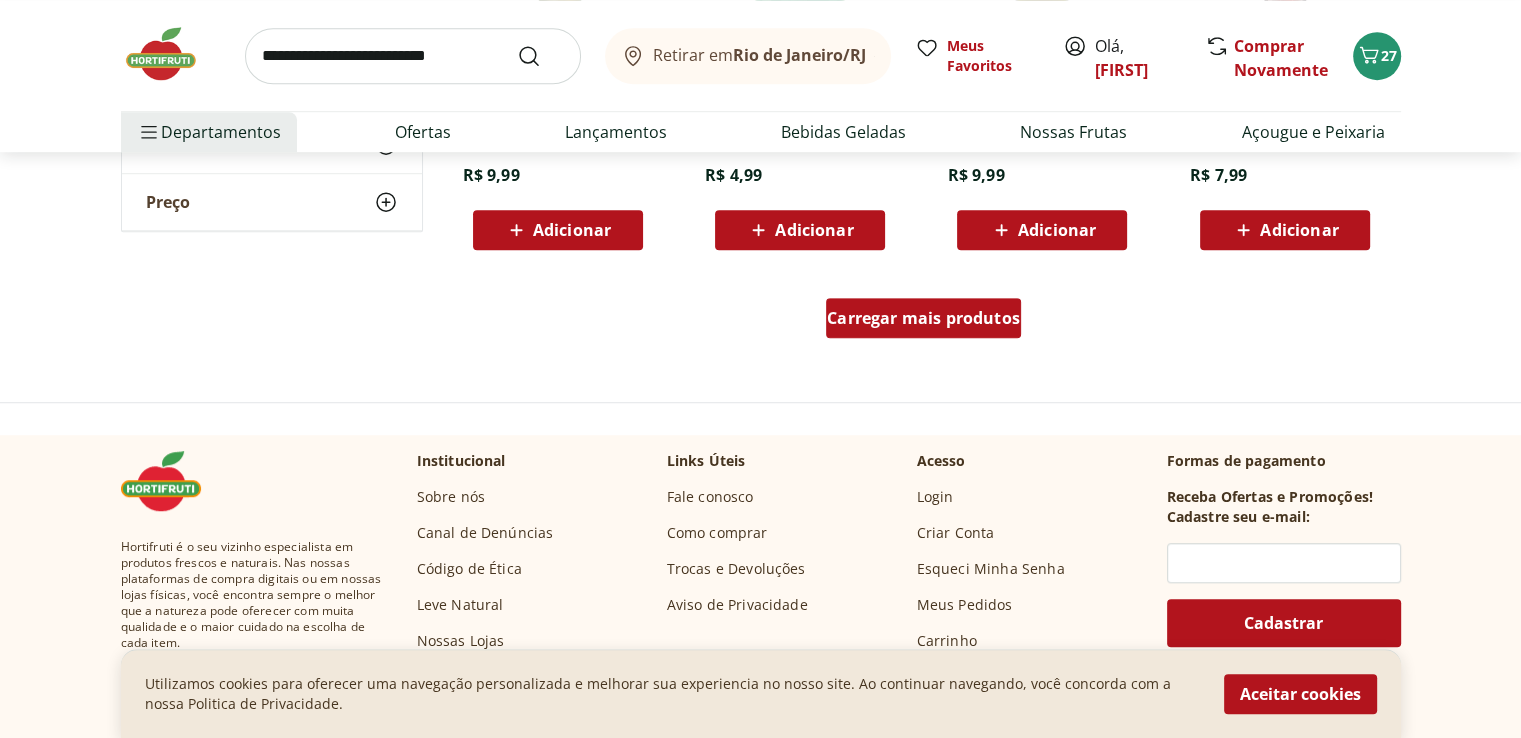 click on "Carregar mais produtos" at bounding box center (923, 322) 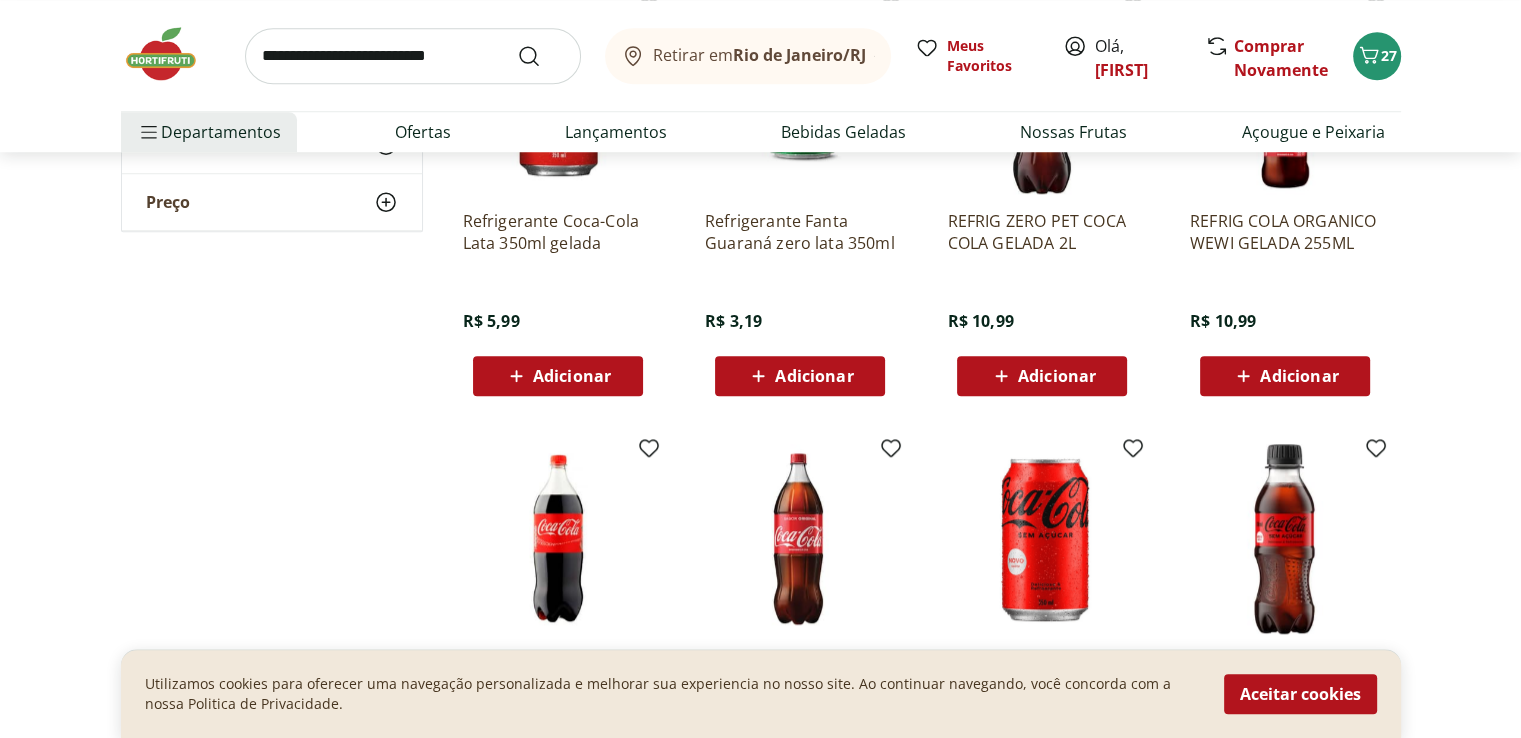 scroll, scrollTop: 1672, scrollLeft: 0, axis: vertical 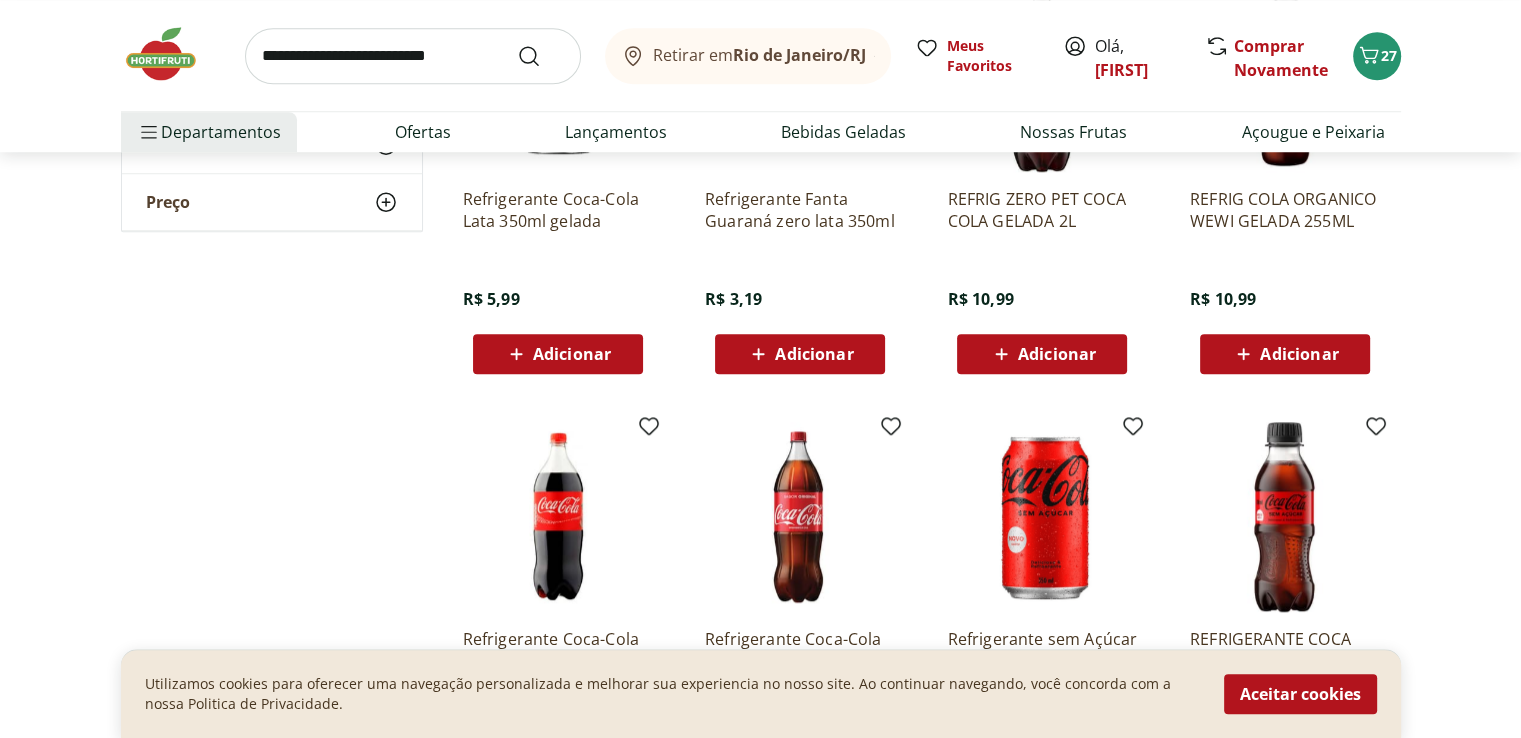 click on "Adicionar" at bounding box center [1057, 354] 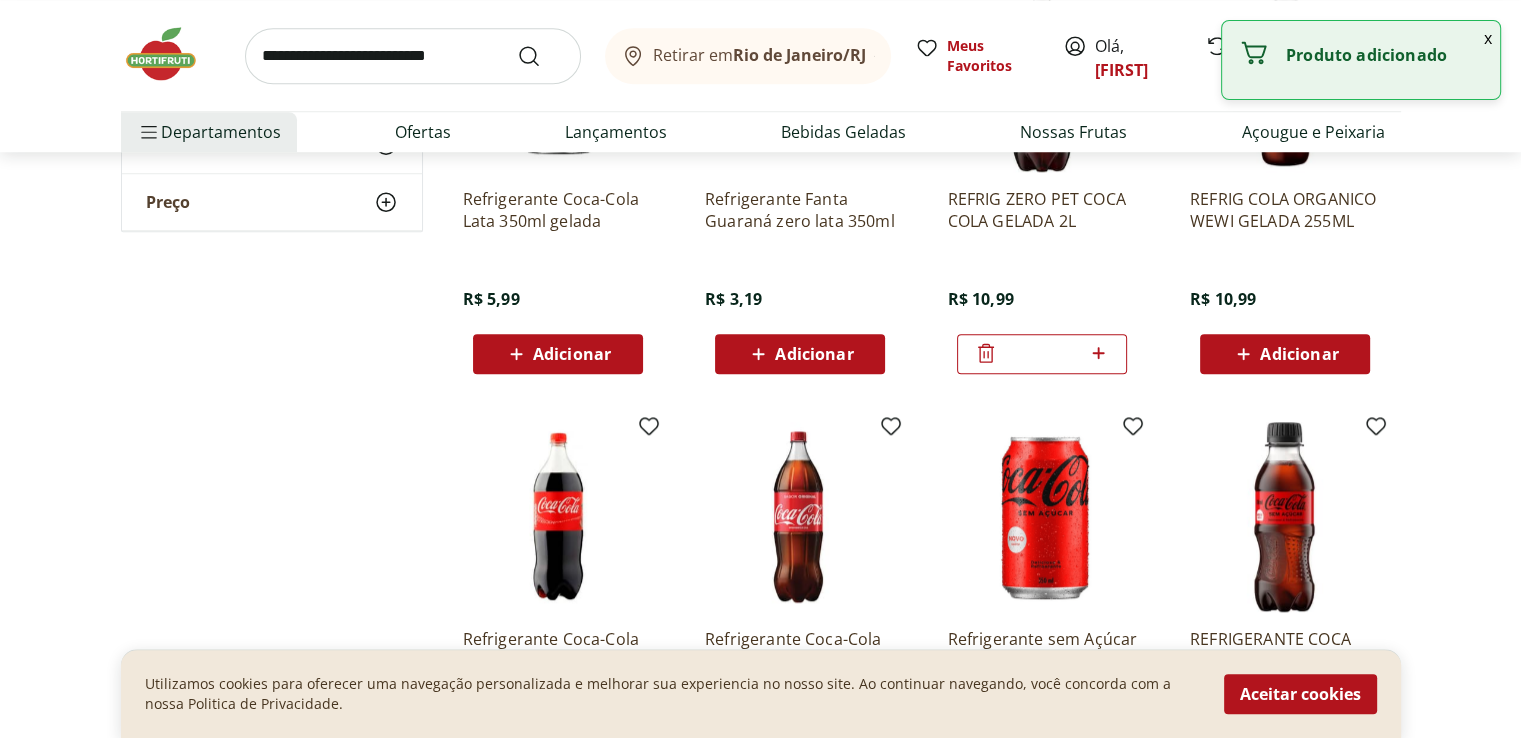 click on "*" at bounding box center [1042, 354] 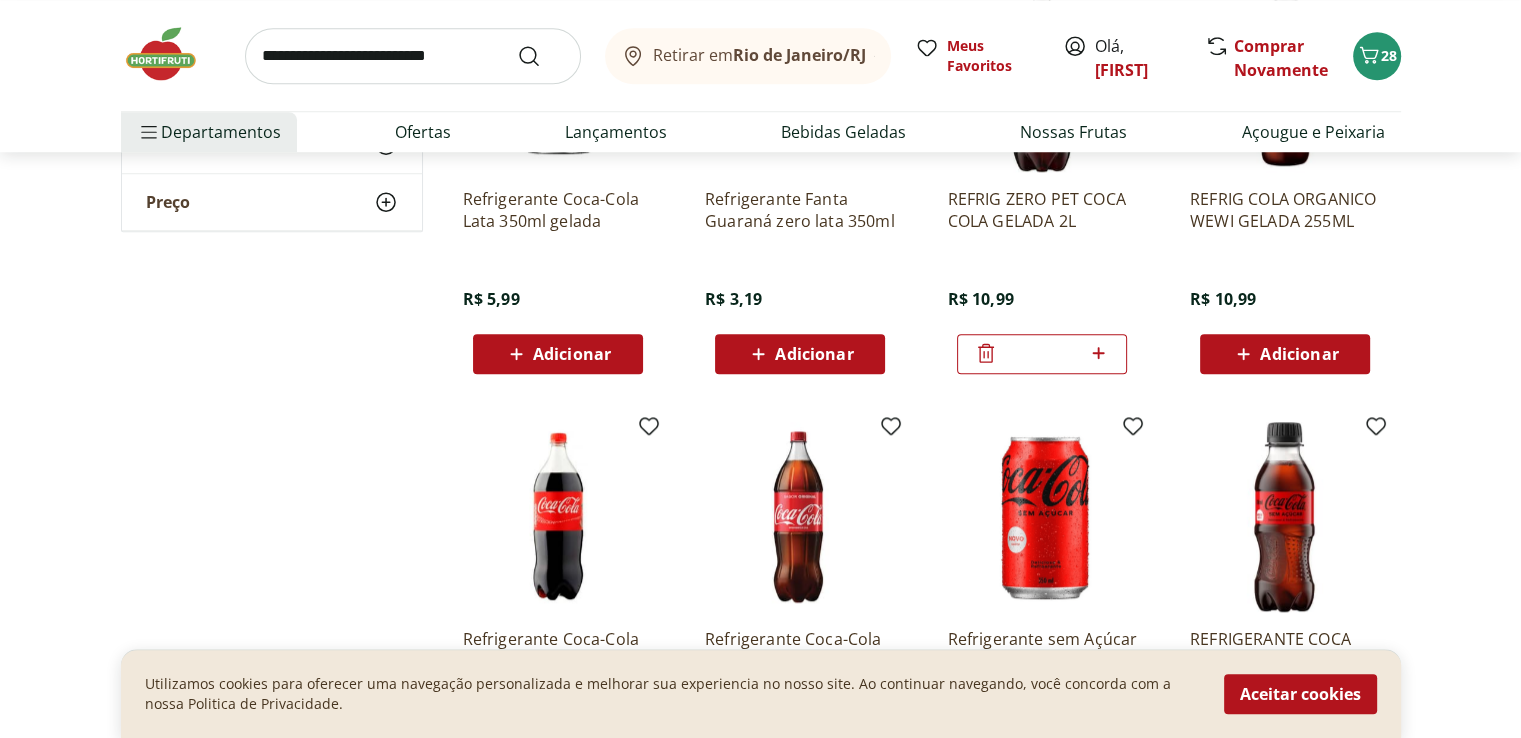 click on "**" at bounding box center (1042, 354) 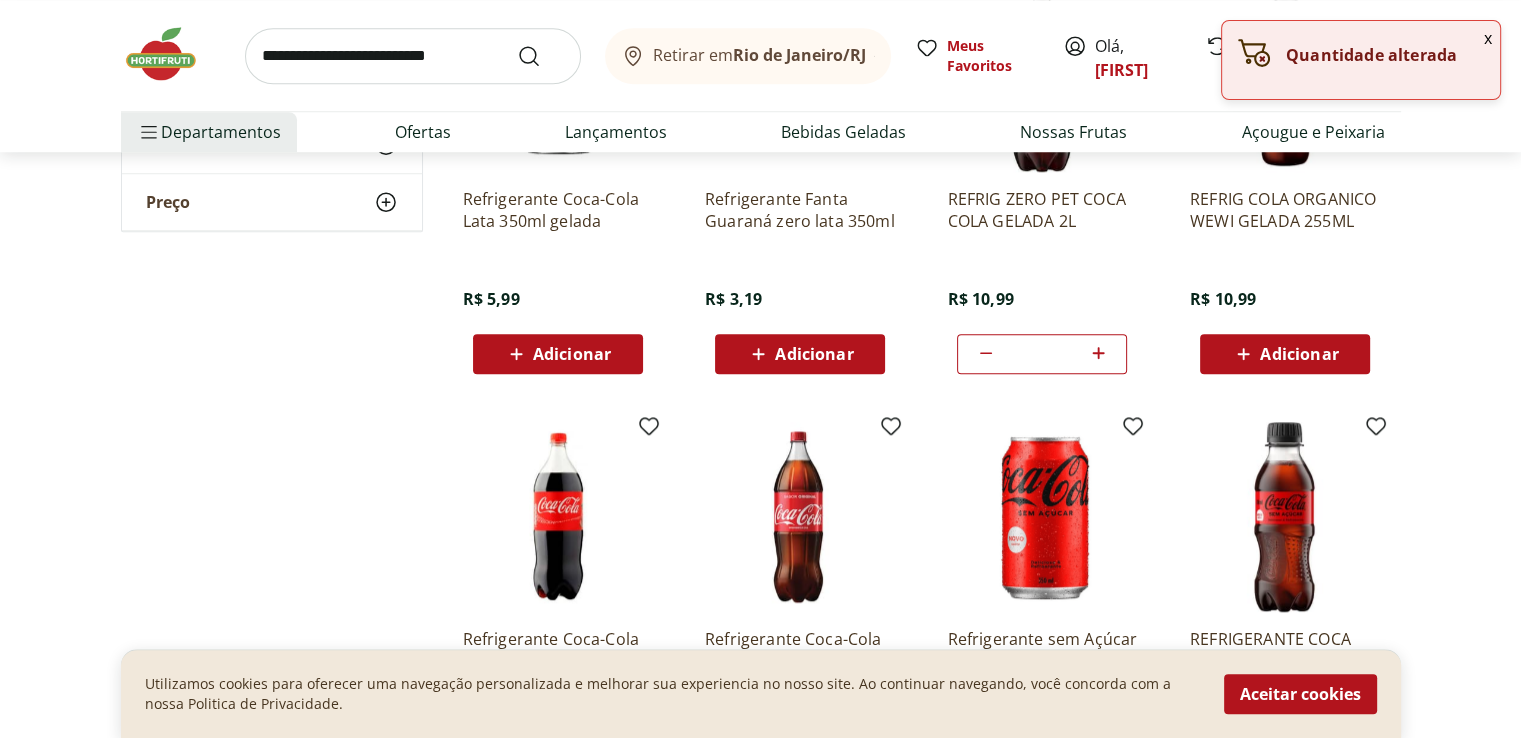 click 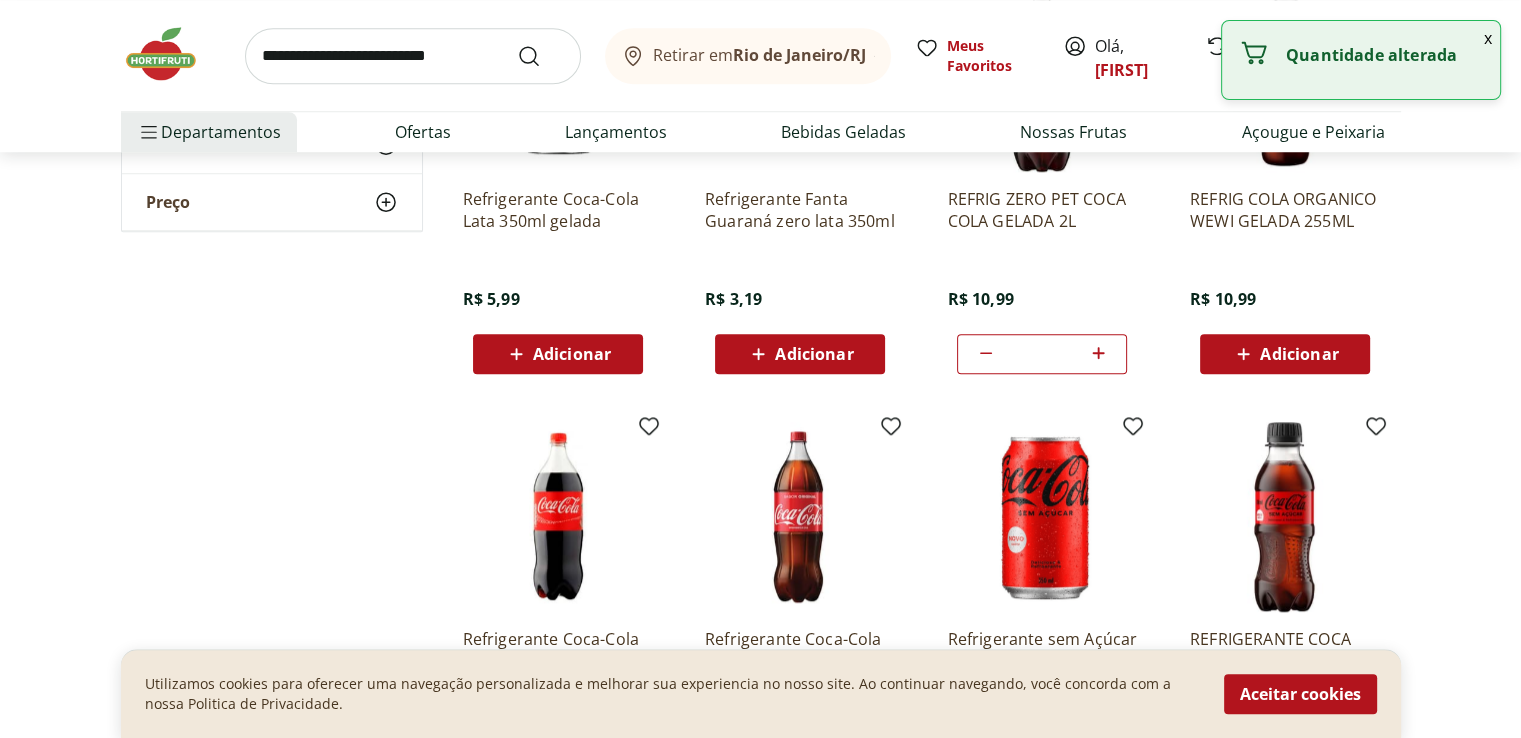 click 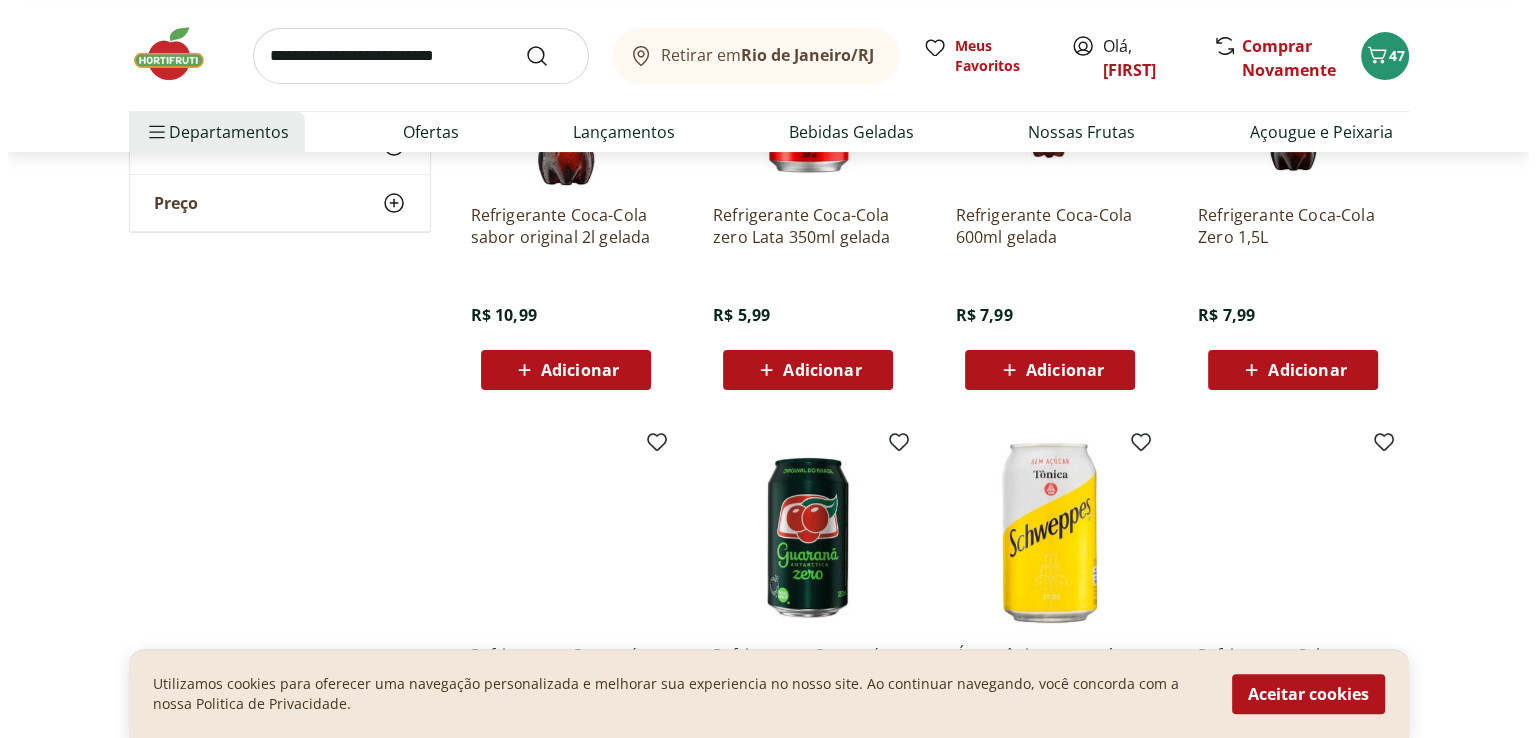 scroll, scrollTop: 0, scrollLeft: 0, axis: both 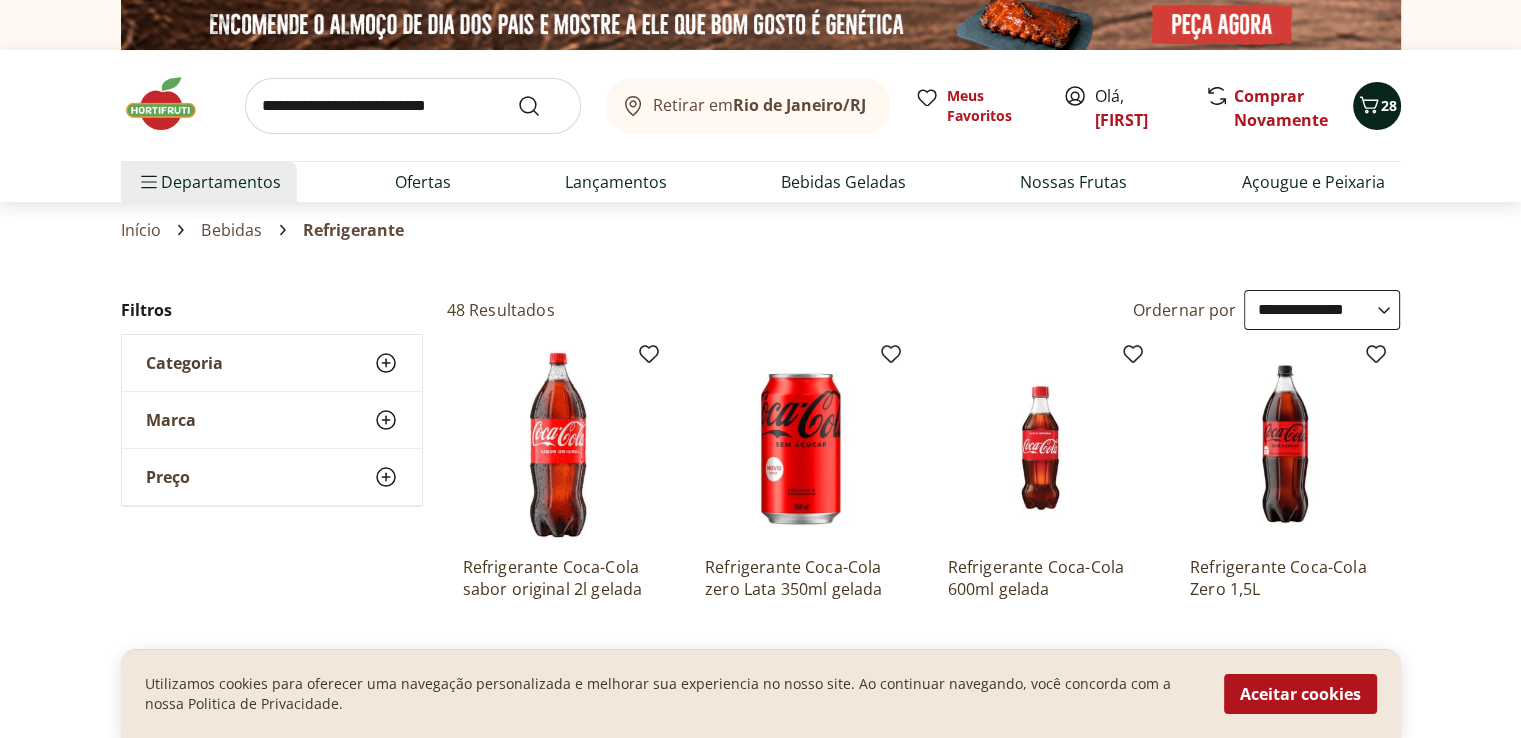 click on "28" at bounding box center (1389, 105) 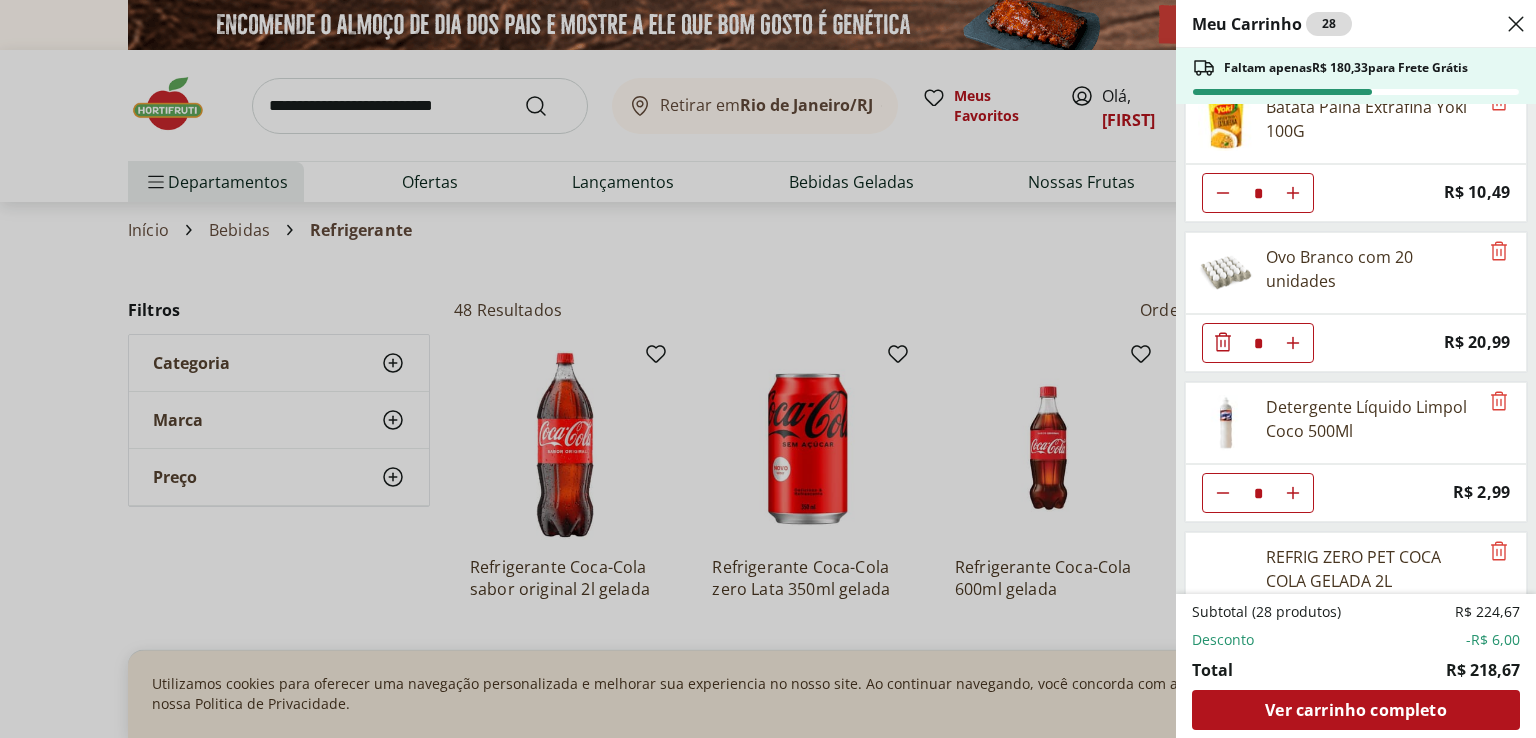 scroll, scrollTop: 1304, scrollLeft: 0, axis: vertical 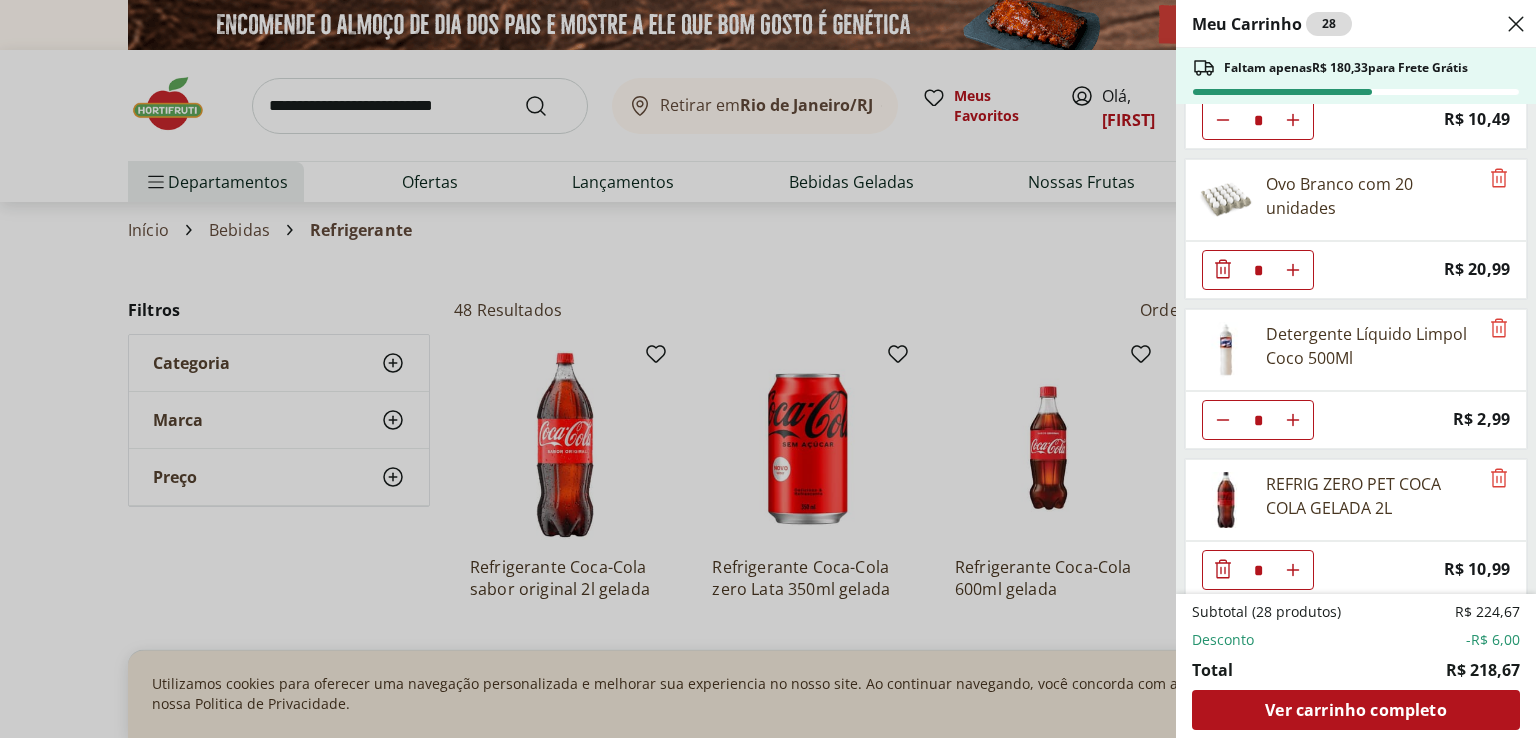 click 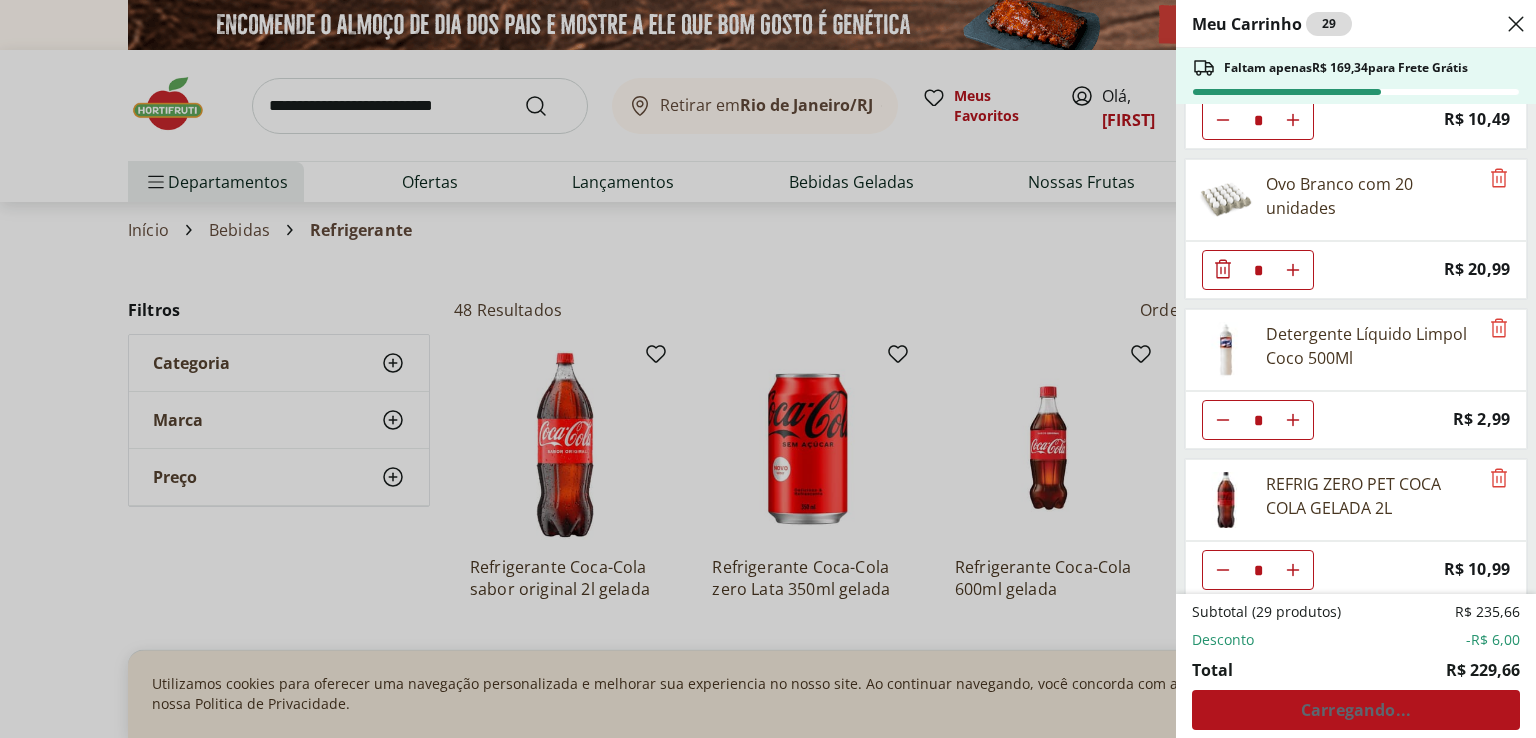 click 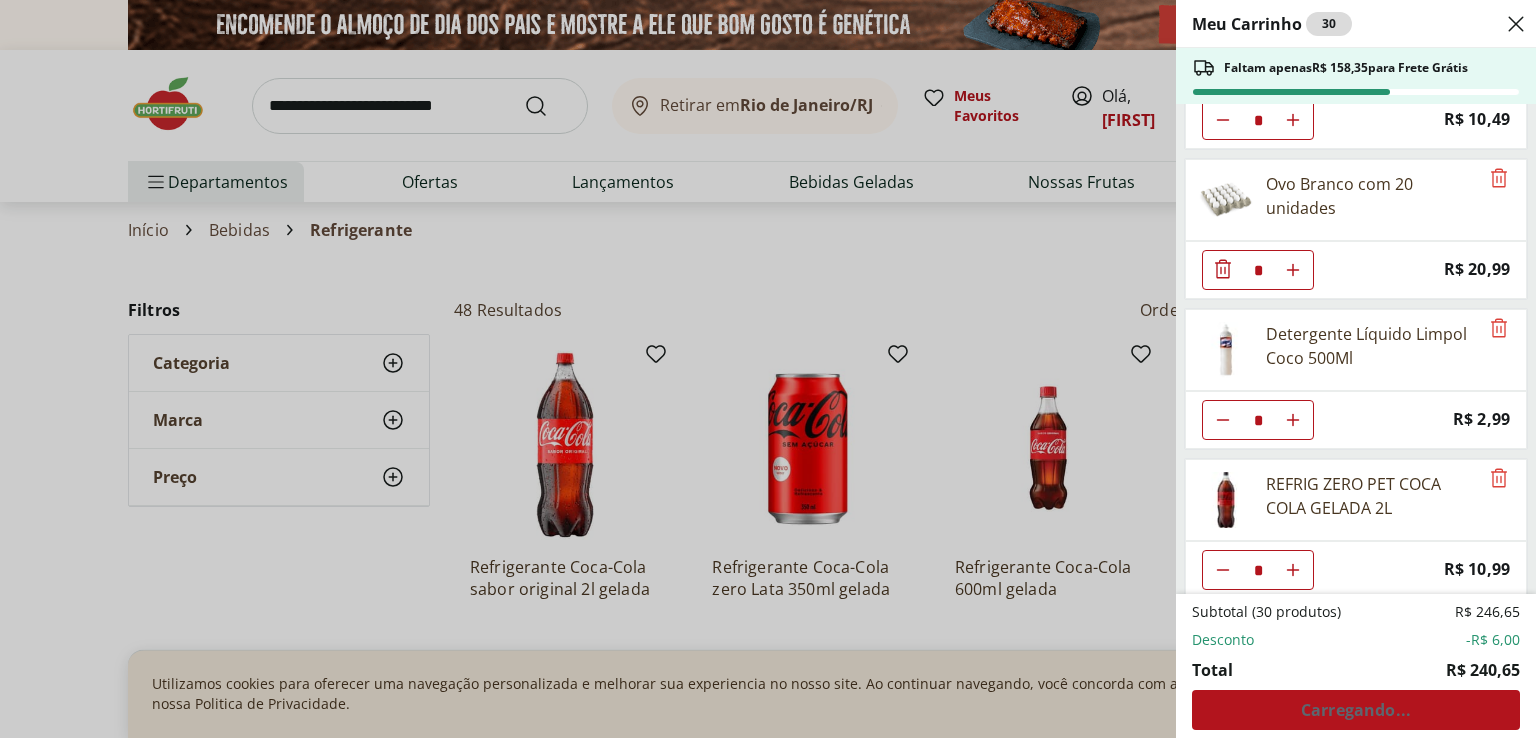 click 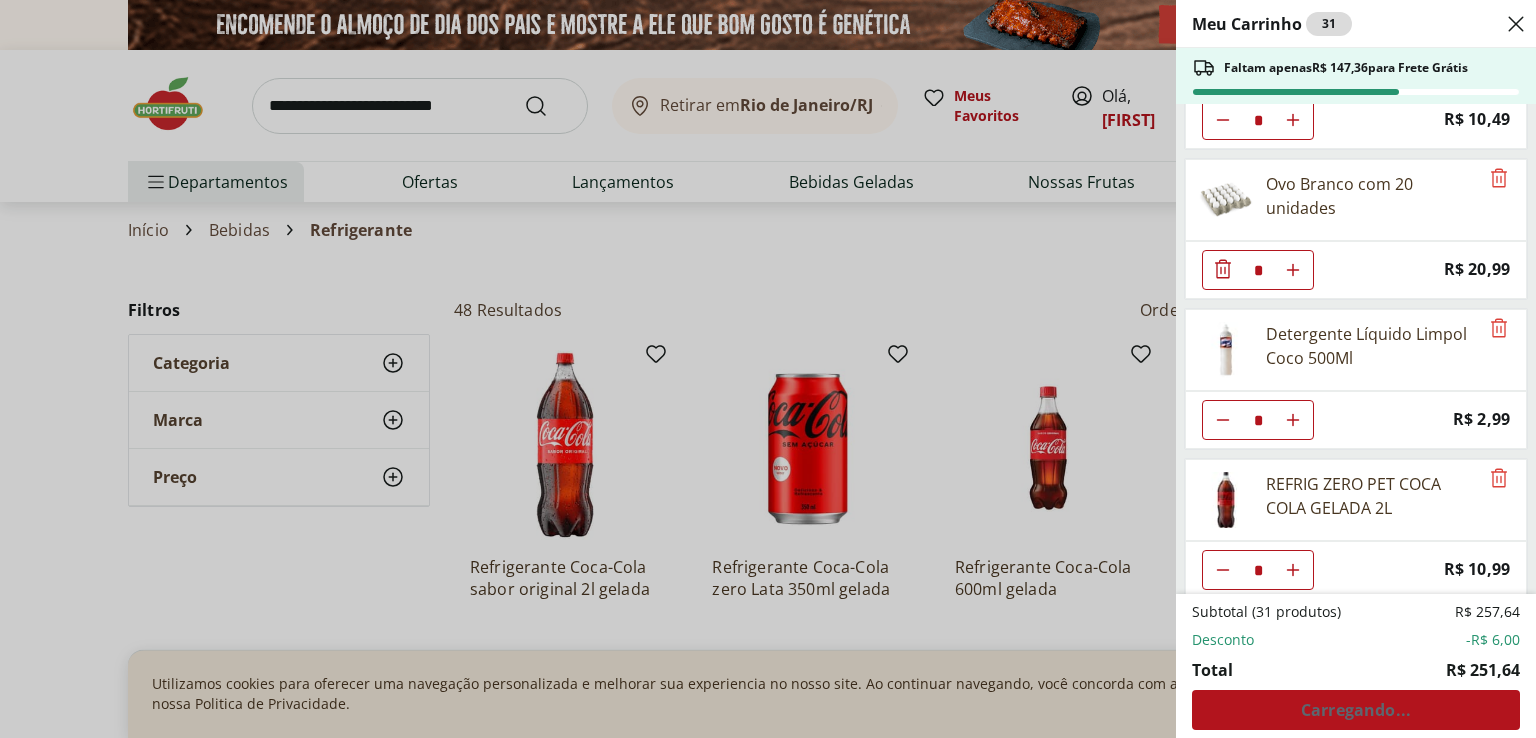 click 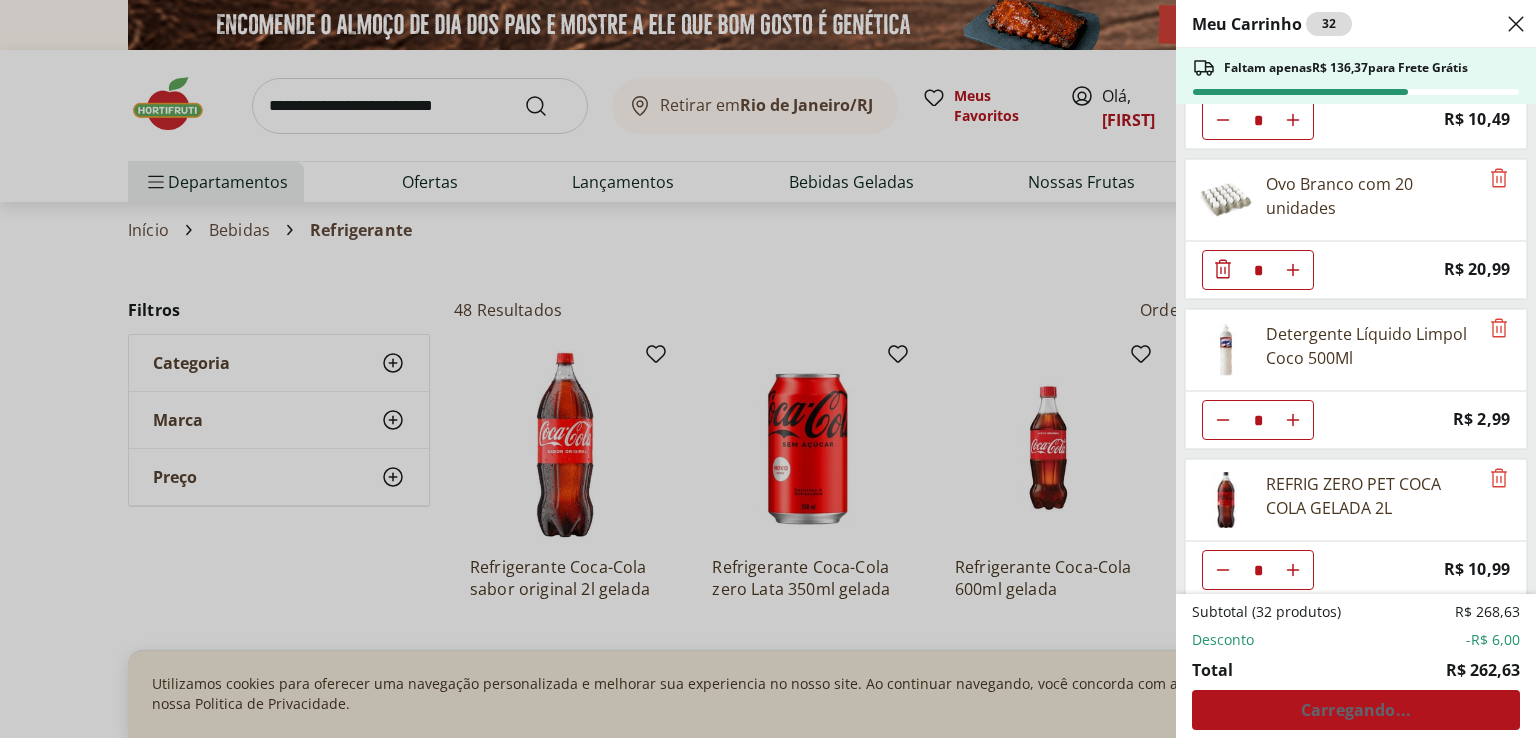 click 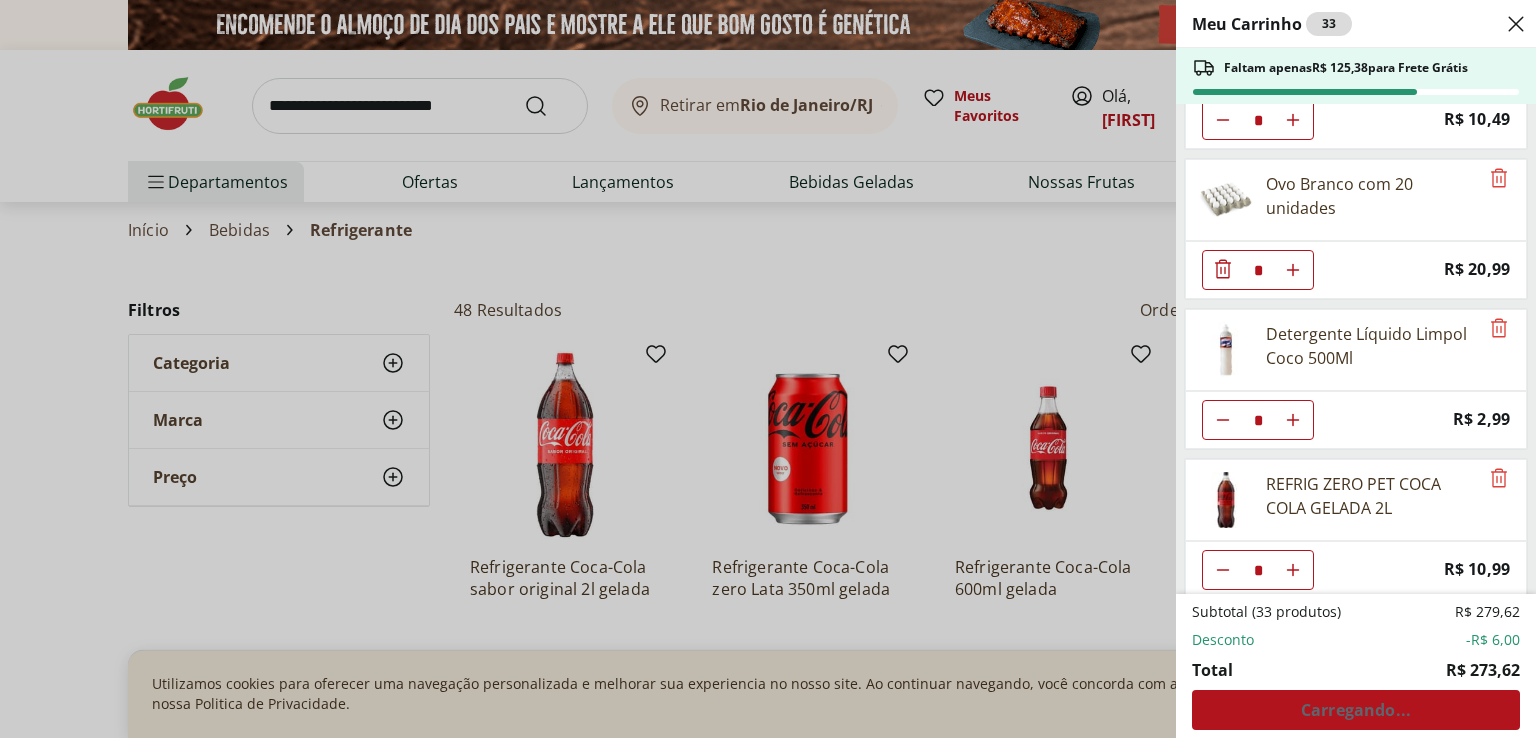 click 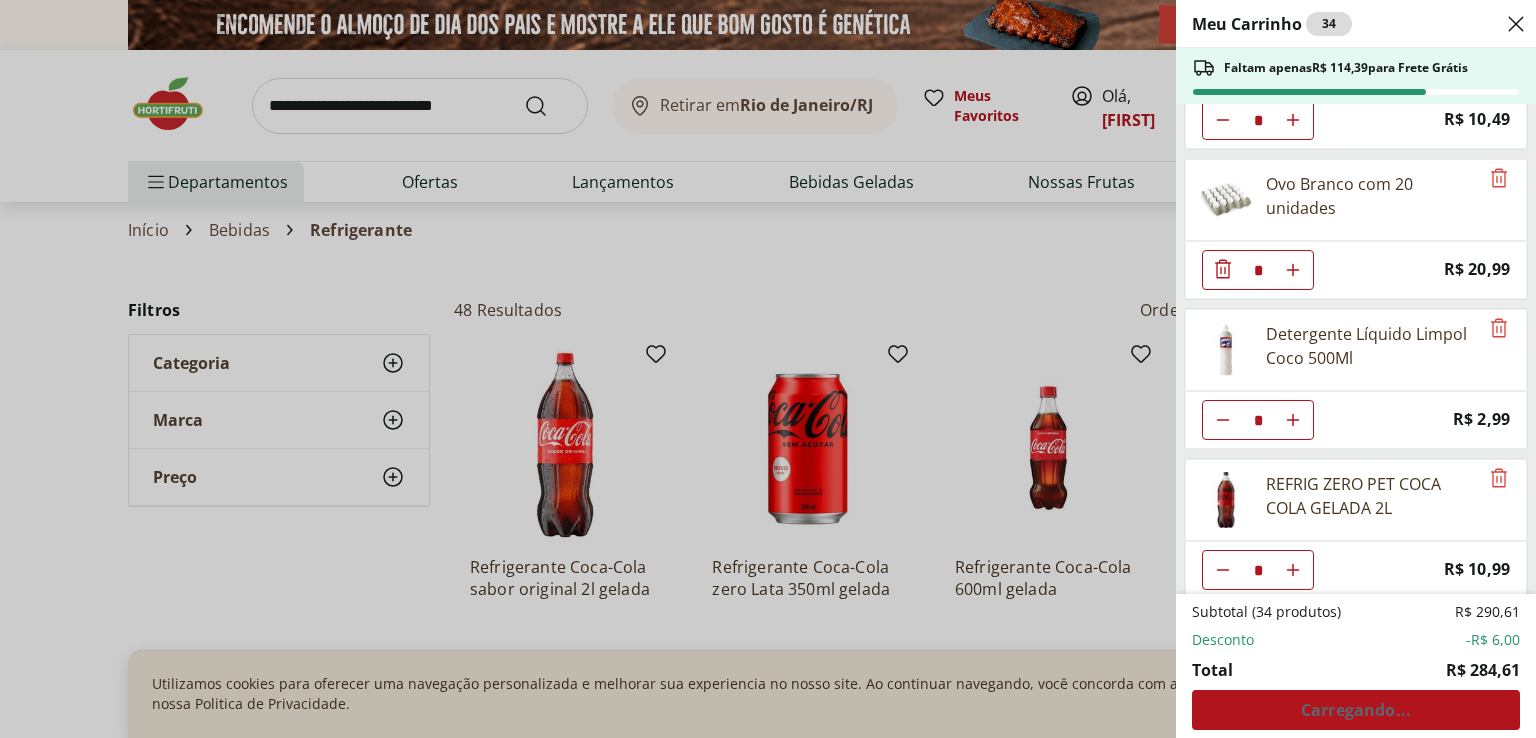 click 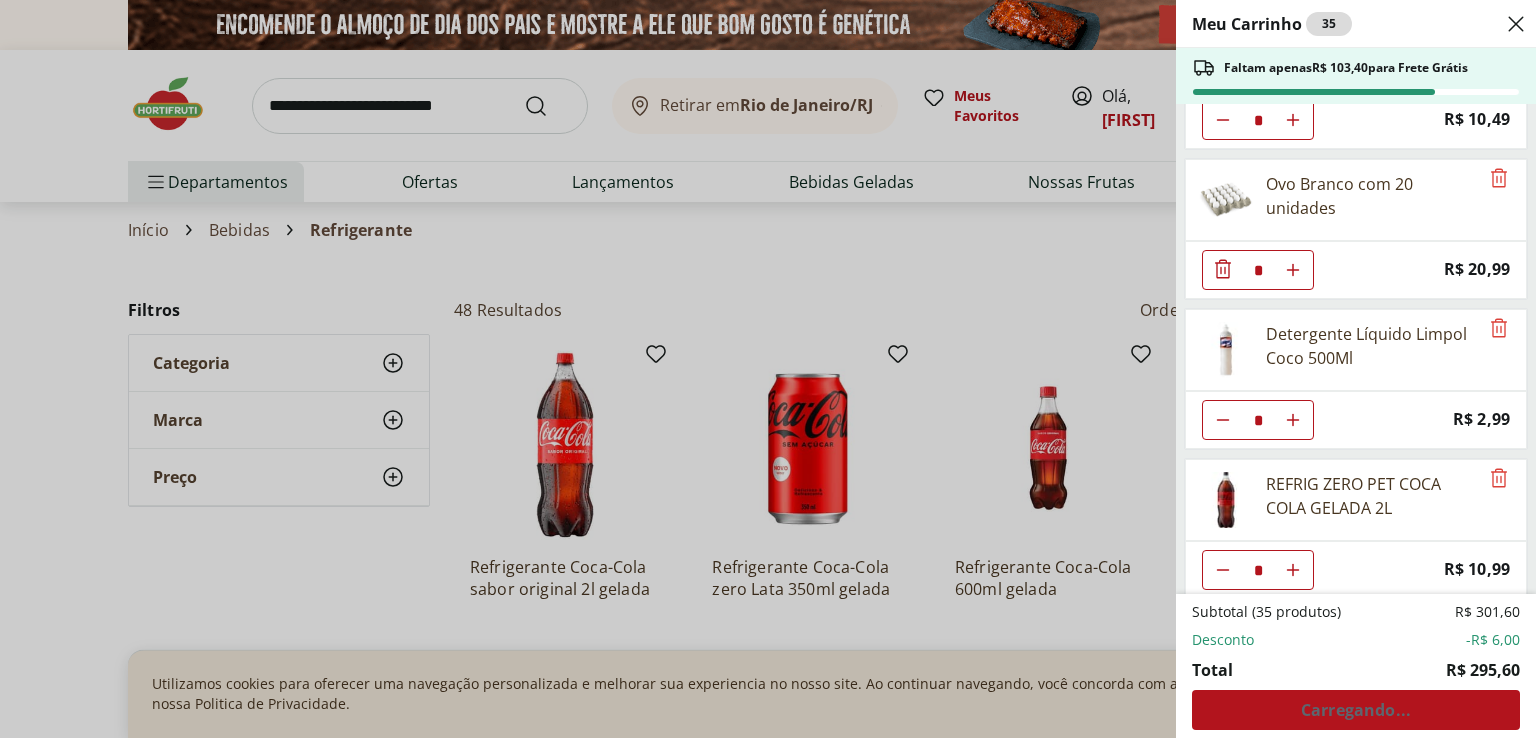 click 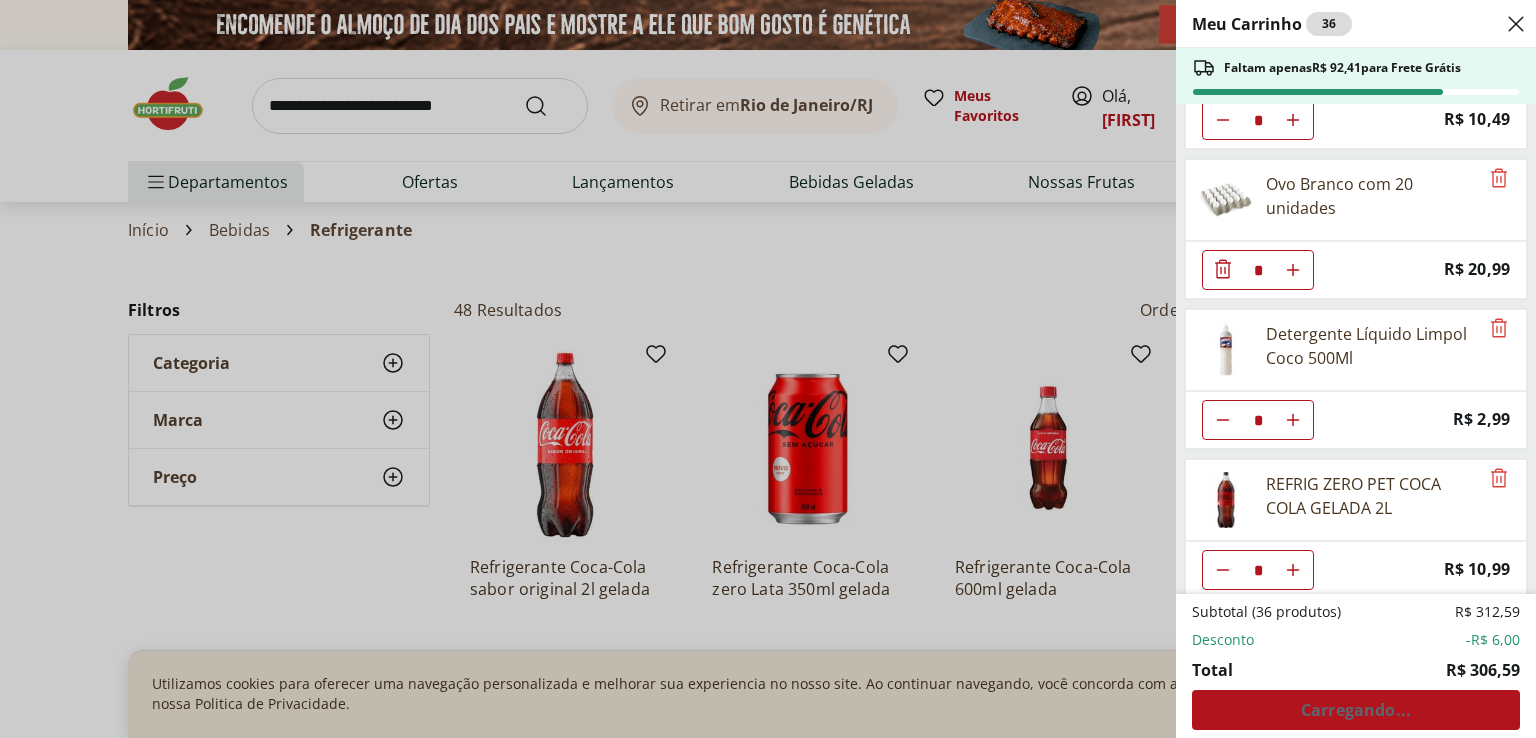 click 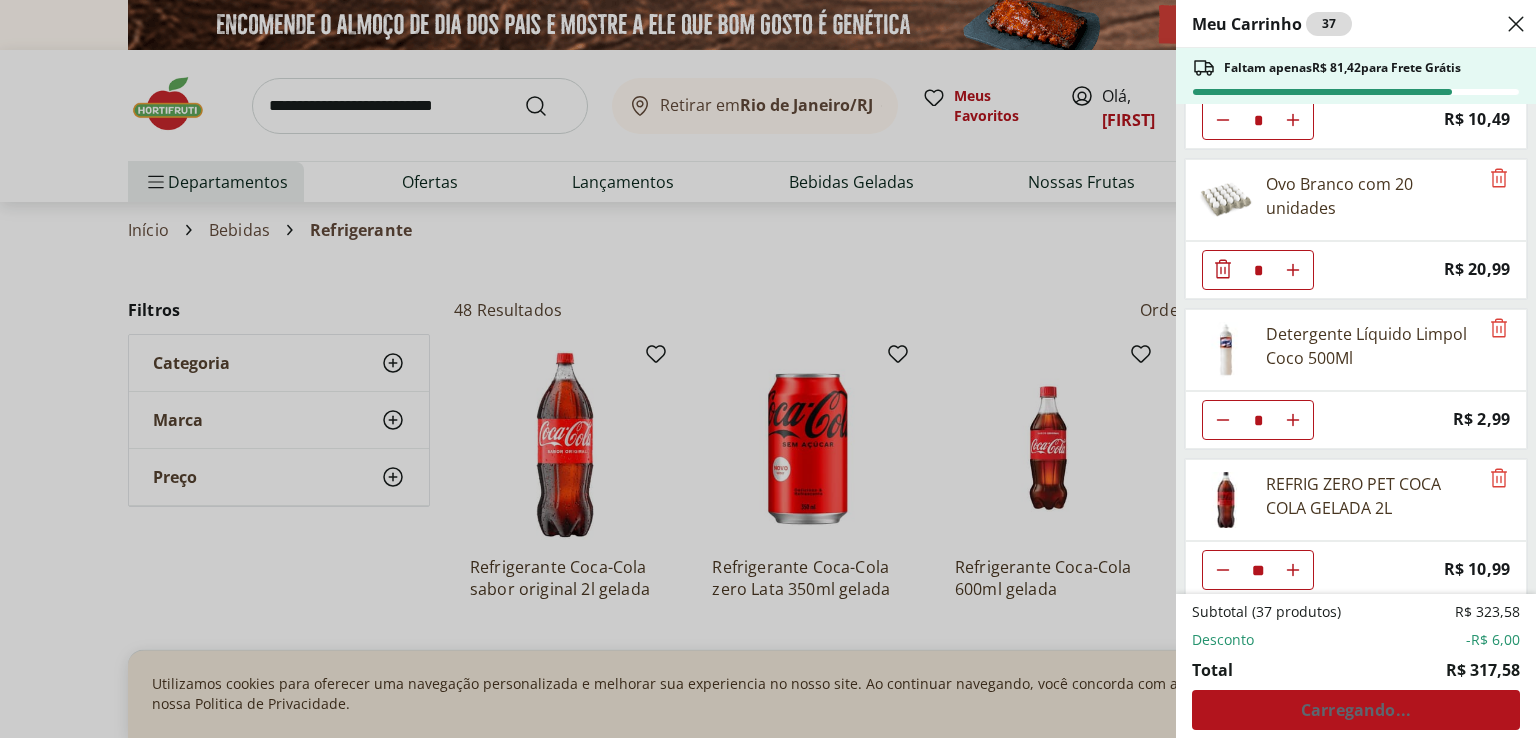 click 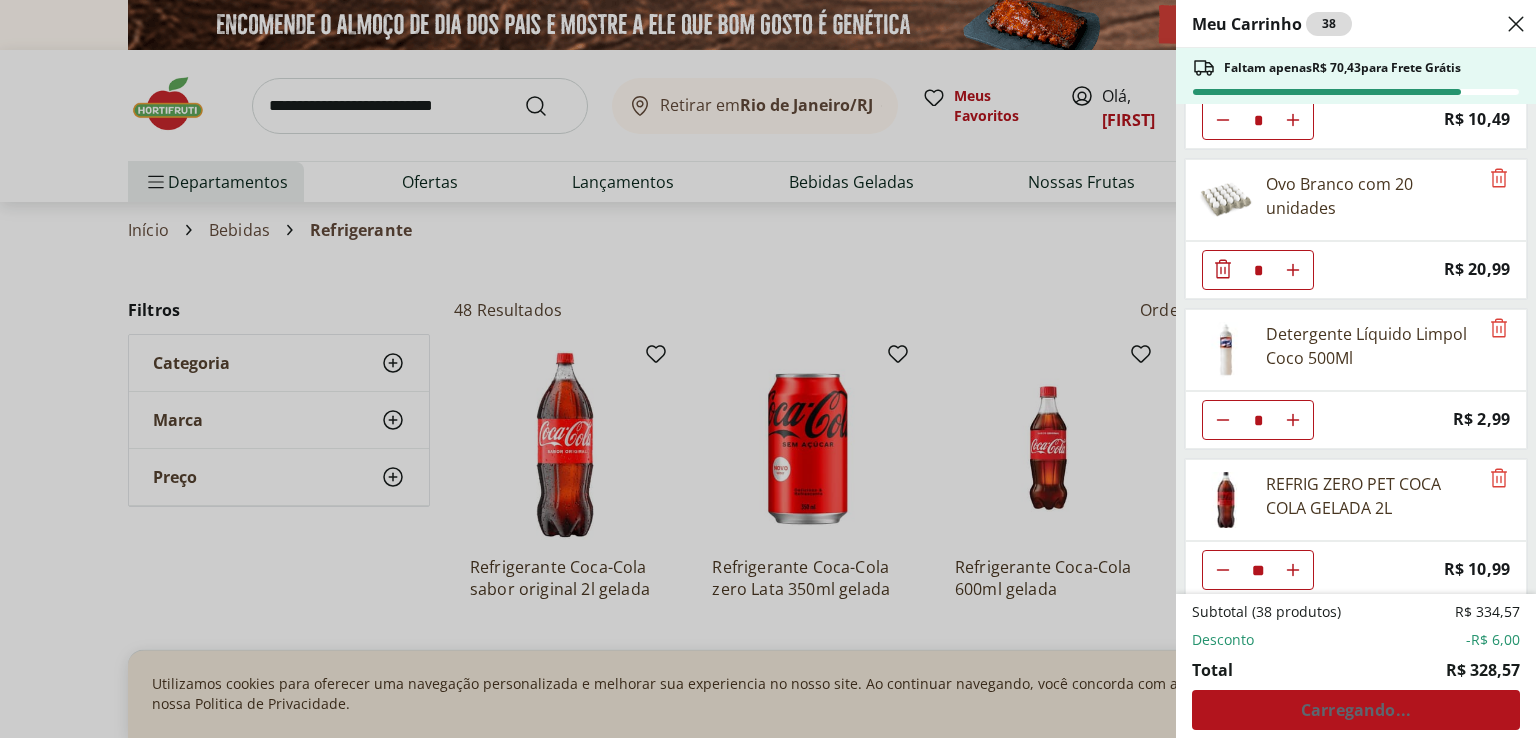 click 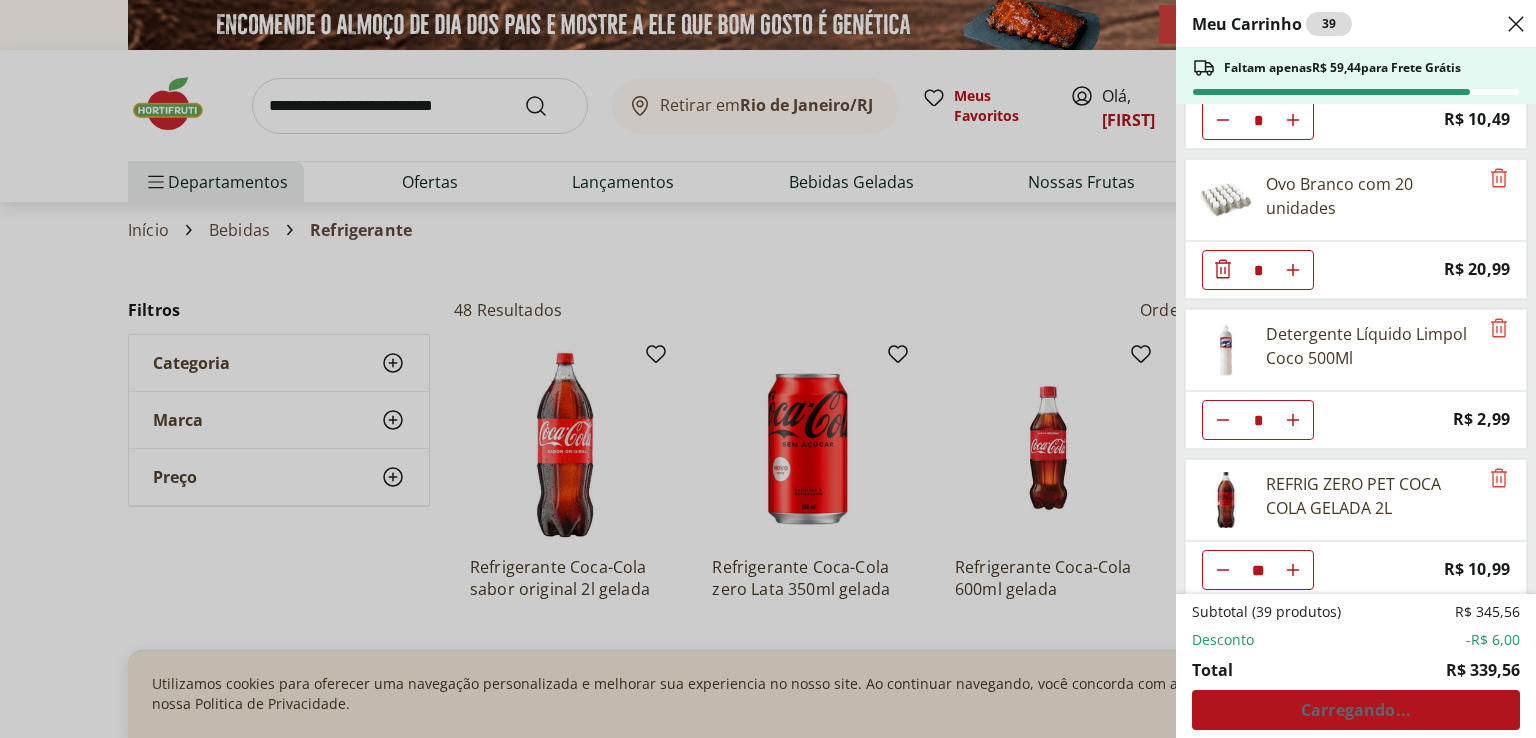 click 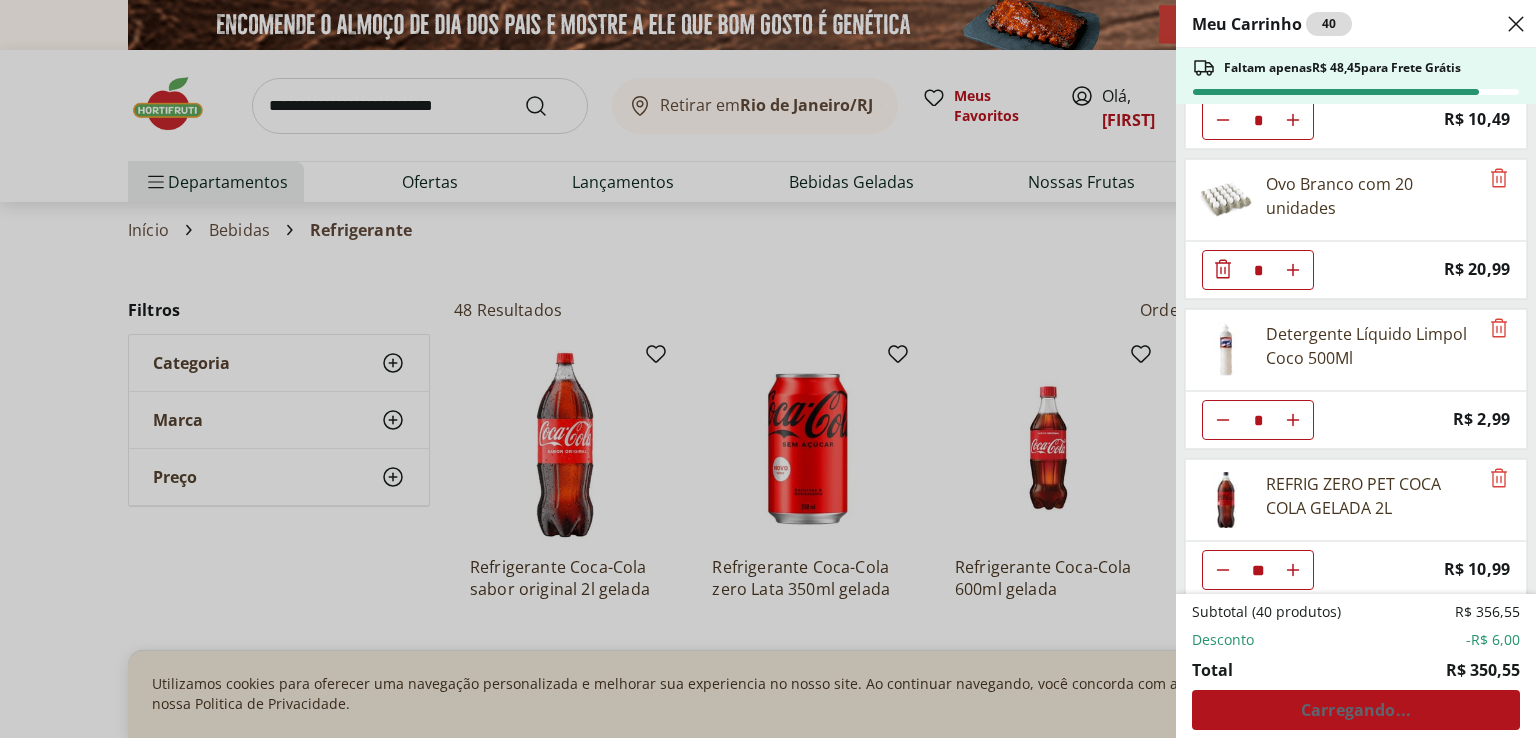 click 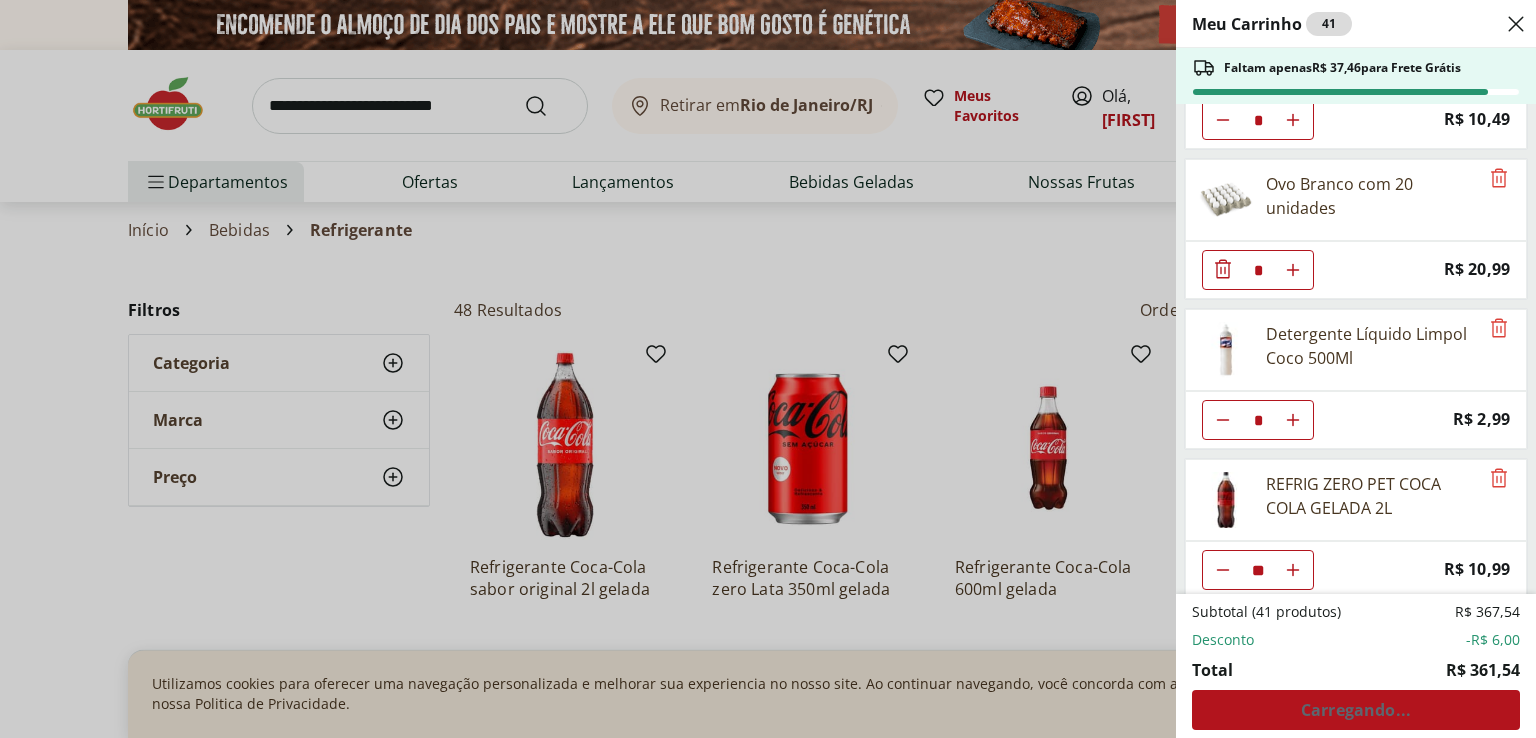 click 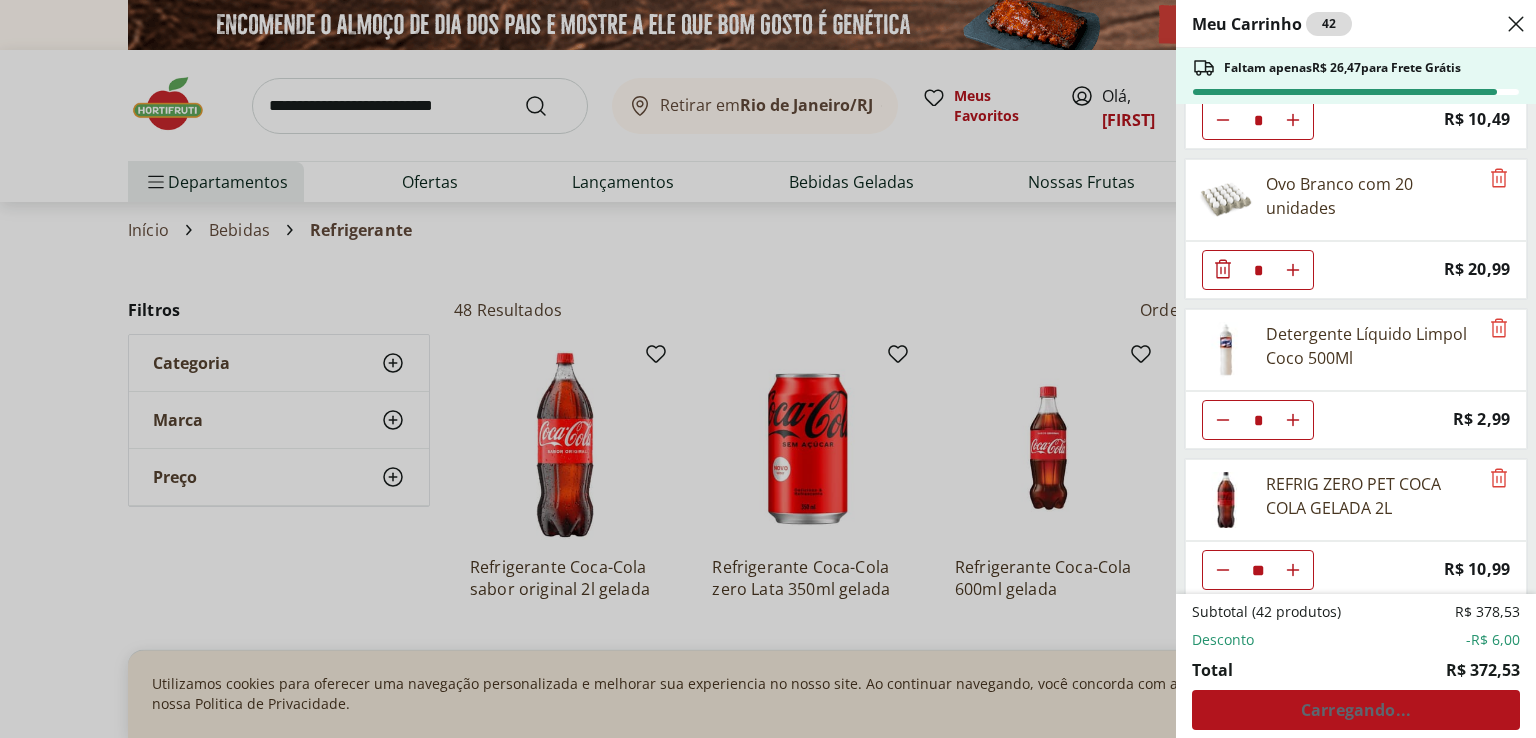 click 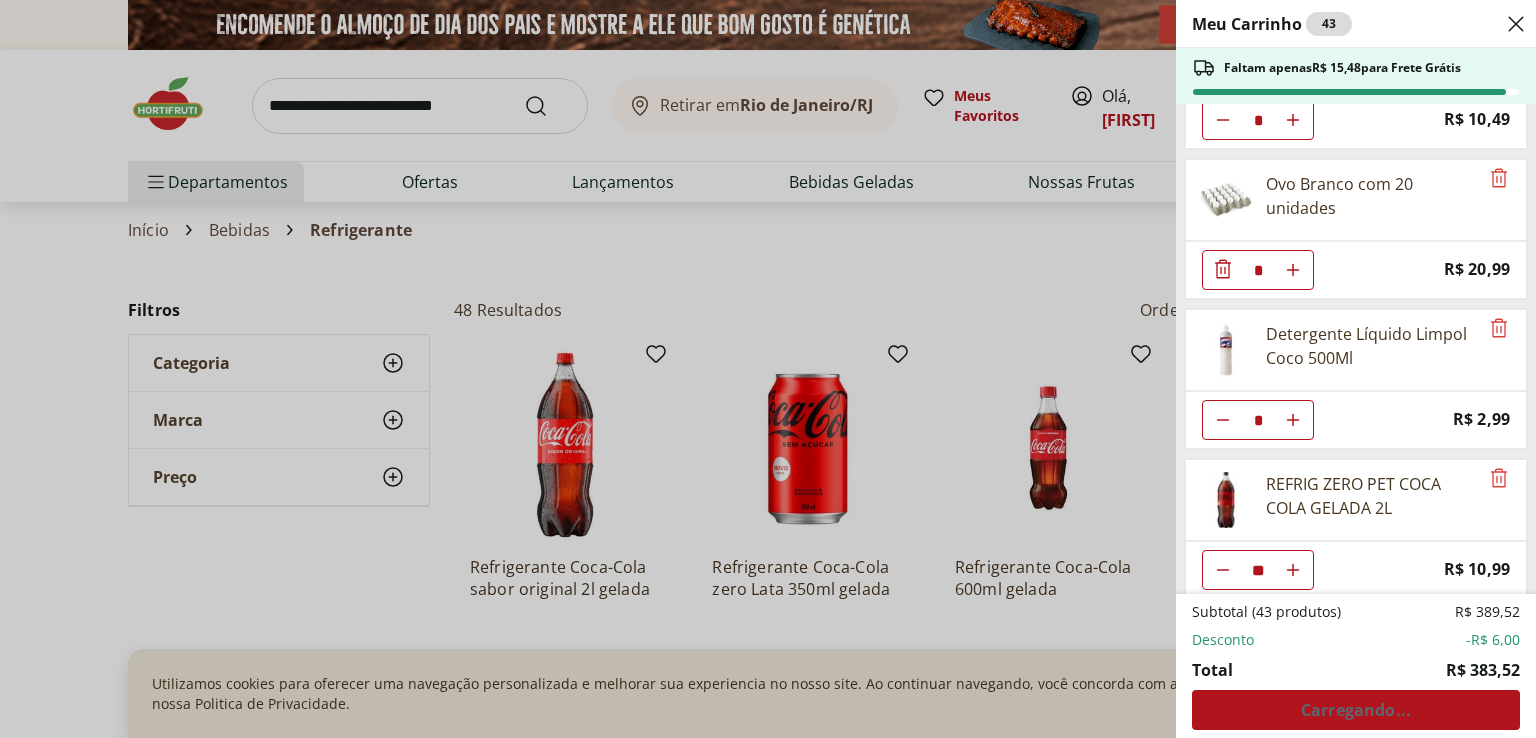 click 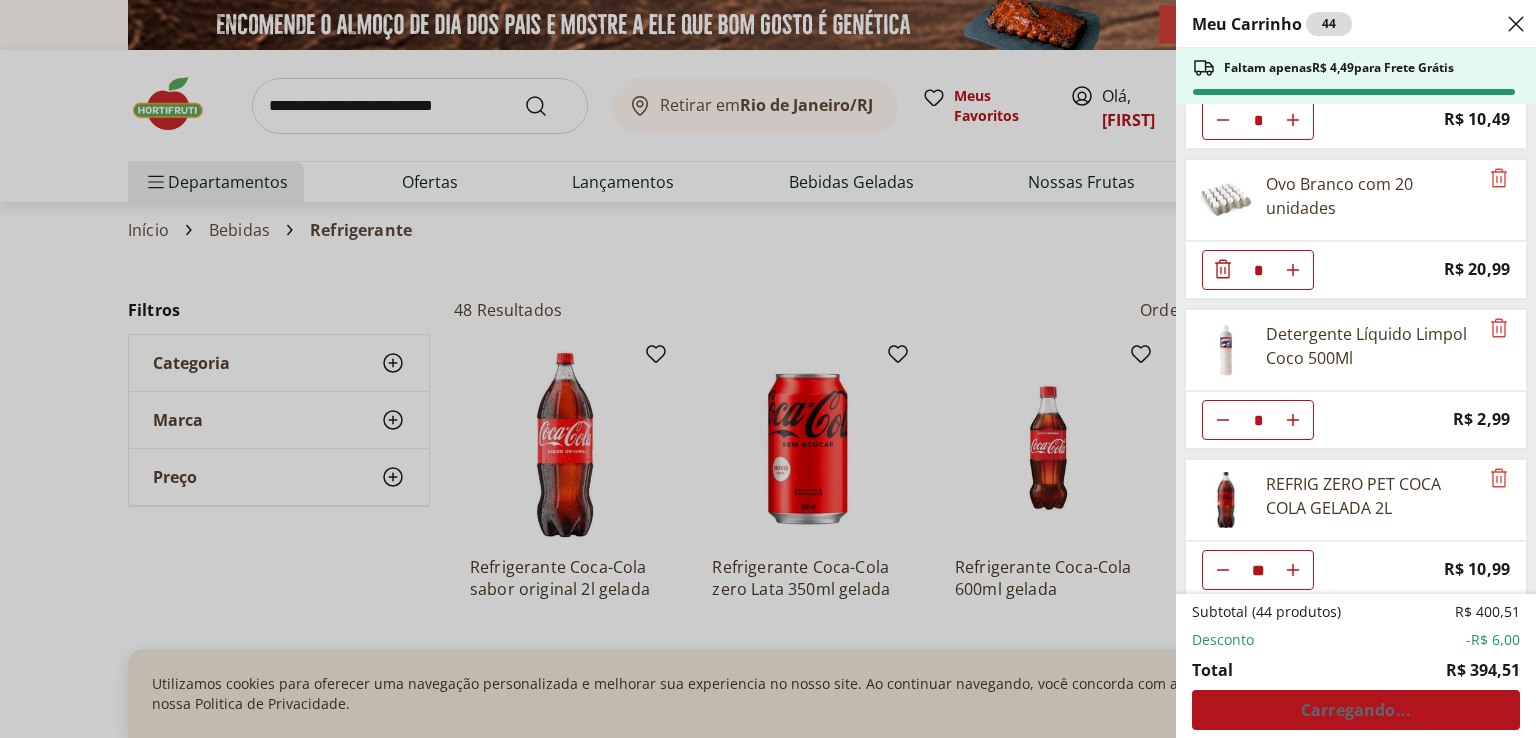 click 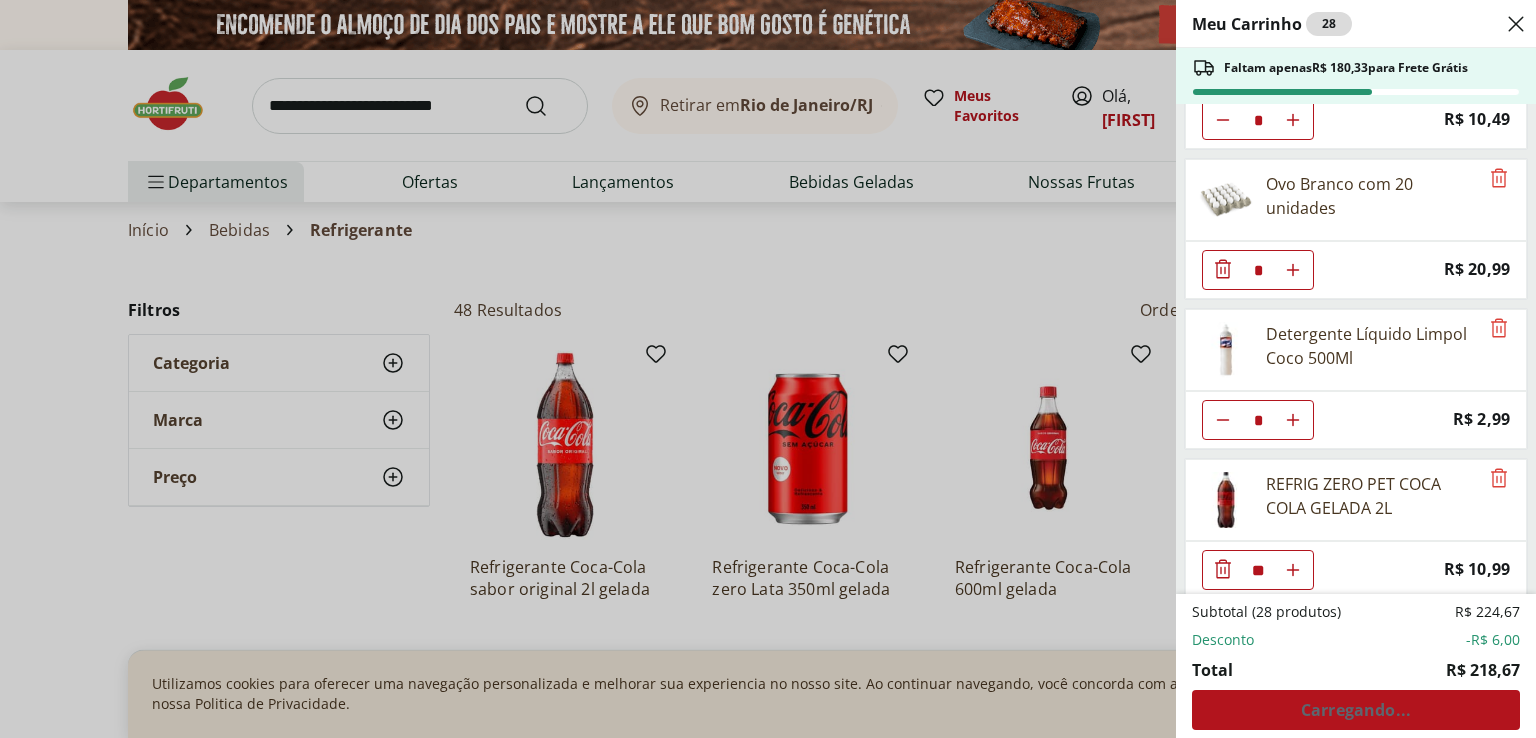 type on "*" 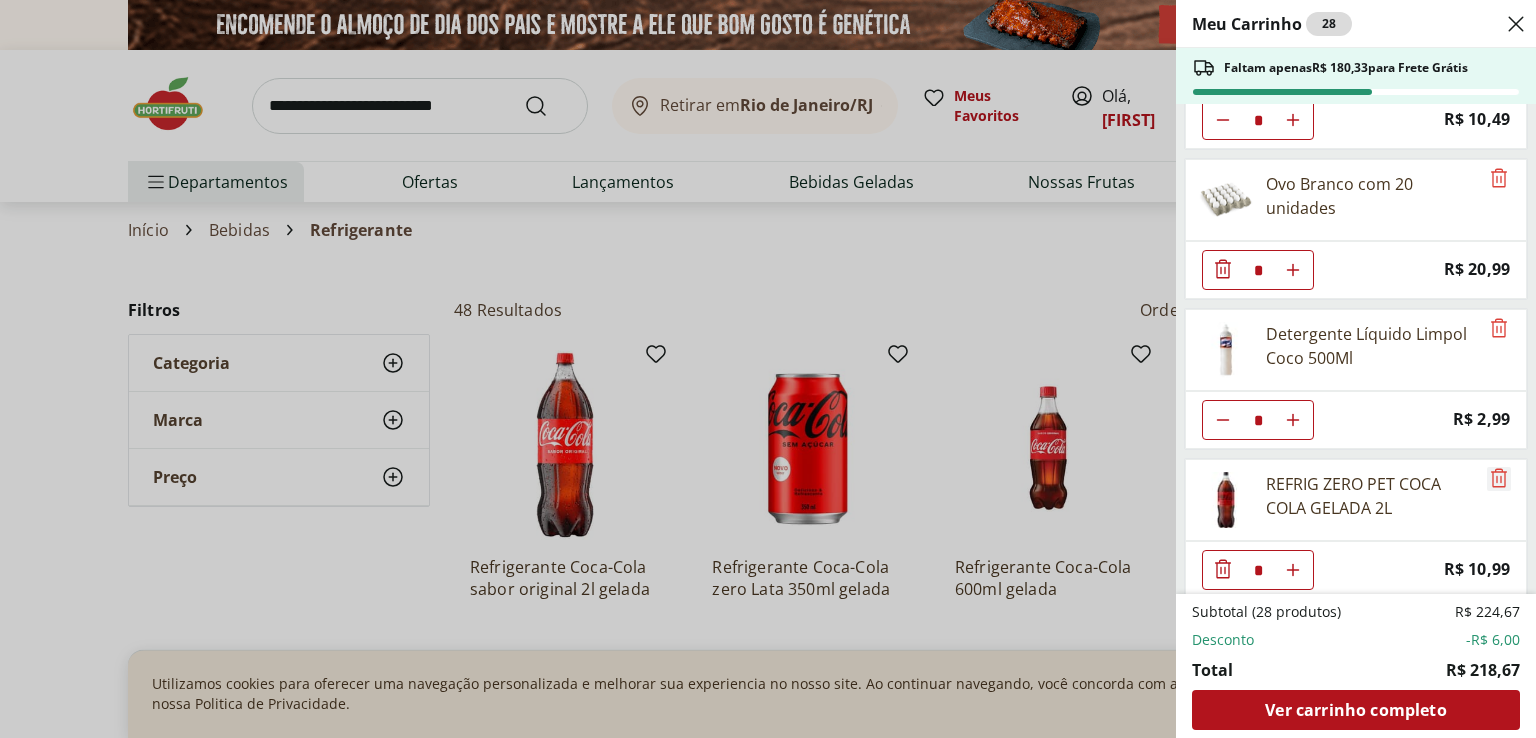 click 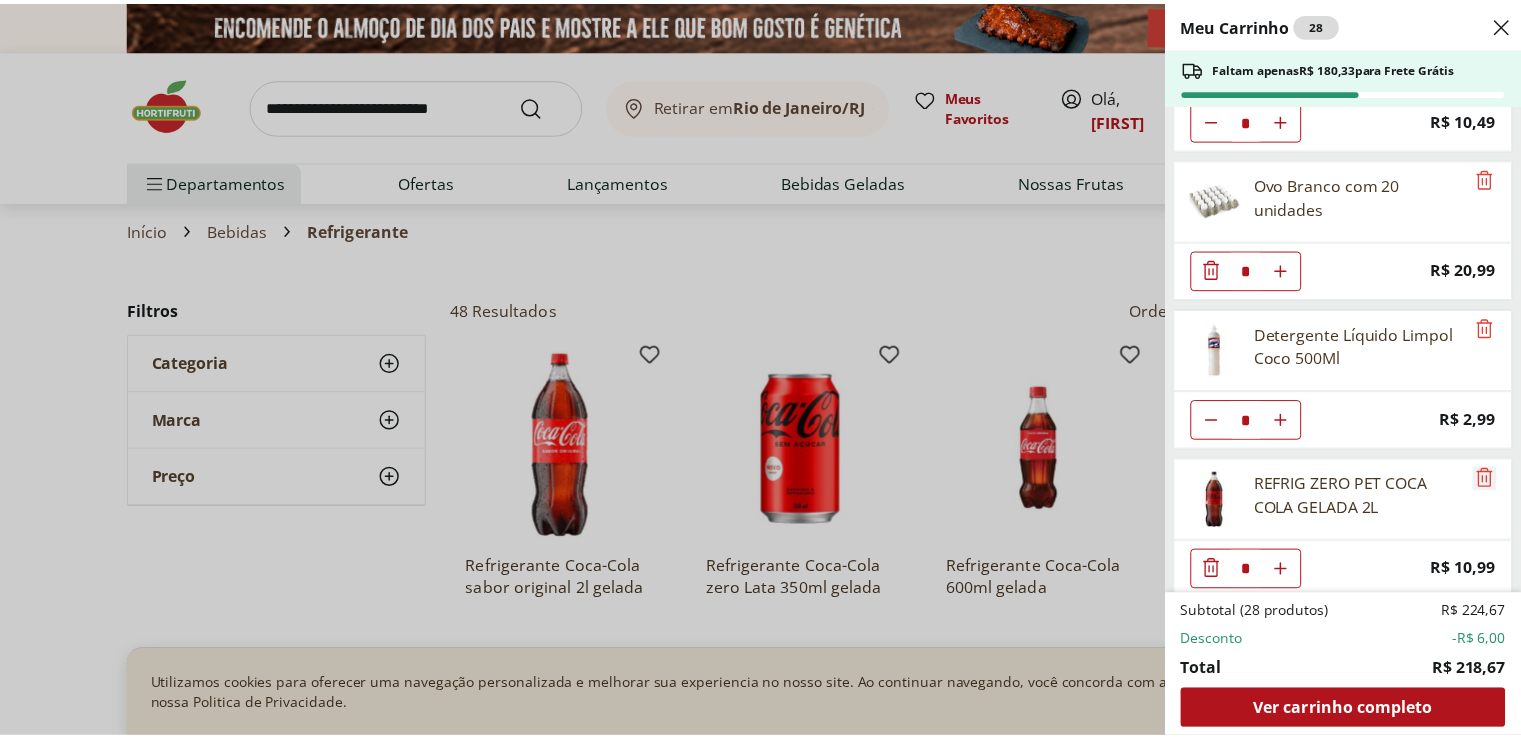 scroll, scrollTop: 1155, scrollLeft: 0, axis: vertical 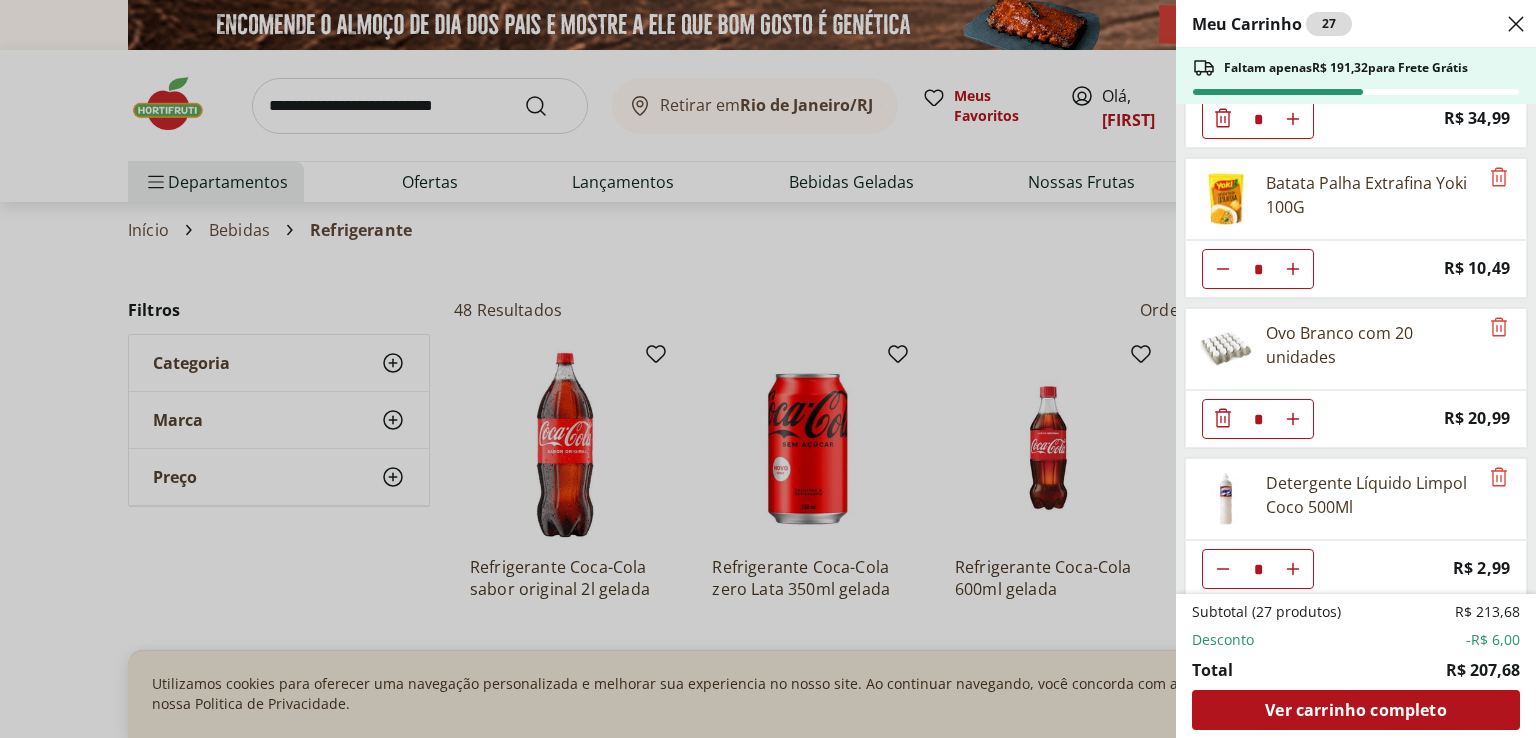 click 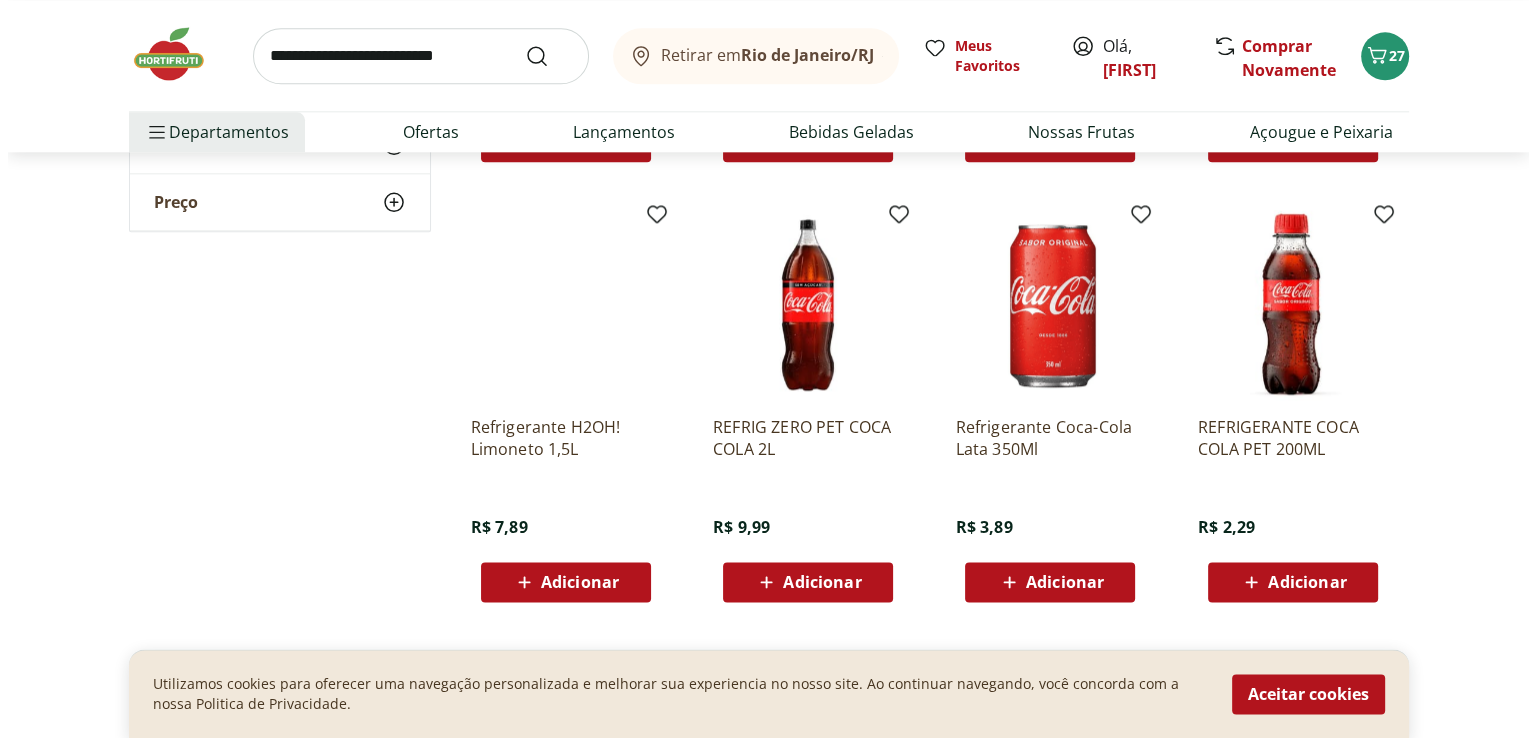 scroll, scrollTop: 2439, scrollLeft: 0, axis: vertical 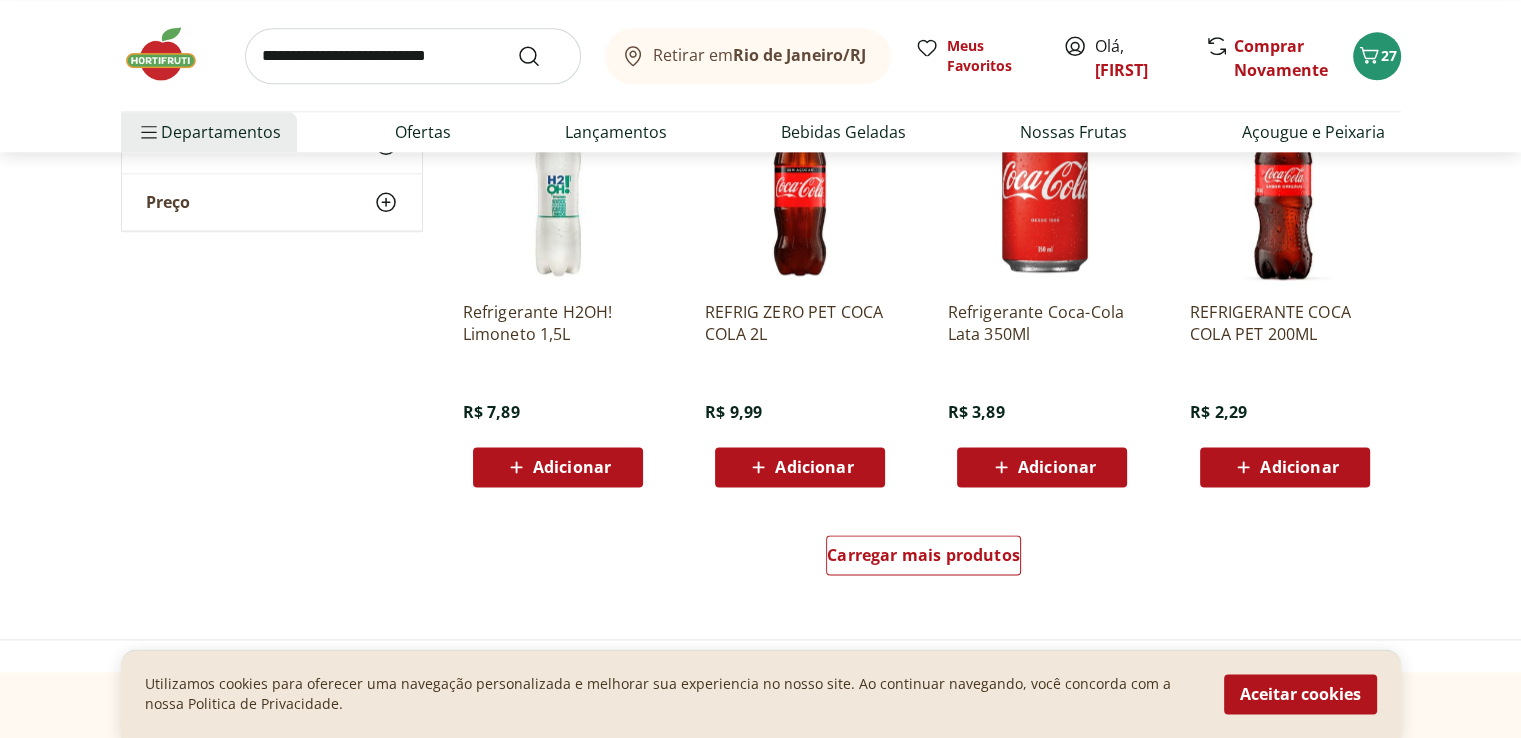 click on "Adicionar" at bounding box center (814, 467) 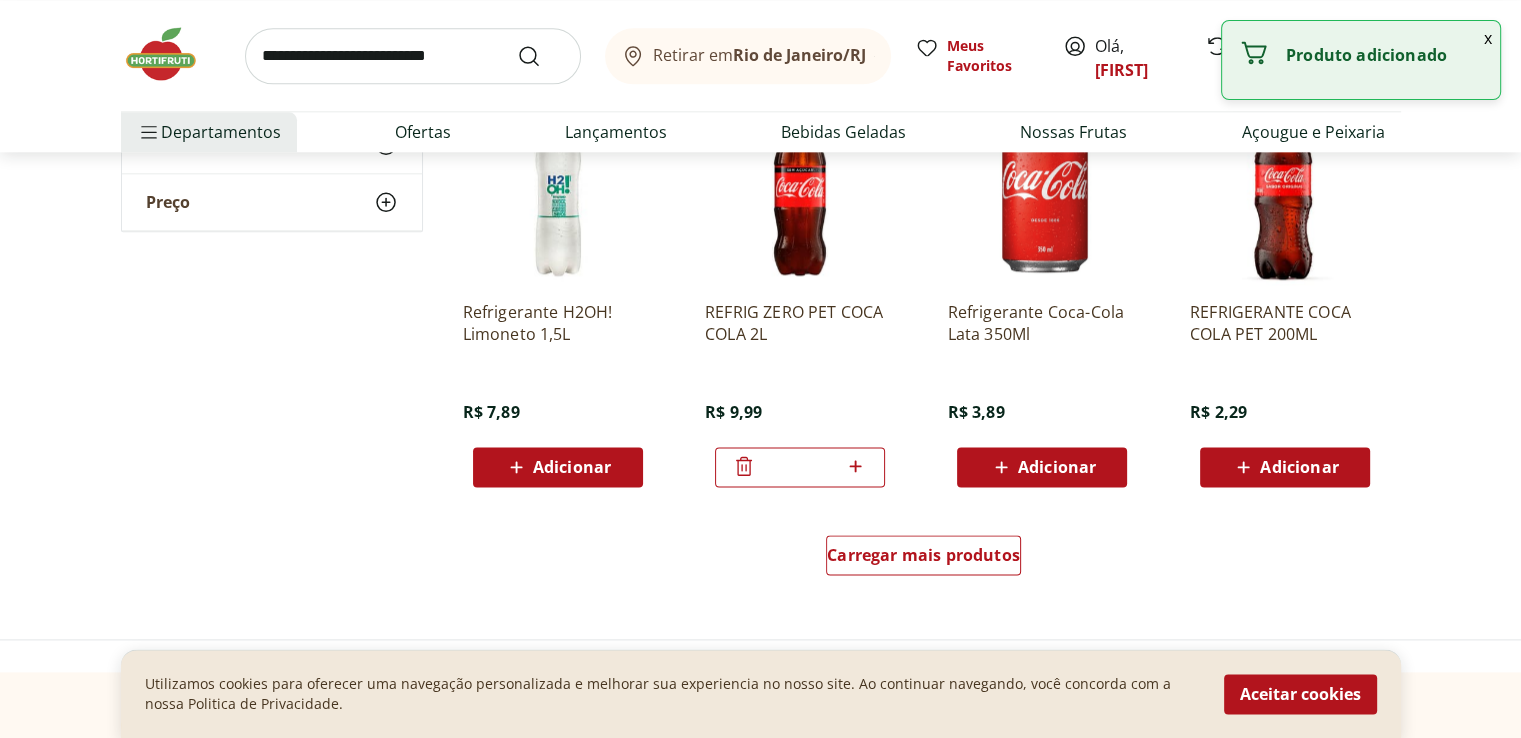 click on "*" at bounding box center [800, 467] 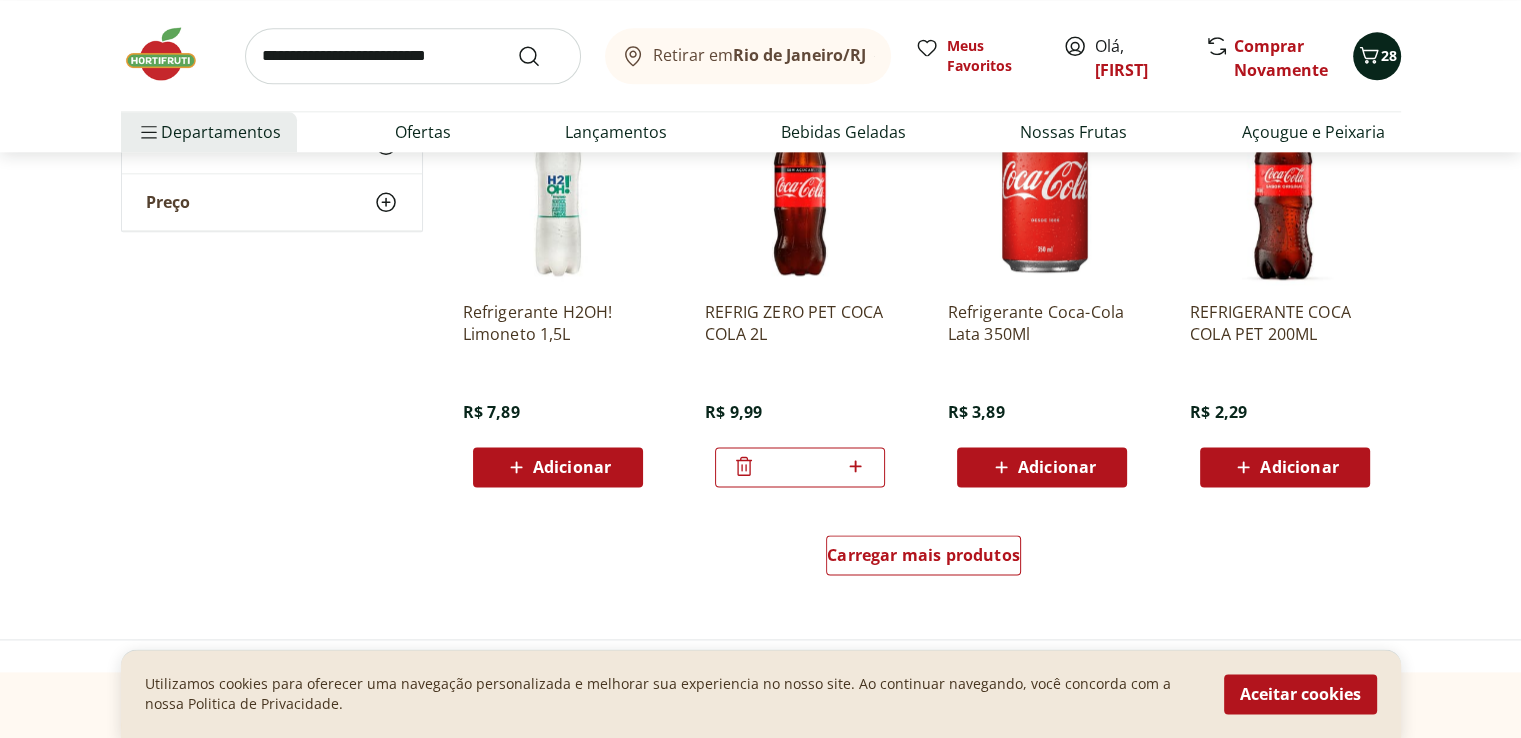 type on "**" 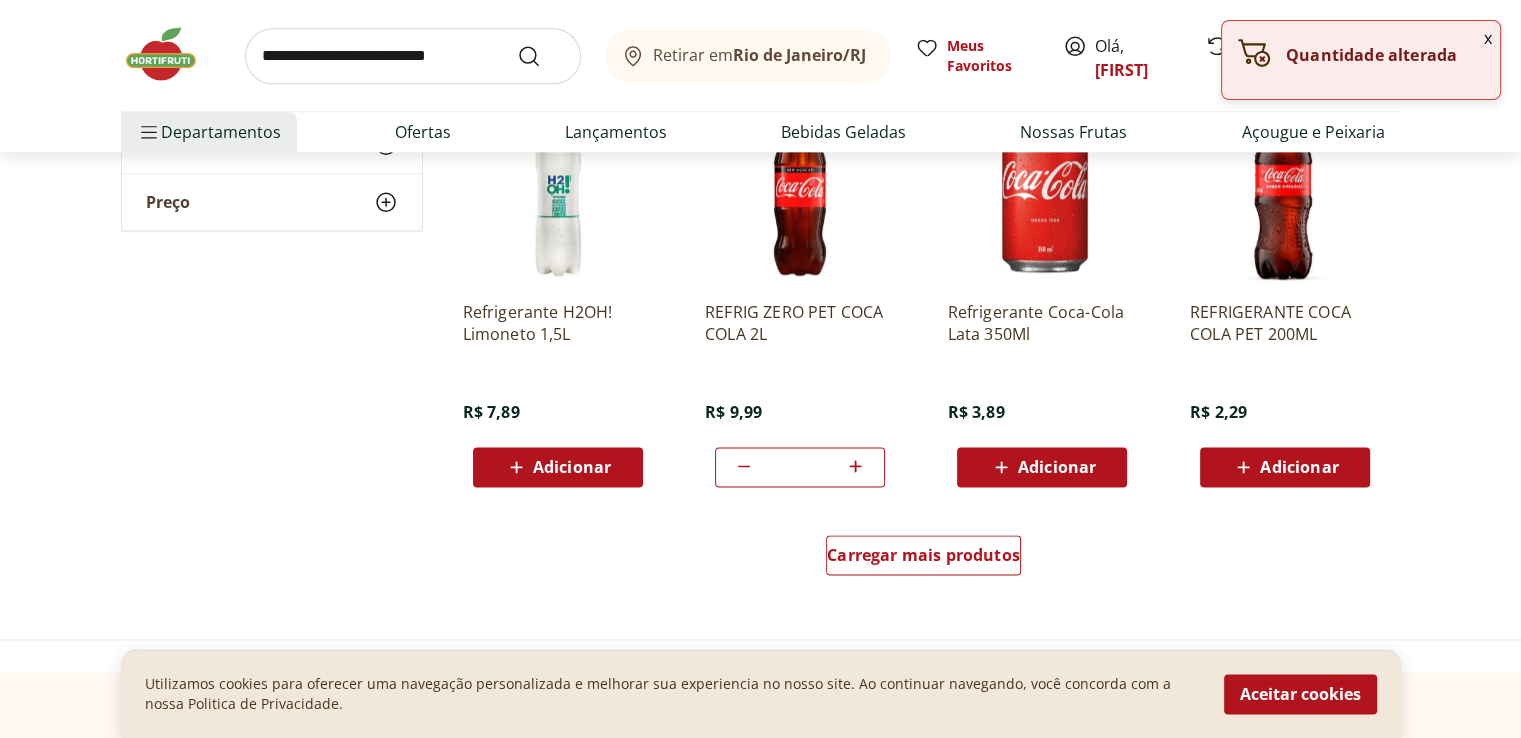 click on "Retirar em  Rio de Janeiro/RJ Olá,  maria 45 Retirar em  Rio de Janeiro/RJ Meus Favoritos Olá,  maria Comprar Novamente 45  Departamentos Nossa Marca Nossa Marca Ver tudo do departamento Açougue & Peixaria Congelados e Refrigerados Frutas, Legumes e Verduras Orgânicos Mercearia Sorvetes Hortifruti Hortifruti Ver tudo do departamento Cogumelos Frutas Legumes Ovos Temperos Frescos Verduras Orgânicos Orgânicos Ver tudo do departamento Bebidas Orgânicas Frutas Orgânicas Legumes Orgânicos Ovos Orgânicos Perecíveis Orgânicos Verduras Orgânicas Temperos Frescos Açougue e Peixaria Açougue e Peixaria Ver tudo do departamento Aves Bovinos Exóticos Frutos do Mar Linguiça e Salsicha Peixes Salgados e Defumados Suínos Prontinhos Prontinhos Ver tudo do departamento Frutas Cortadinhas Pré Preparados Prontos para Consumo Saladas Sucos e Água de Coco Padaria Padaria Ver tudo do departamento Bolos e Mini Bolos Doces Pão Padaria Própria Salgados Torradas Bebidas Bebidas Ver tudo do departamento Água Café" at bounding box center [760, 76] 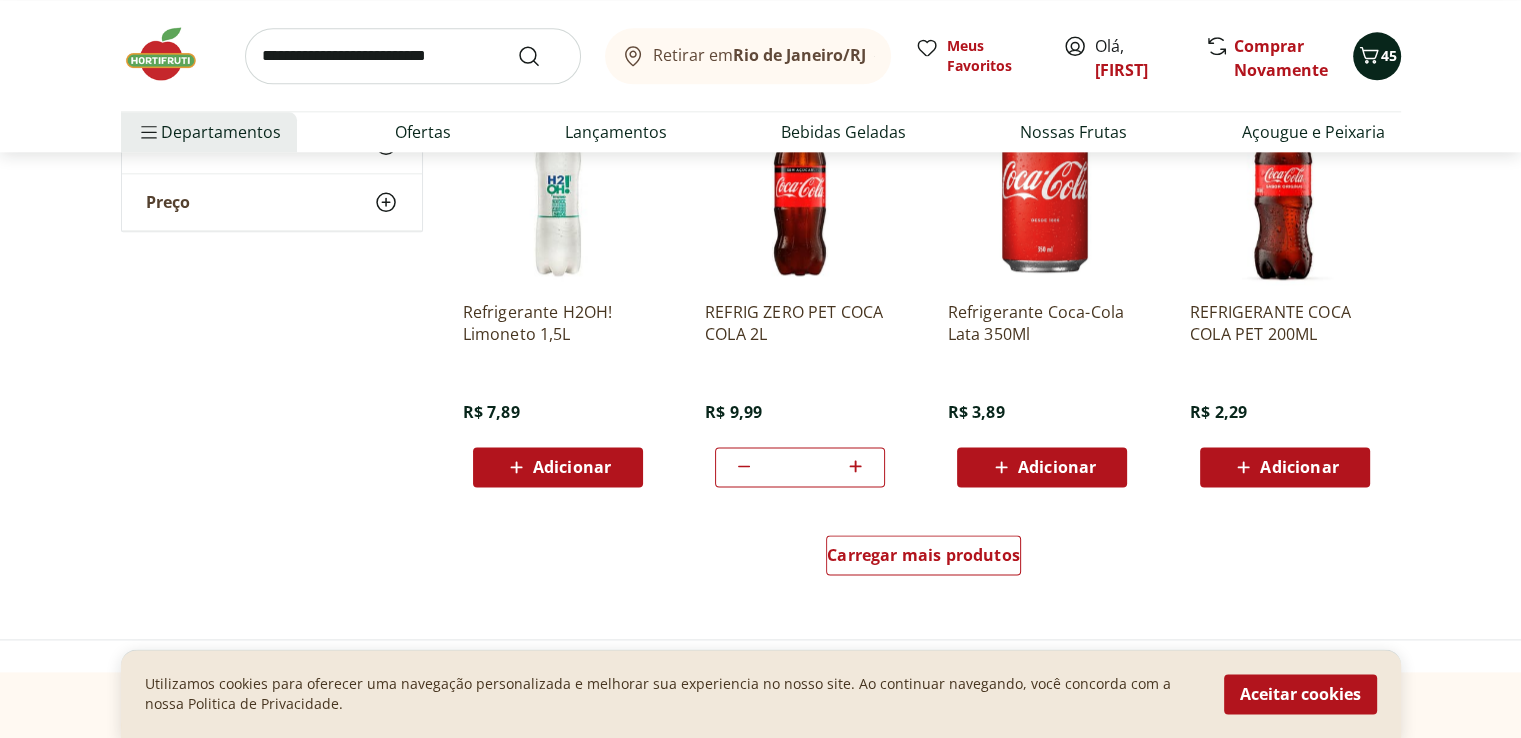 click 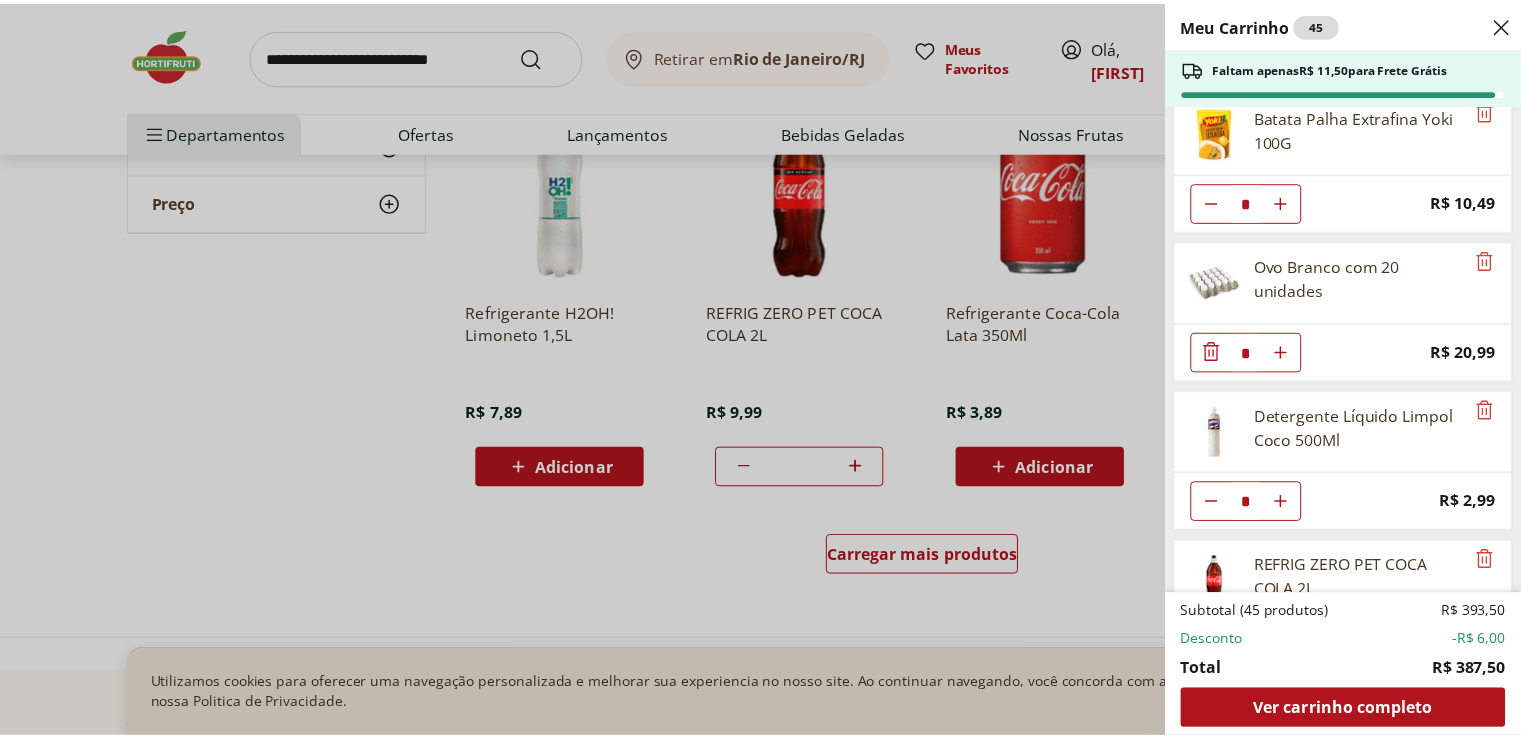 scroll, scrollTop: 1304, scrollLeft: 0, axis: vertical 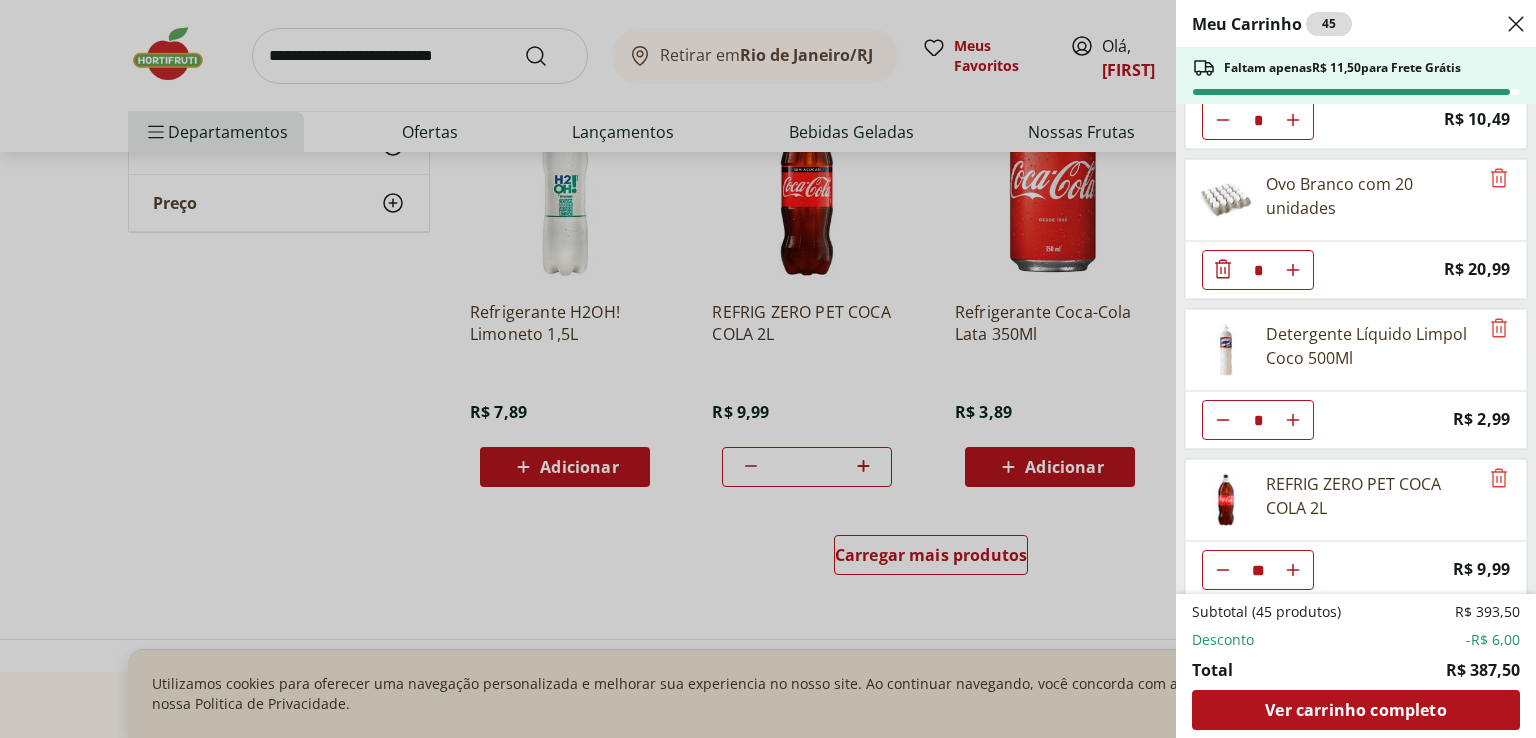 click 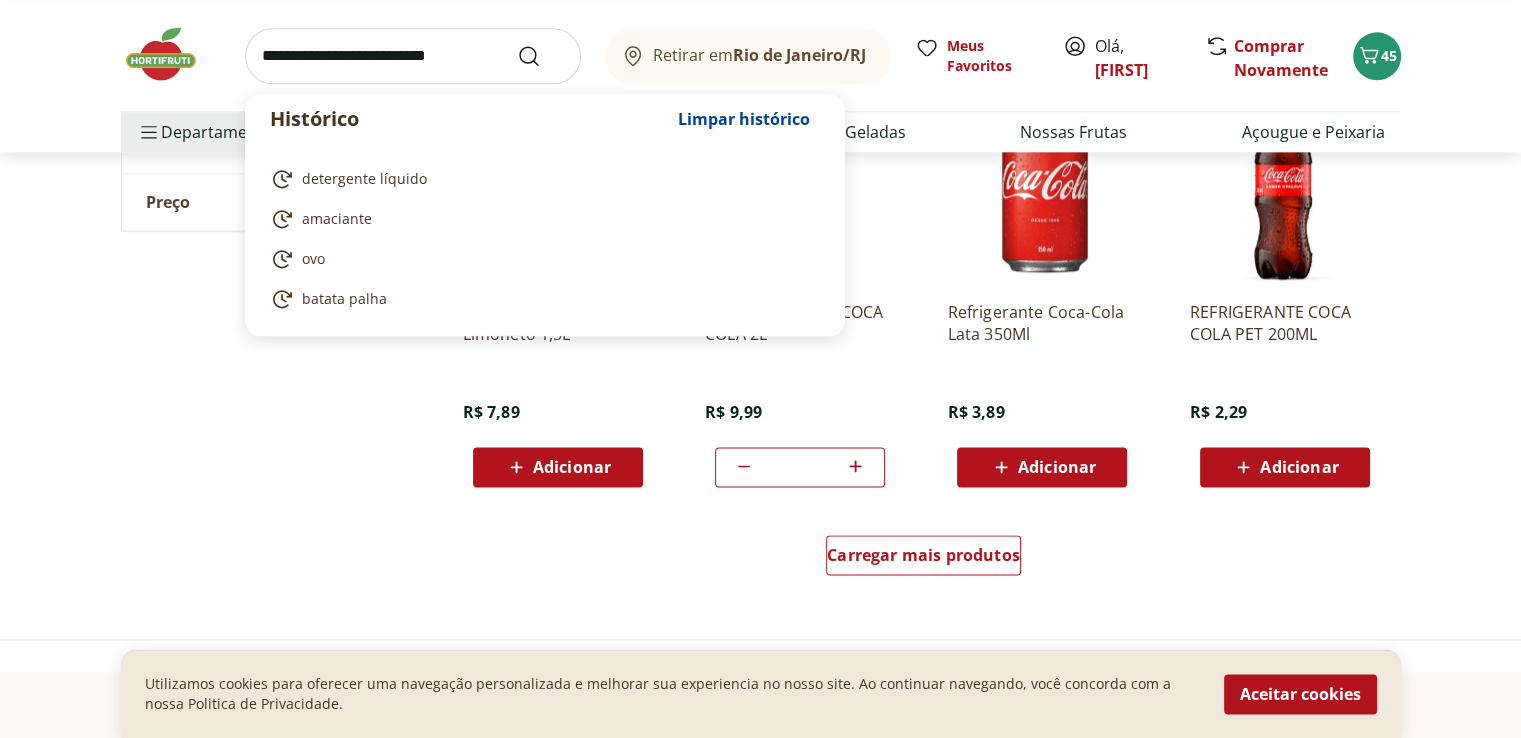 click at bounding box center (413, 56) 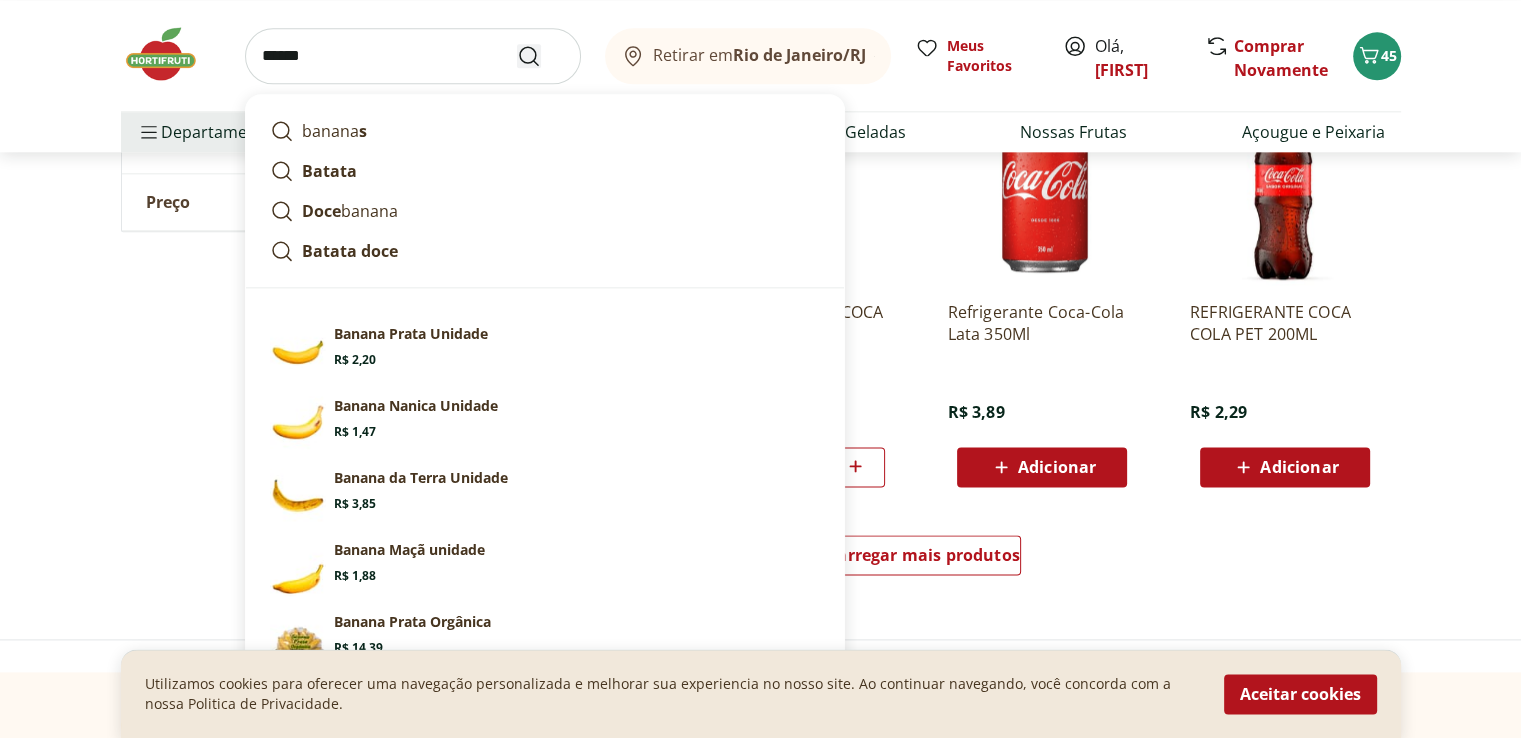 type on "******" 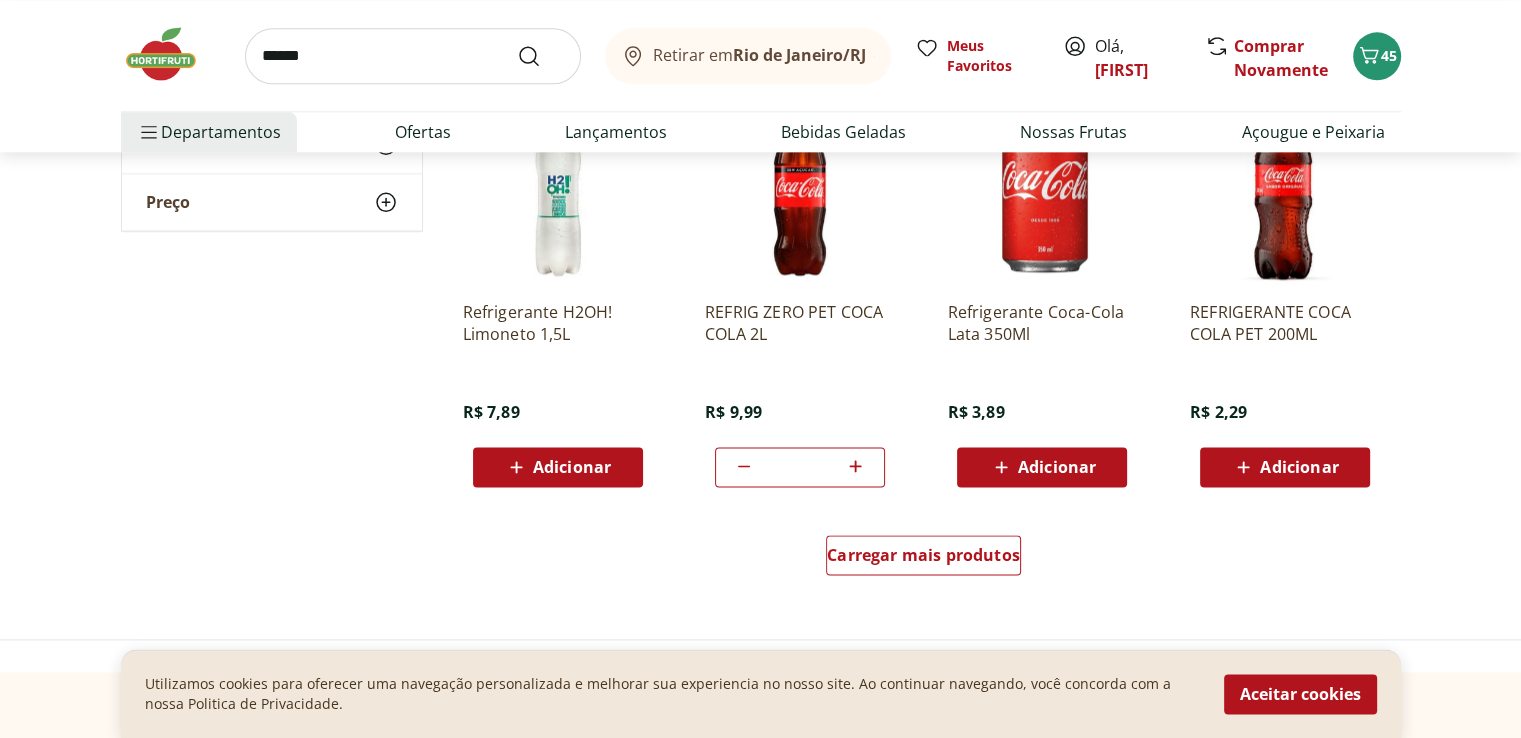 scroll, scrollTop: 0, scrollLeft: 0, axis: both 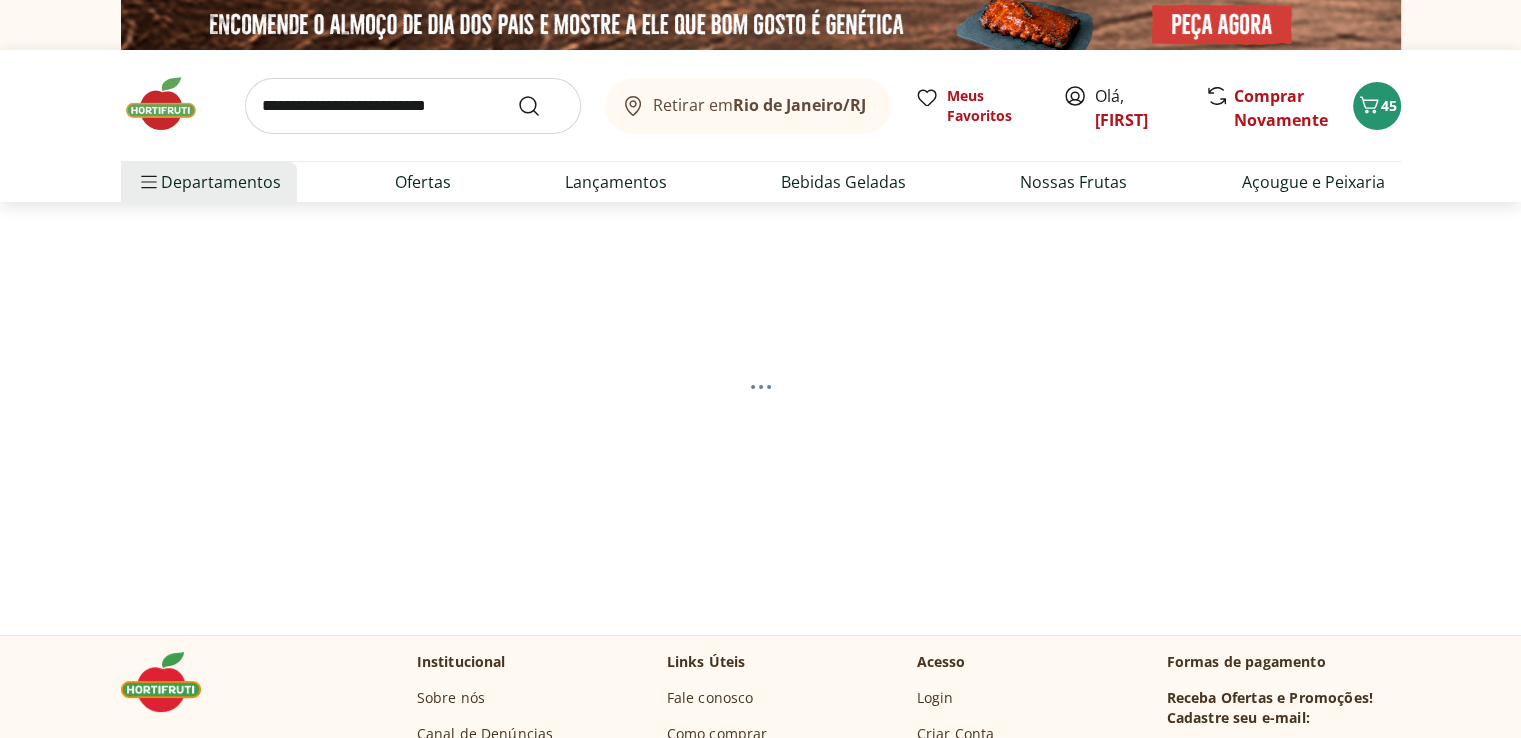select on "**********" 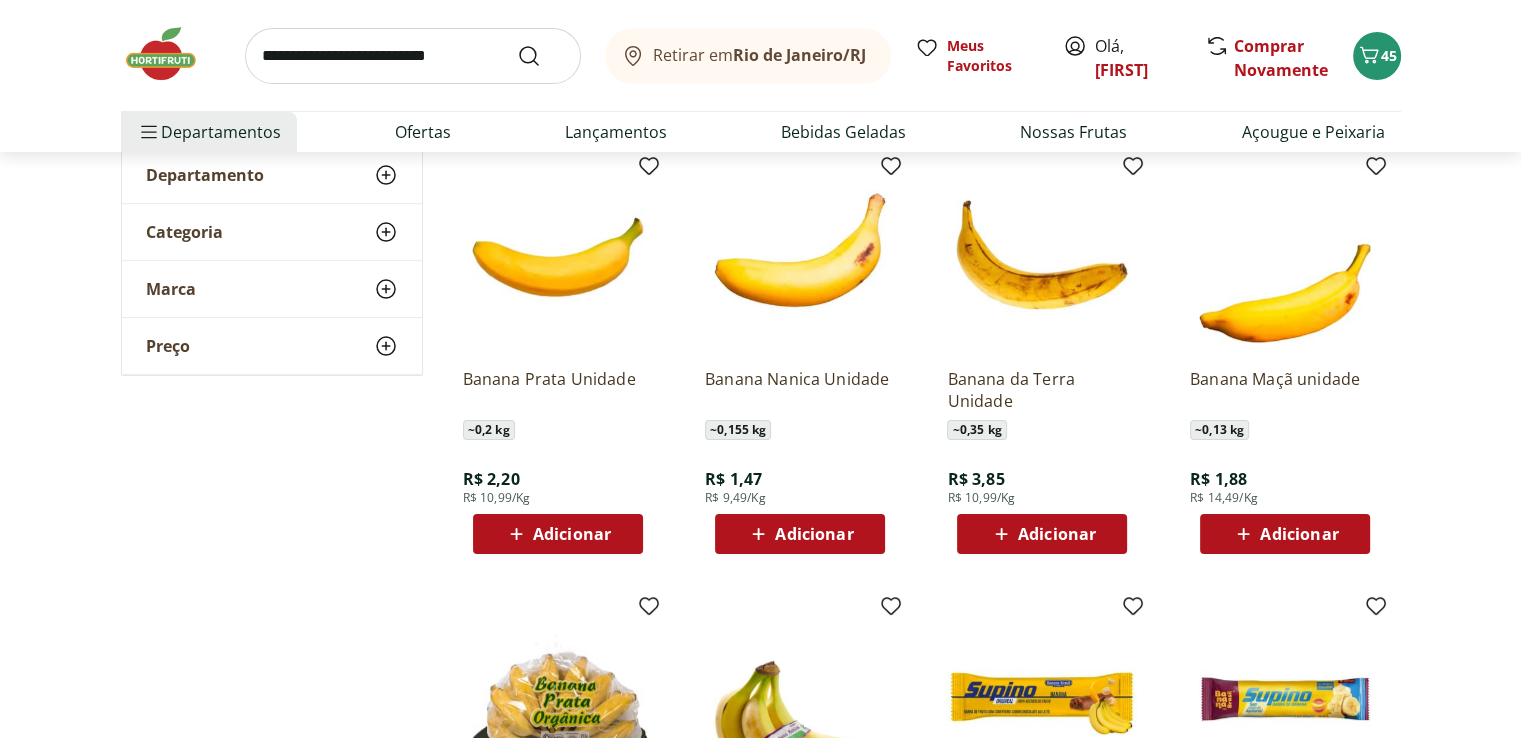 scroll, scrollTop: 281, scrollLeft: 0, axis: vertical 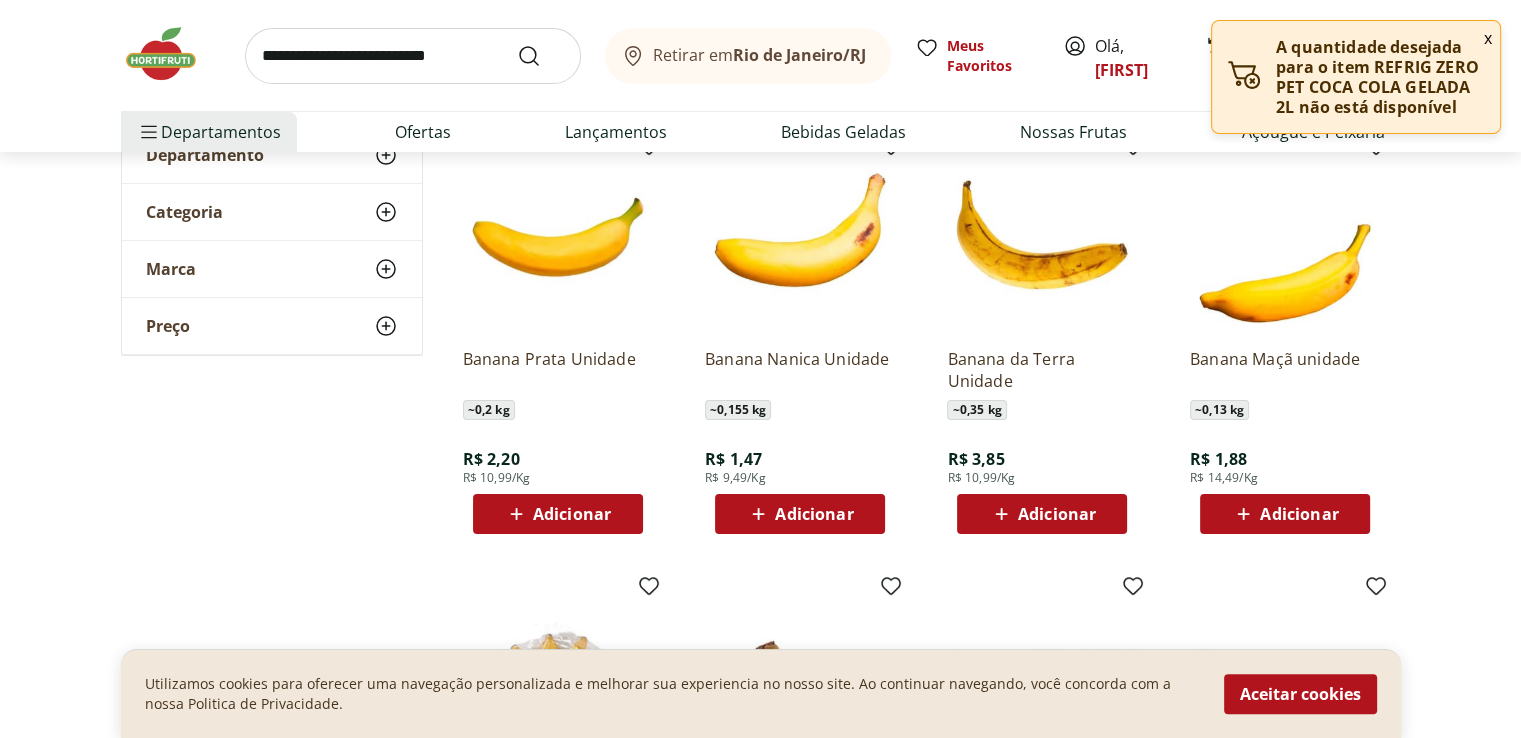 click on "Adicionar" at bounding box center [572, 514] 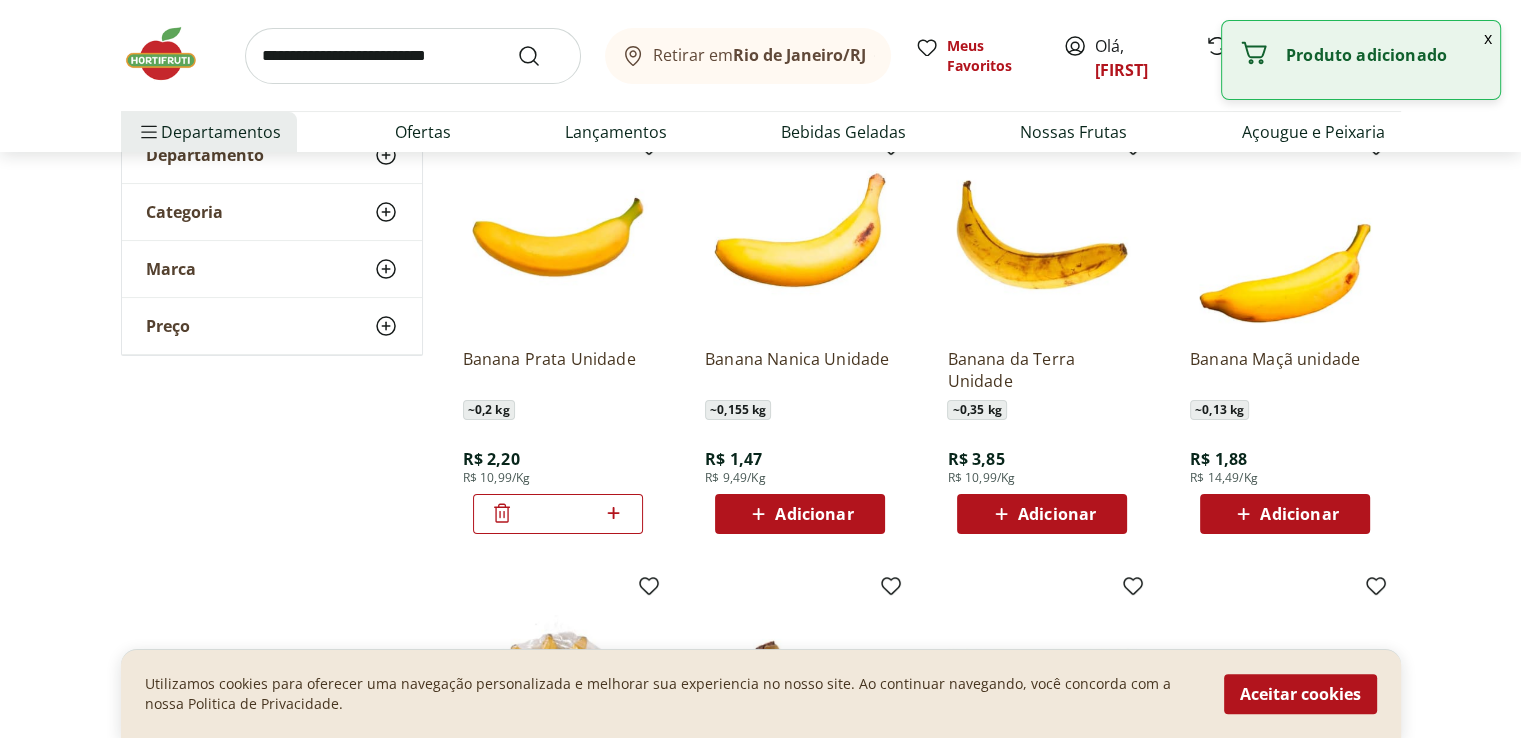 click 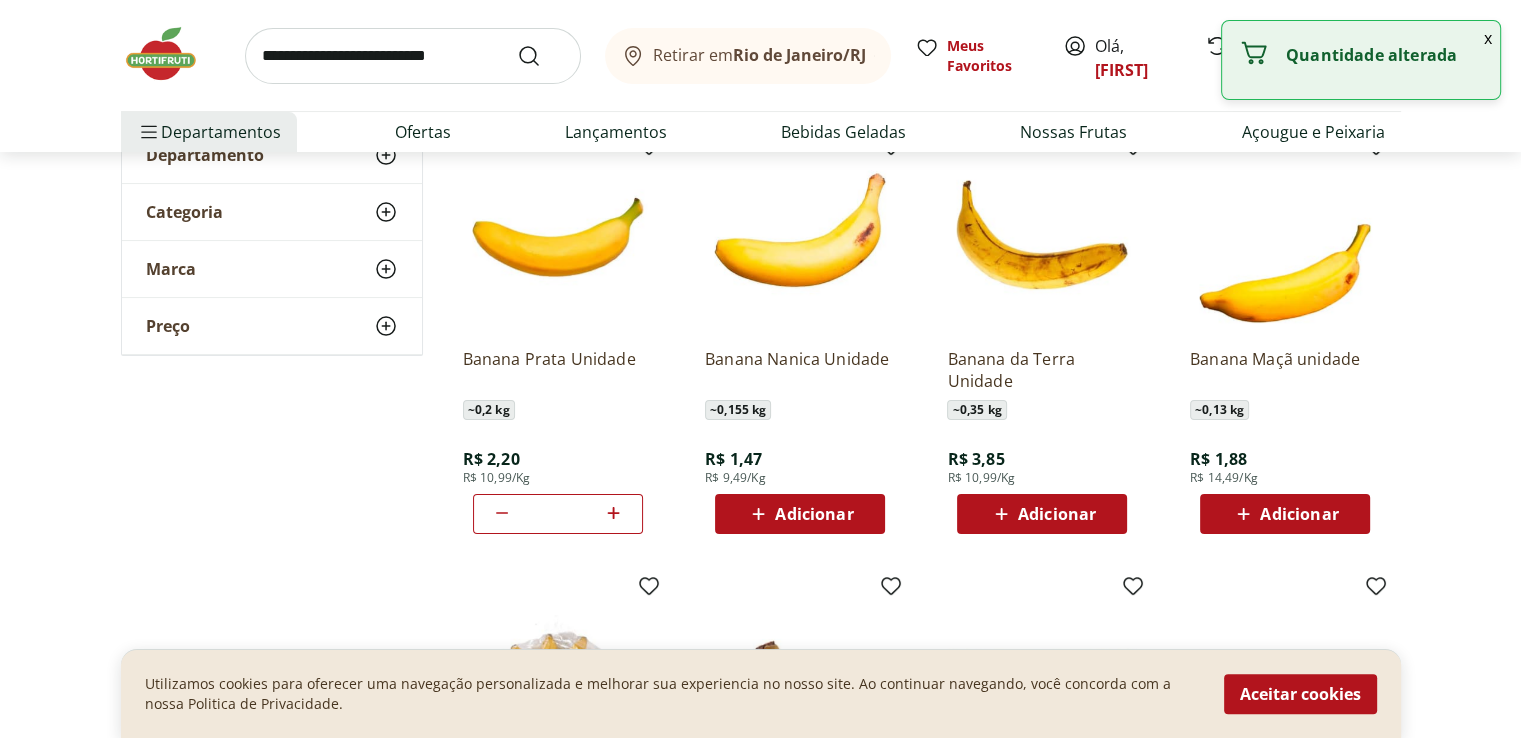 click 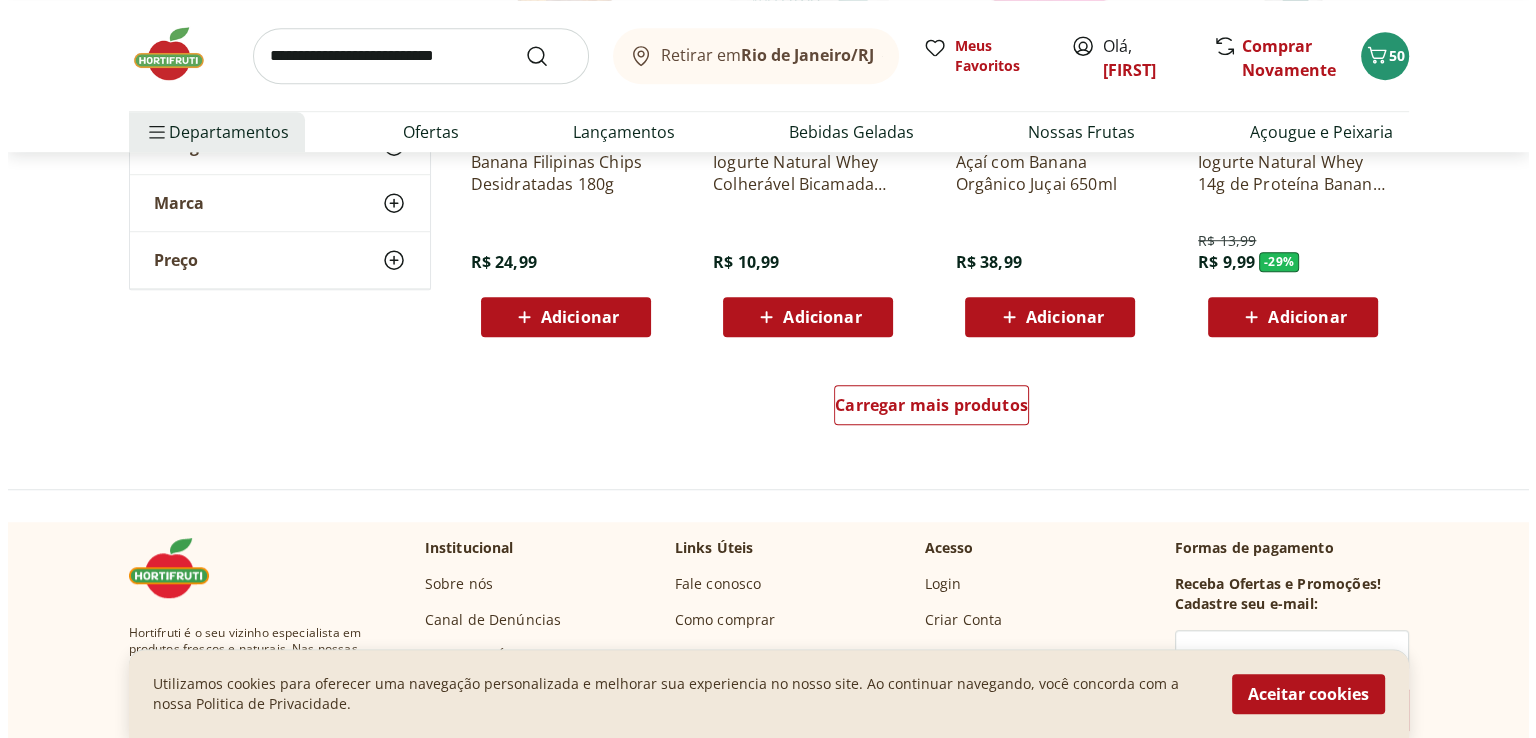scroll, scrollTop: 1362, scrollLeft: 0, axis: vertical 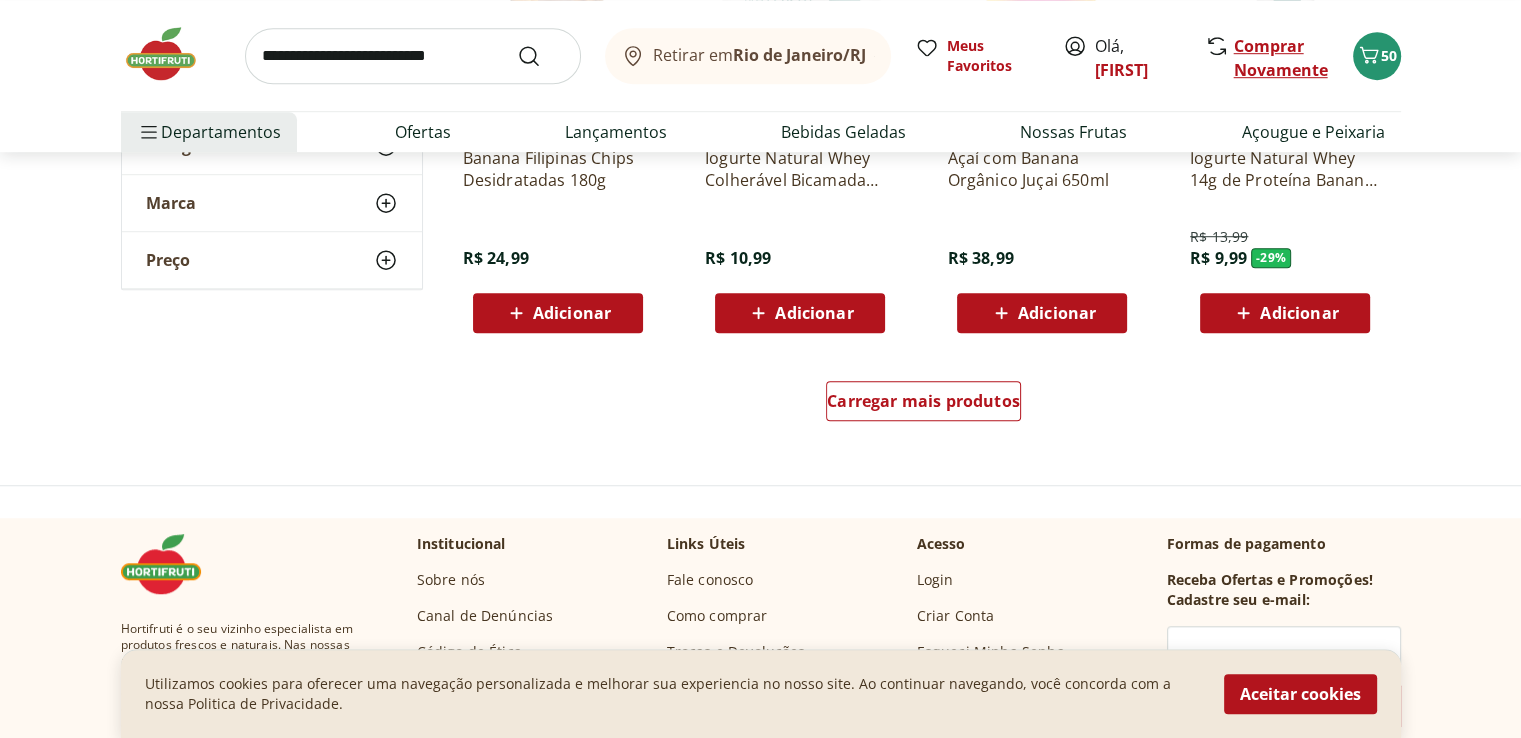 click on "Comprar Novamente" at bounding box center [1281, 58] 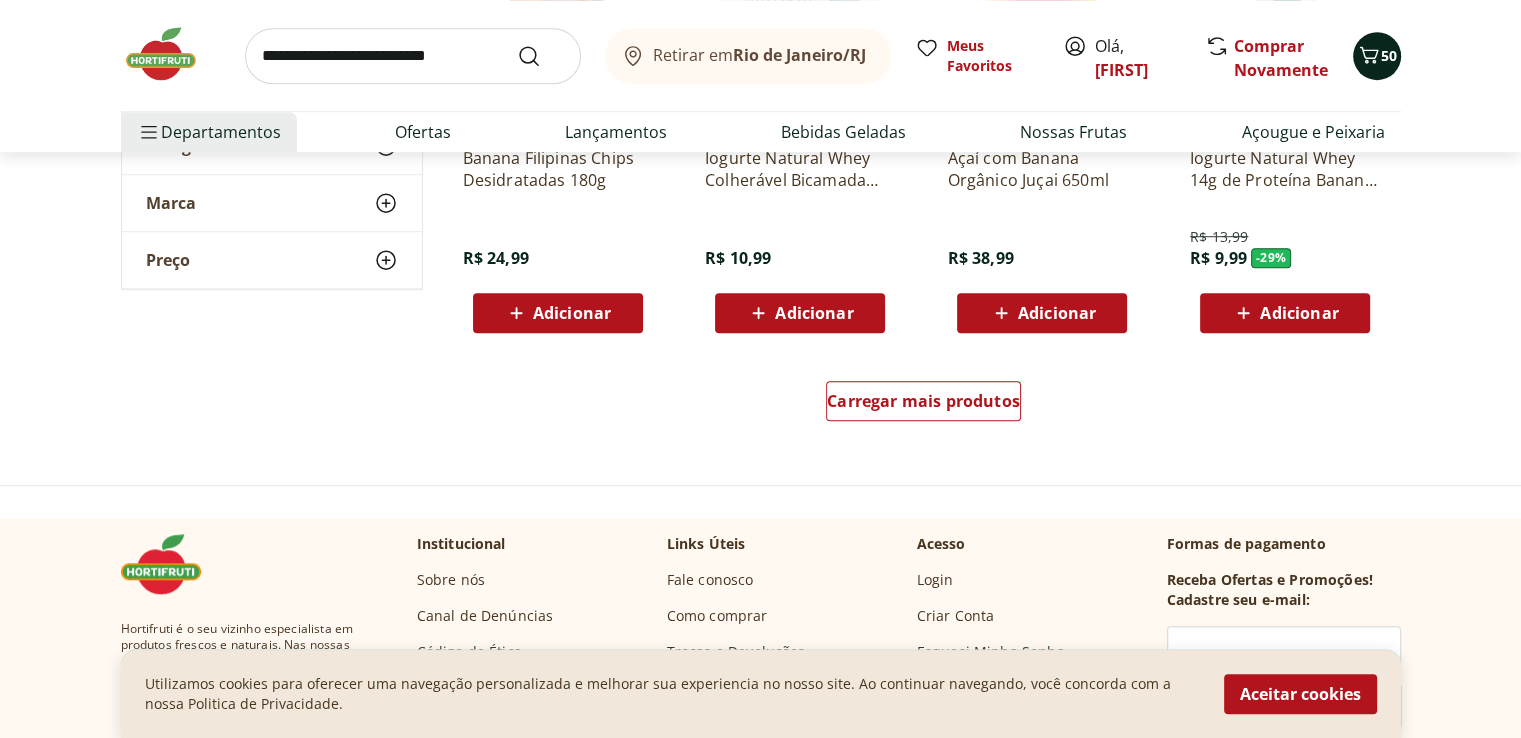 click 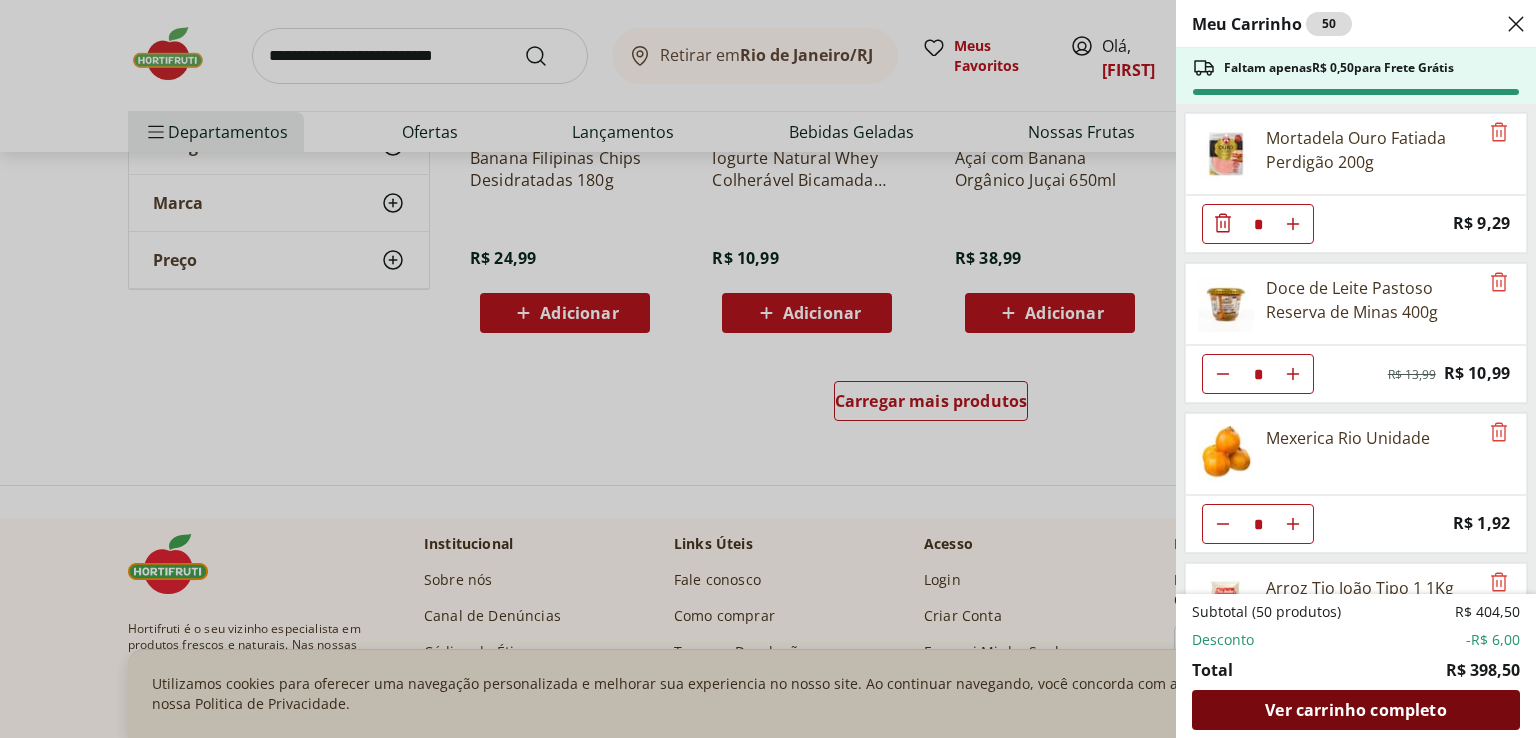 click on "Ver carrinho completo" at bounding box center (1355, 710) 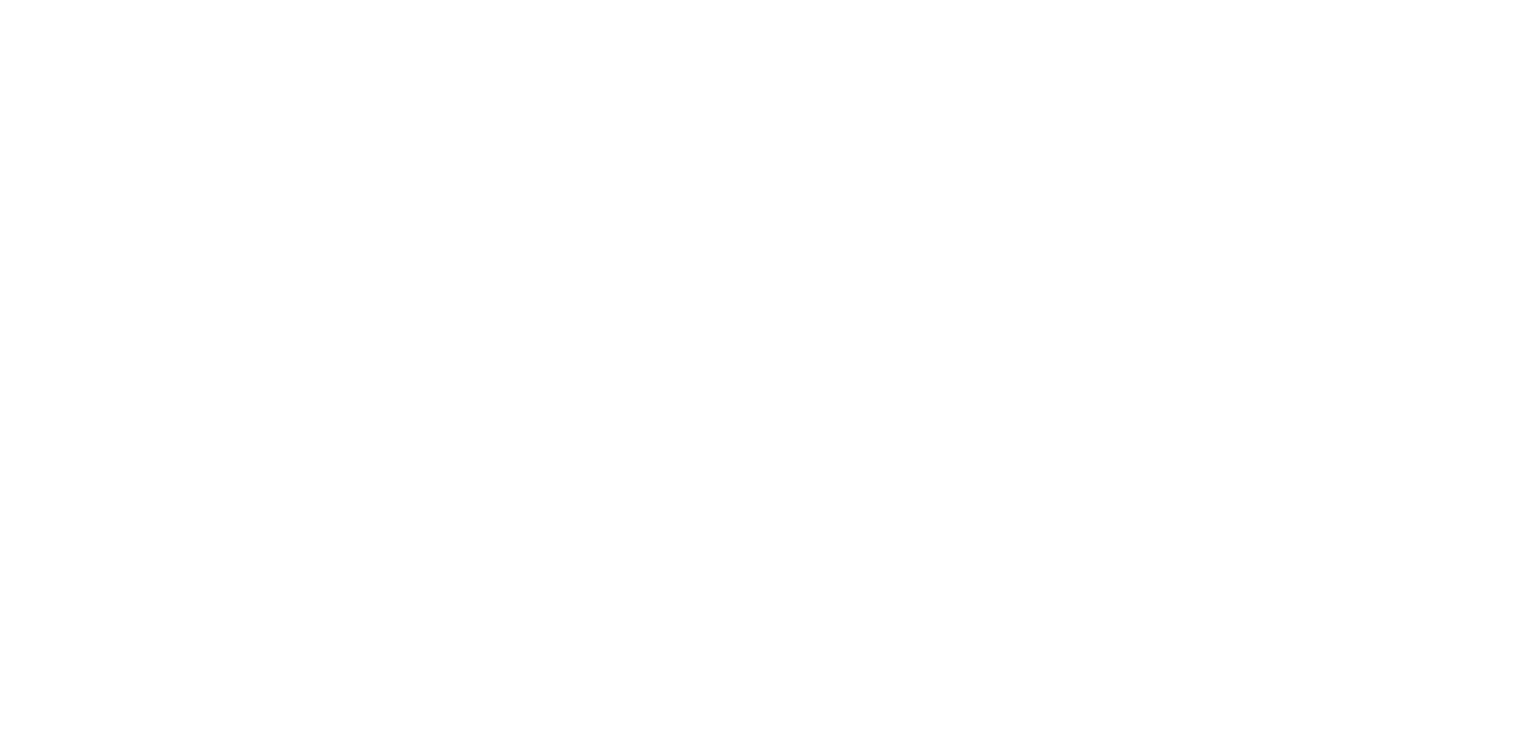 scroll, scrollTop: 0, scrollLeft: 0, axis: both 